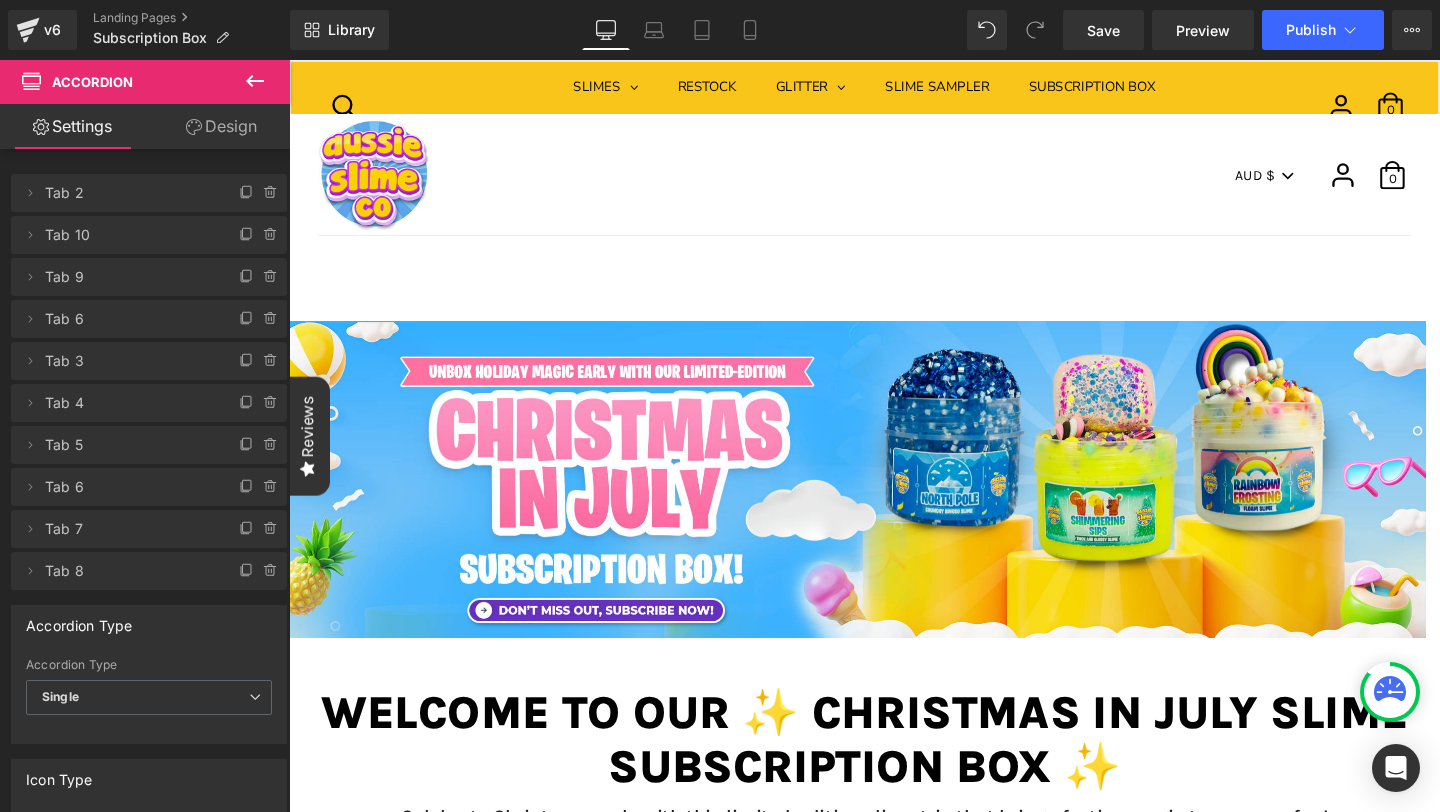scroll, scrollTop: 5292, scrollLeft: 0, axis: vertical 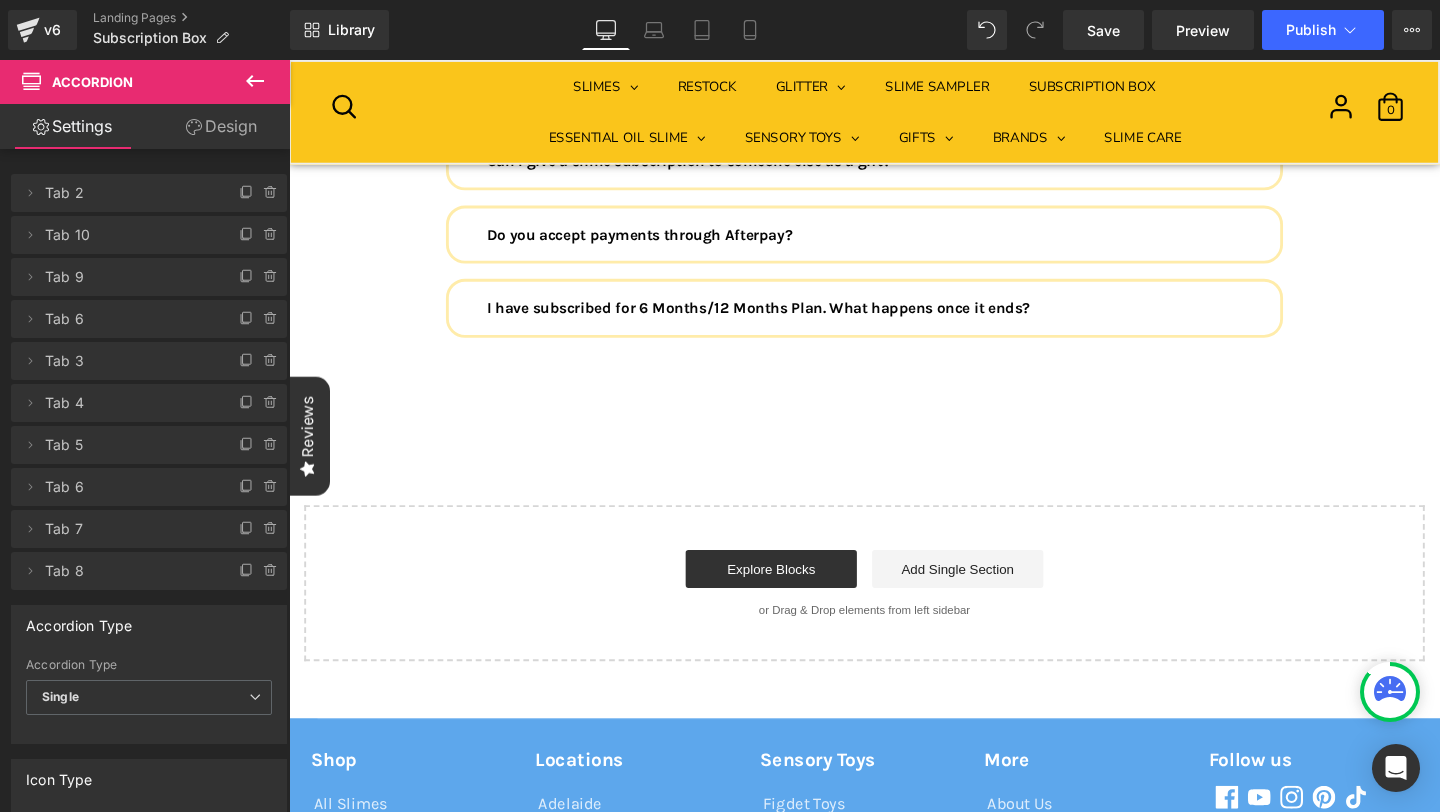 click on "Explore Blocks
Add Single Section" at bounding box center (894, 595) 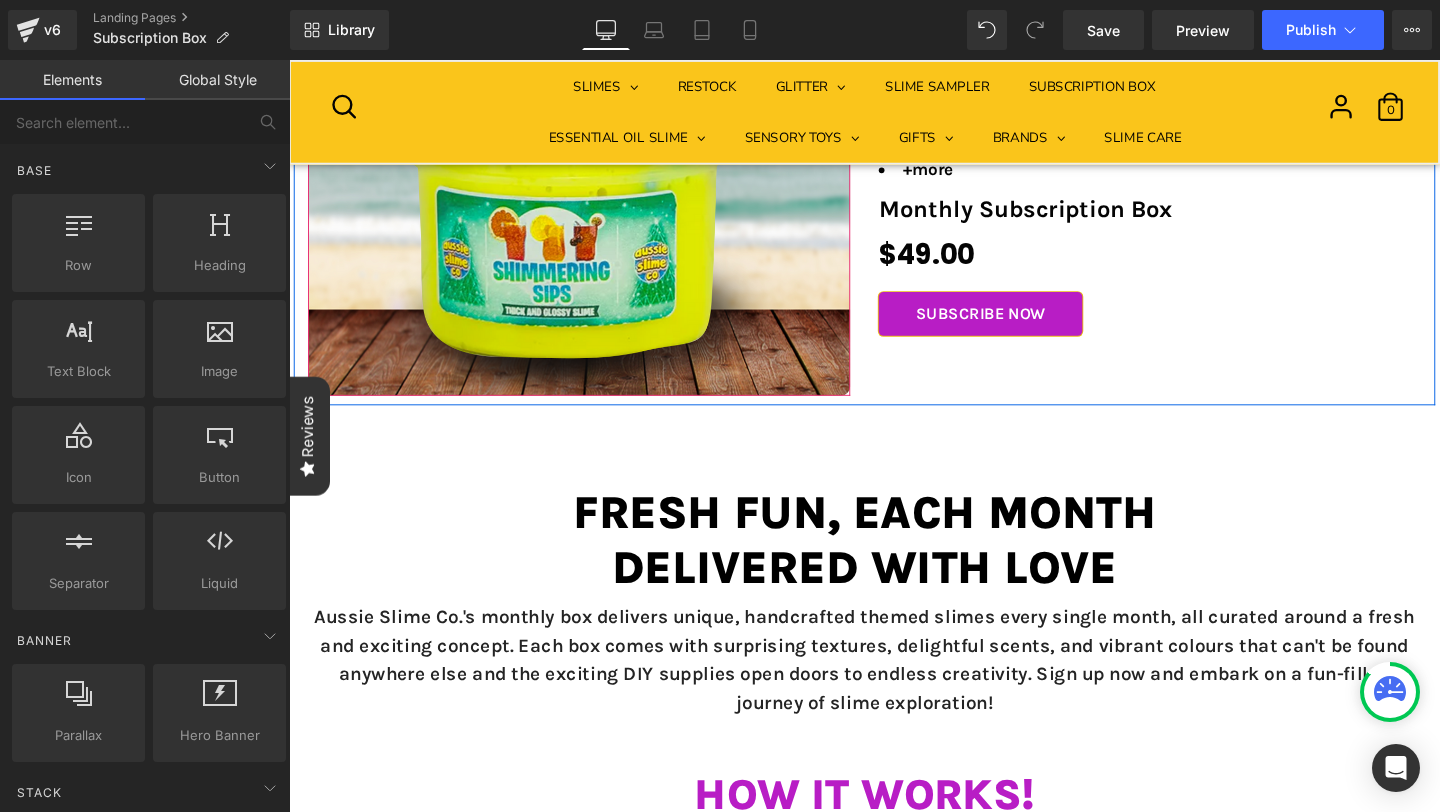 scroll, scrollTop: 1131, scrollLeft: 0, axis: vertical 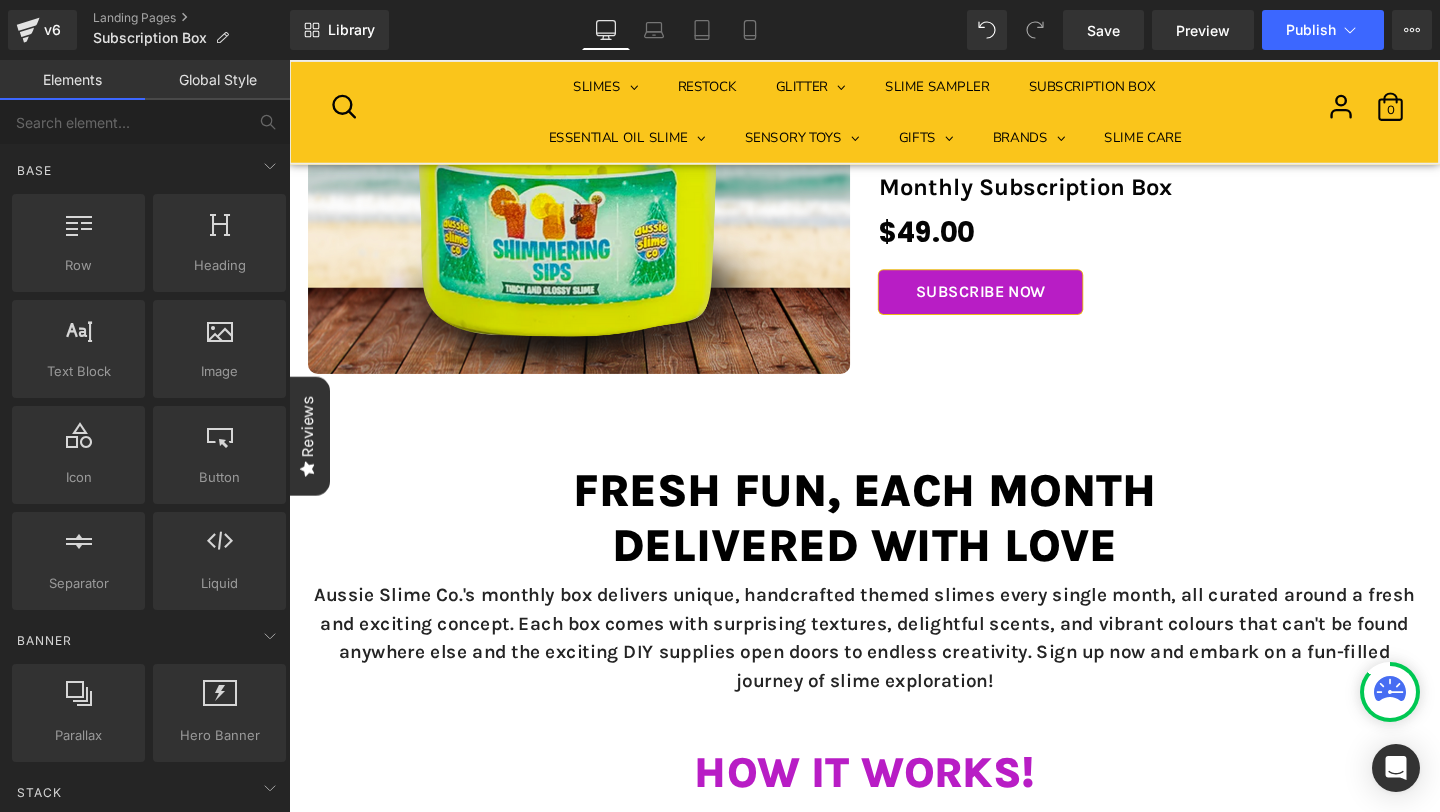 drag, startPoint x: 1426, startPoint y: 354, endPoint x: 1342, endPoint y: 182, distance: 191.41577 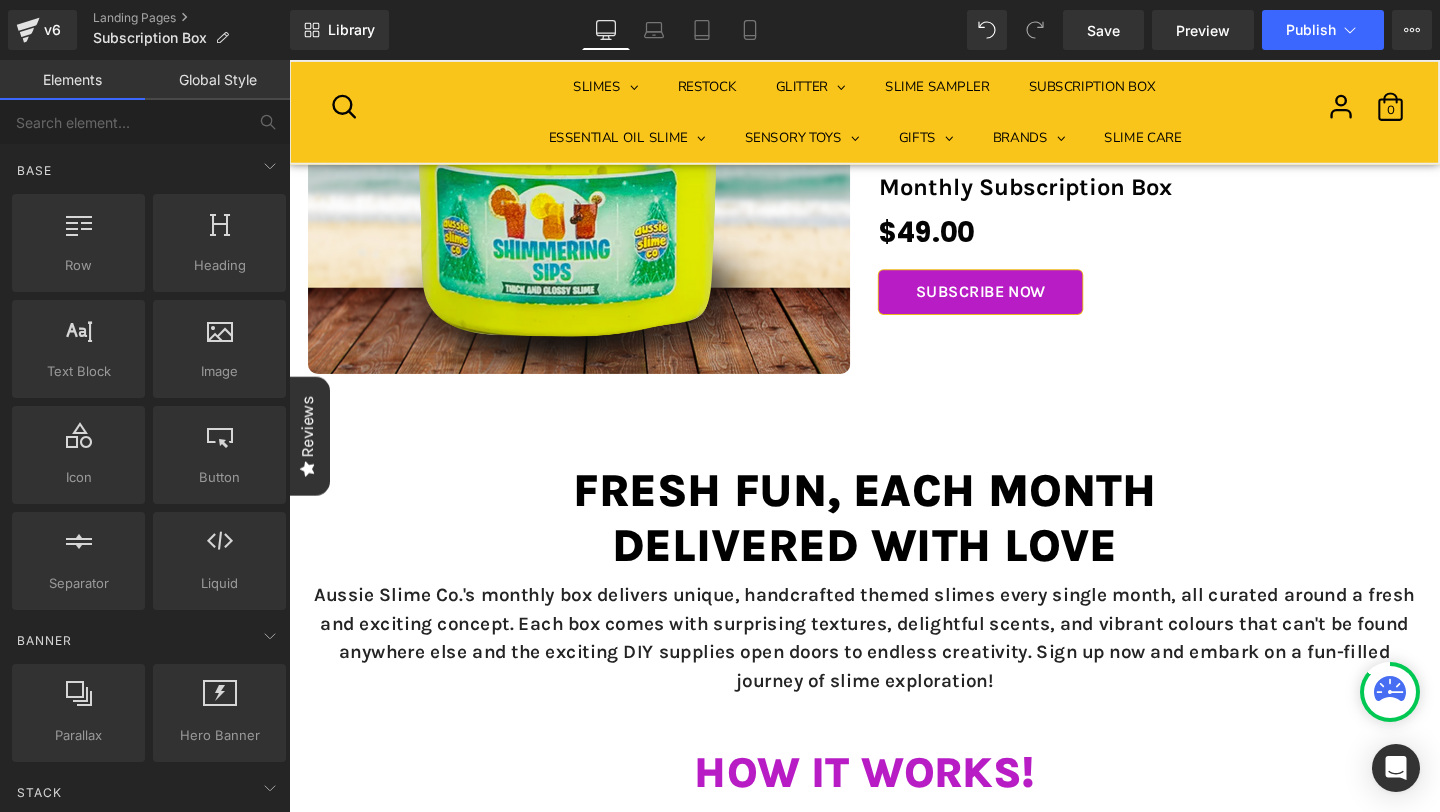 click on "$0
$49.00
(P) Price Subscribe Now Button
Product         Subscribe & save upto 44% on every box! Heading         This month's lineup includes: Text Block         ✨ Shimmering Sips (6oz):  A sparkly, drink-inspired slime with a glossy texture and sweet scent that’s as satisfying to squish as it is to swirl. ❄️ North Pole (4oz): +more Text Block" at bounding box center (894, 95) 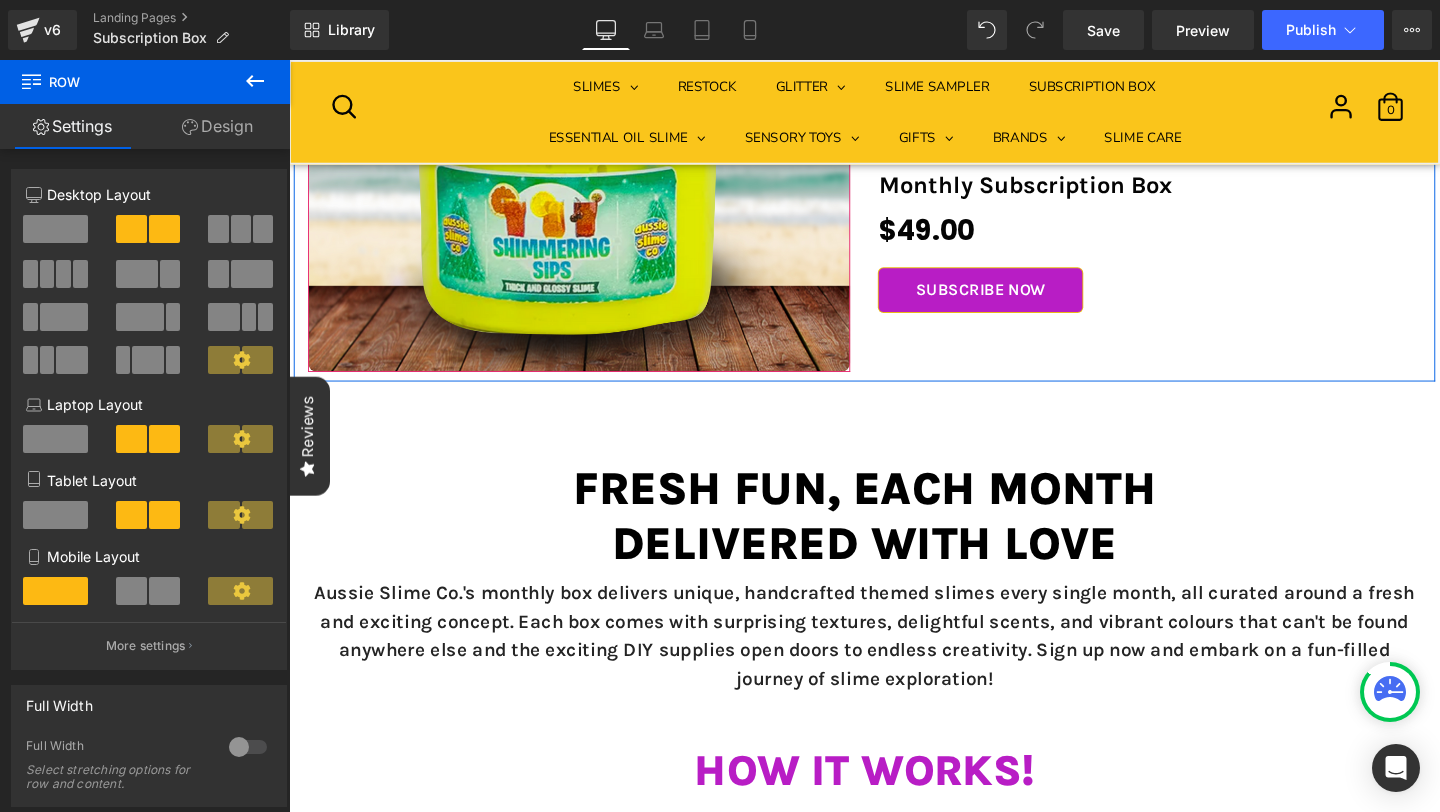 scroll, scrollTop: 1131, scrollLeft: 0, axis: vertical 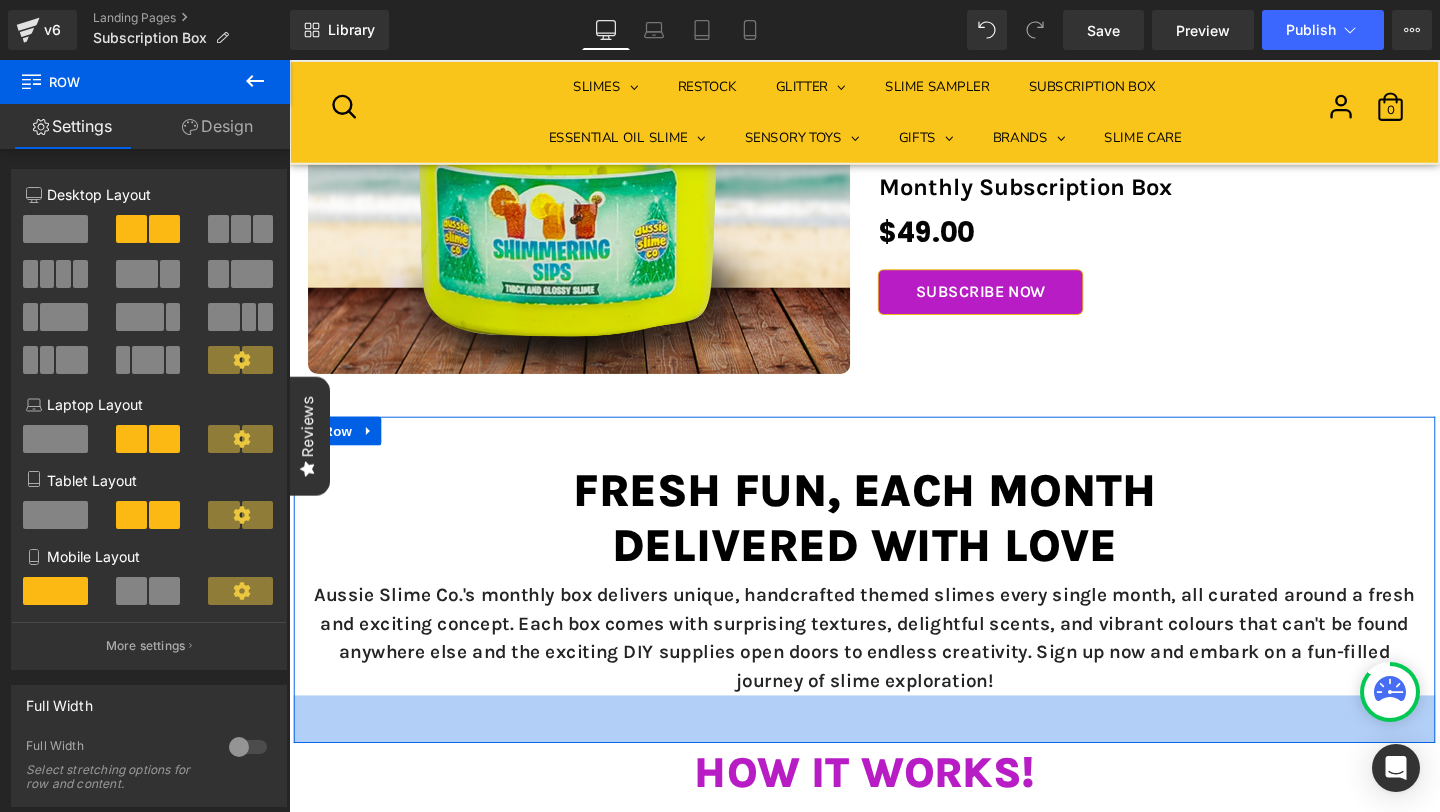click on "50px" at bounding box center [894, 753] 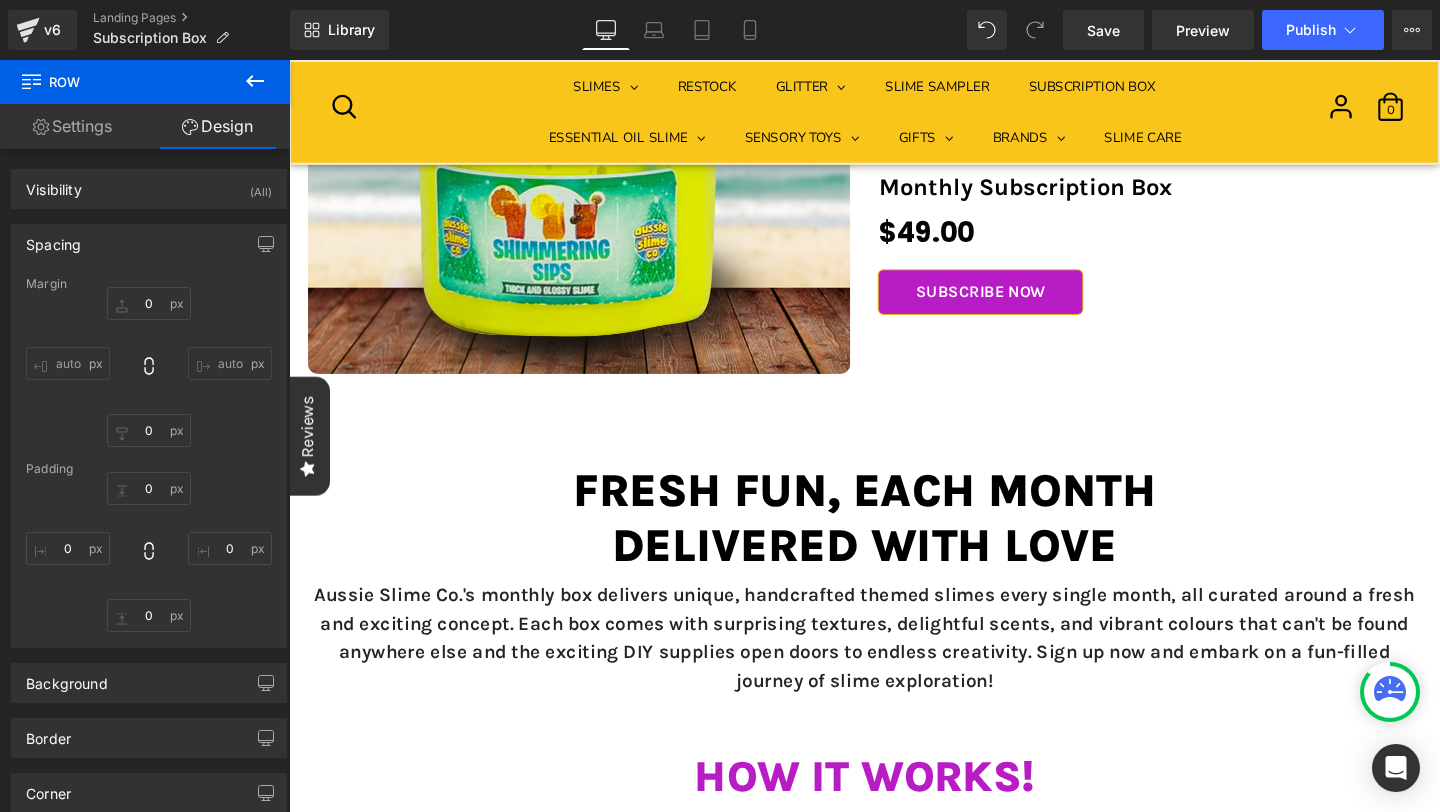 type on "0" 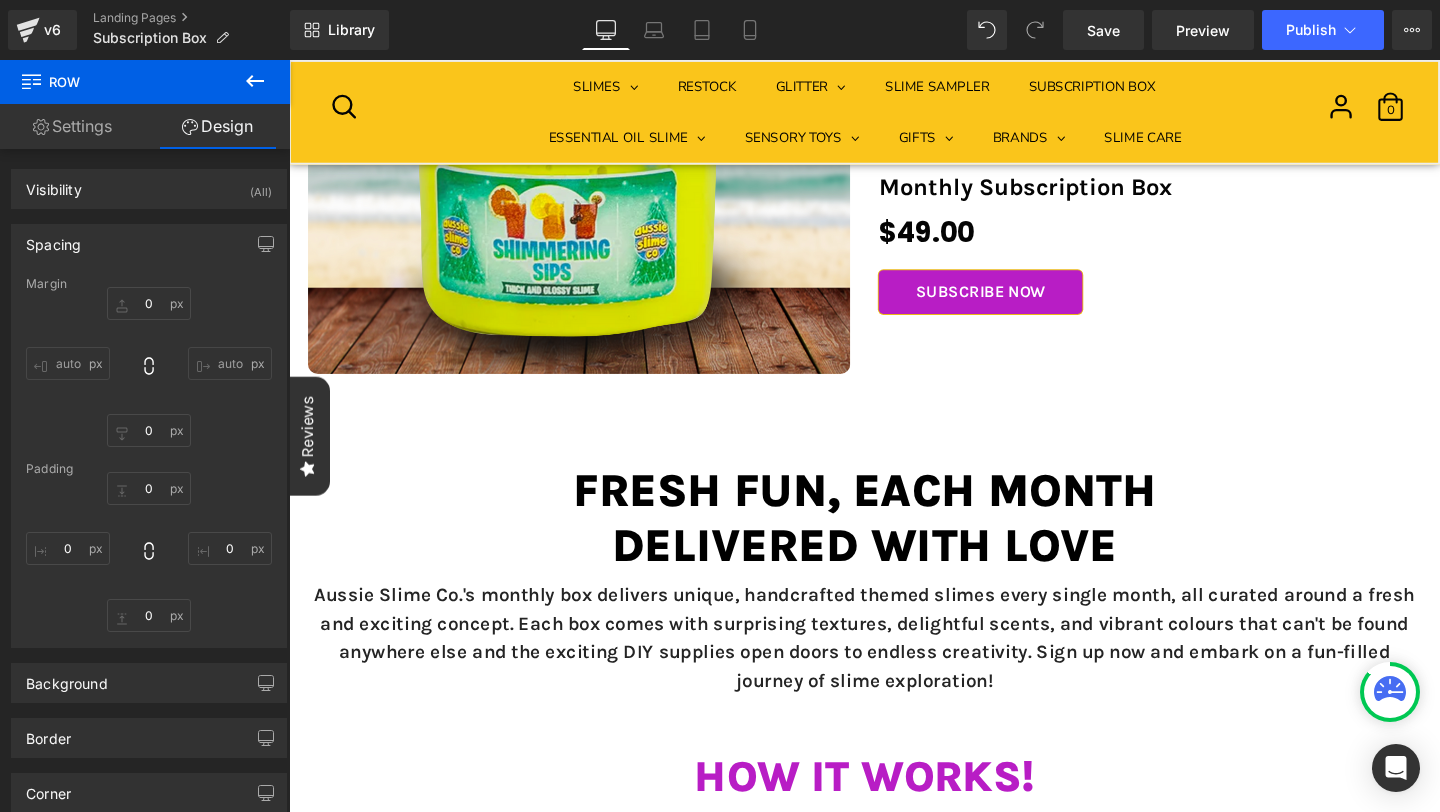 type on "0" 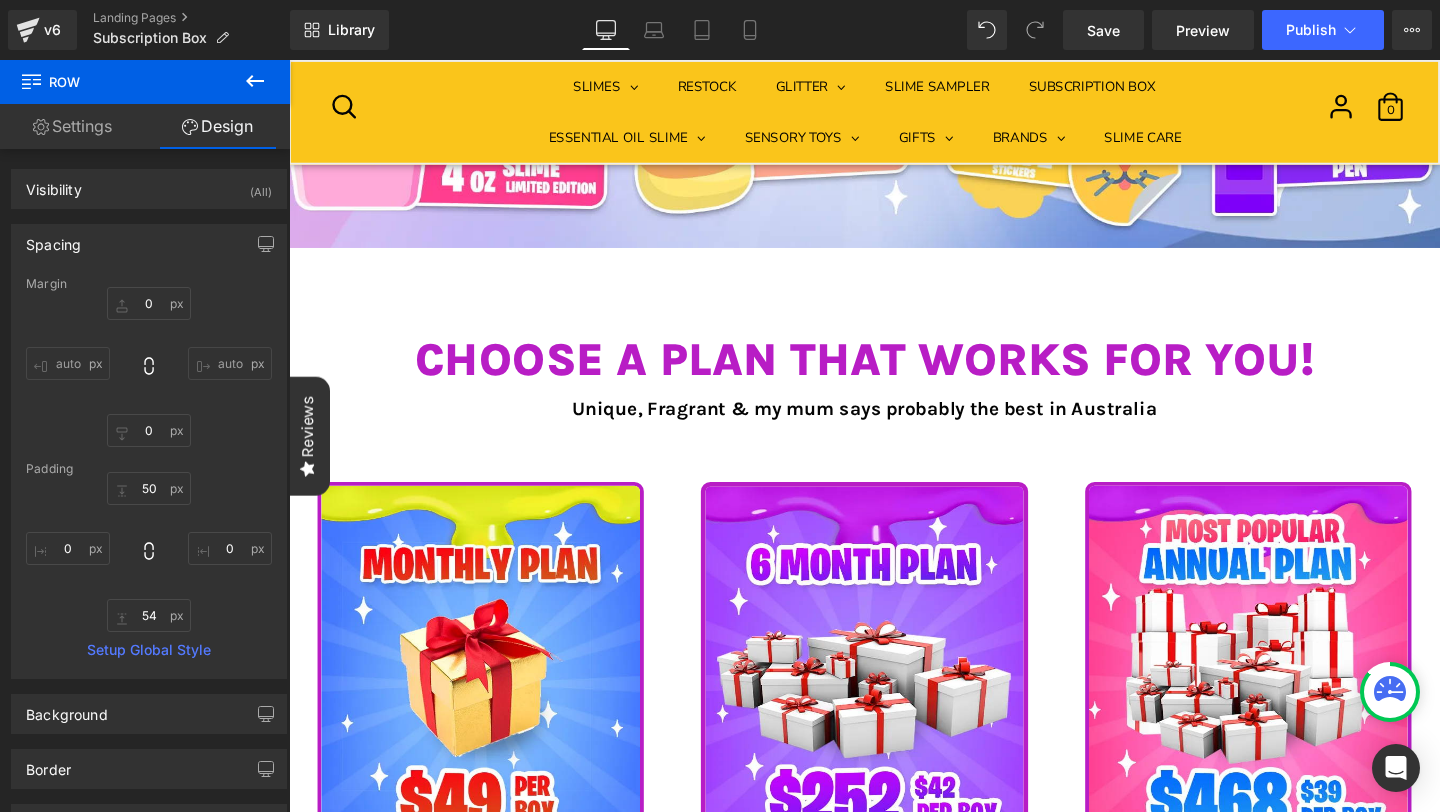 scroll, scrollTop: 2756, scrollLeft: 0, axis: vertical 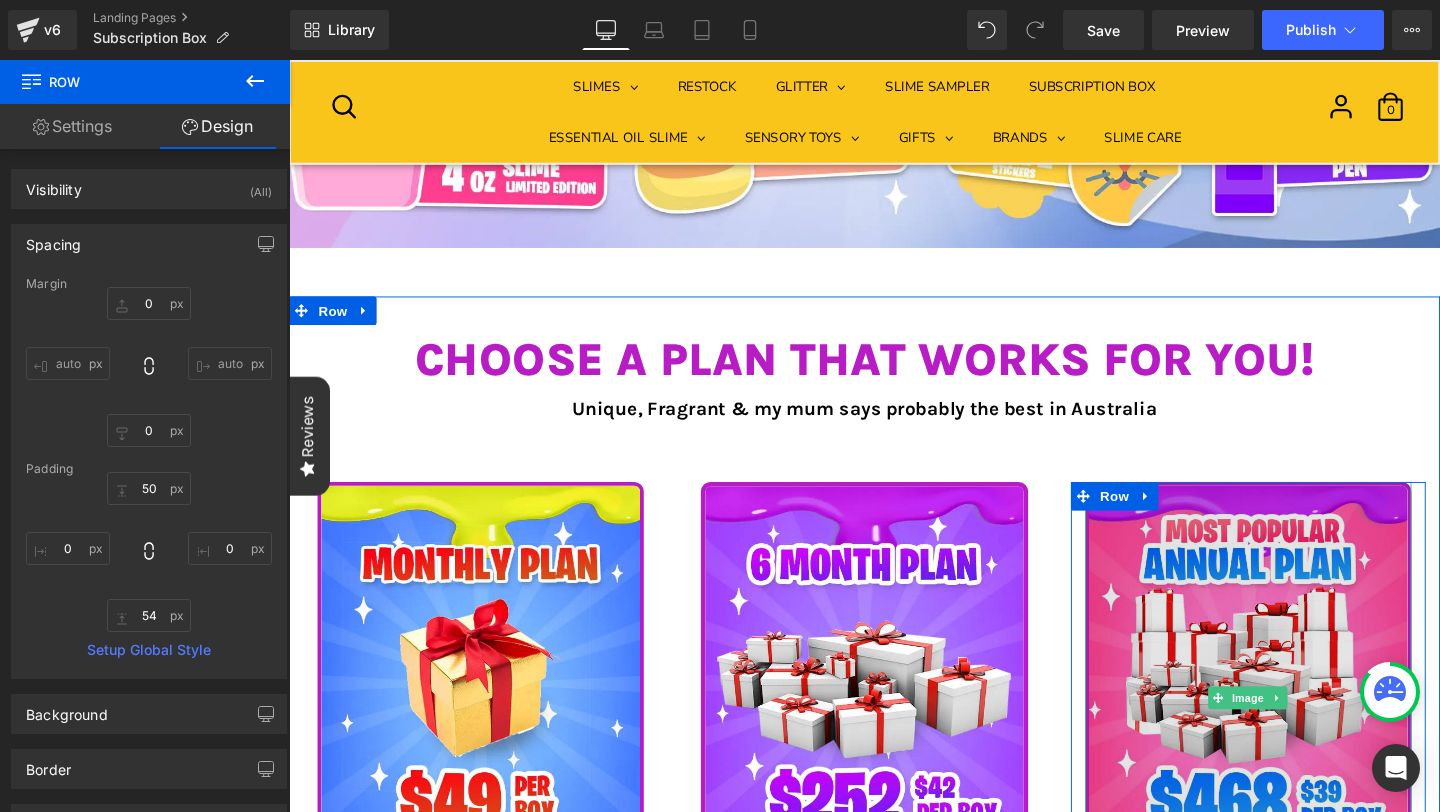 click at bounding box center (1297, 731) 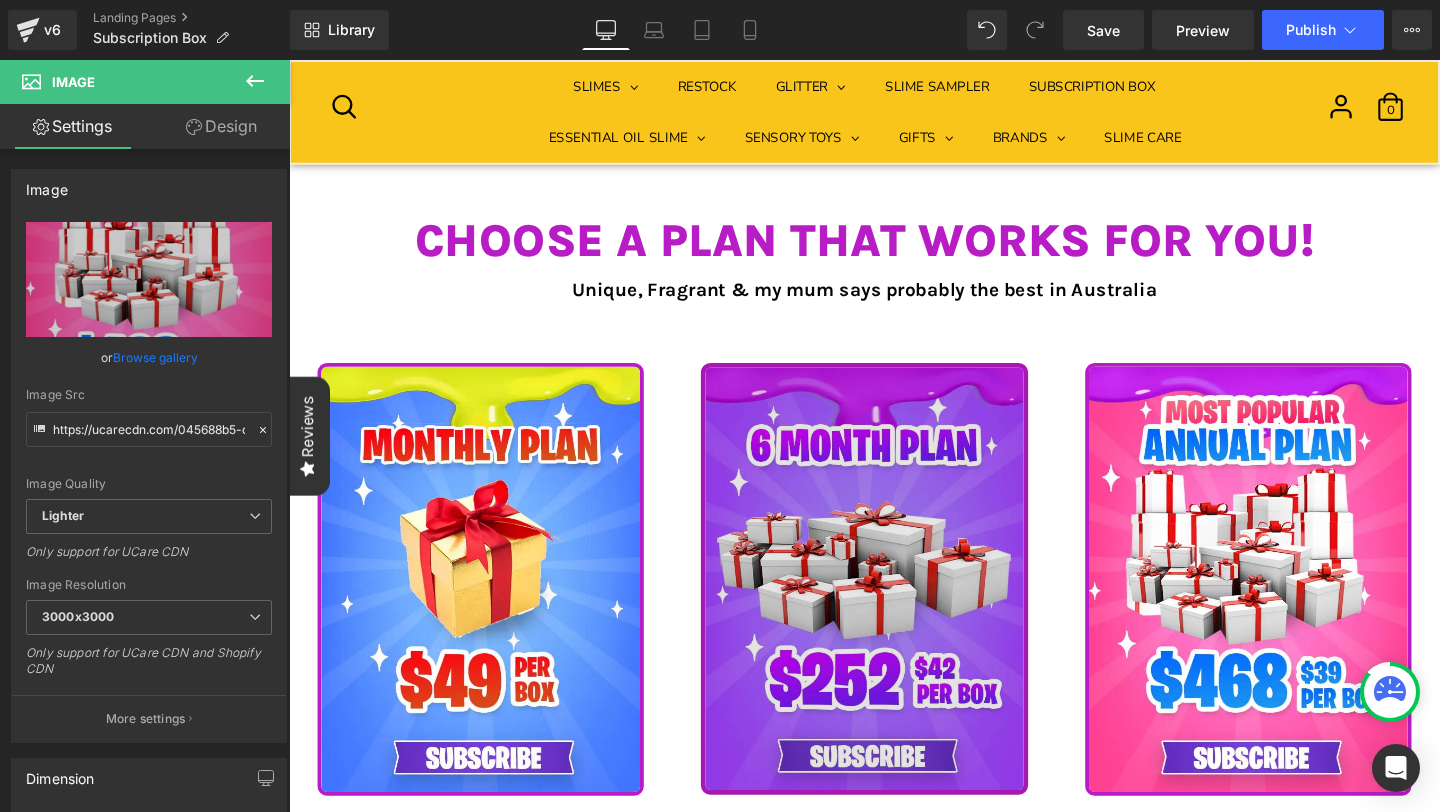 scroll, scrollTop: 2801, scrollLeft: 0, axis: vertical 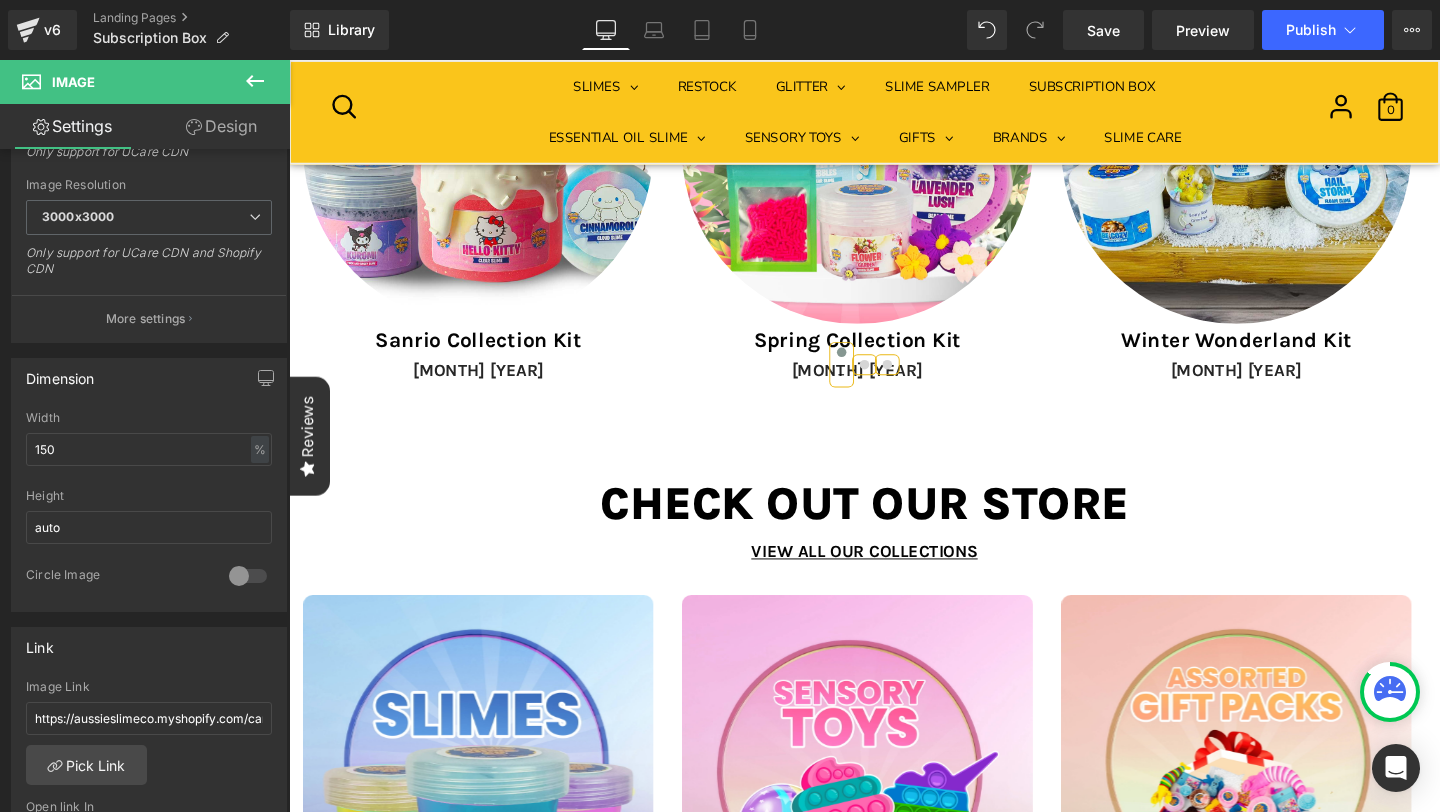 click on "Library Desktop Desktop Laptop Tablet Mobile Save Preview Publish Scheduled View Live Page View with current Template Save Template to Library Schedule Publish Publish Settings Shortcuts  Your page can’t be published   You've reached the maximum number of published pages on your plan  (0/0).  You need to upgrade your plan or unpublish all your pages to get 1 publish slot.   Unpublish pages   Upgrade plan" at bounding box center (865, 30) 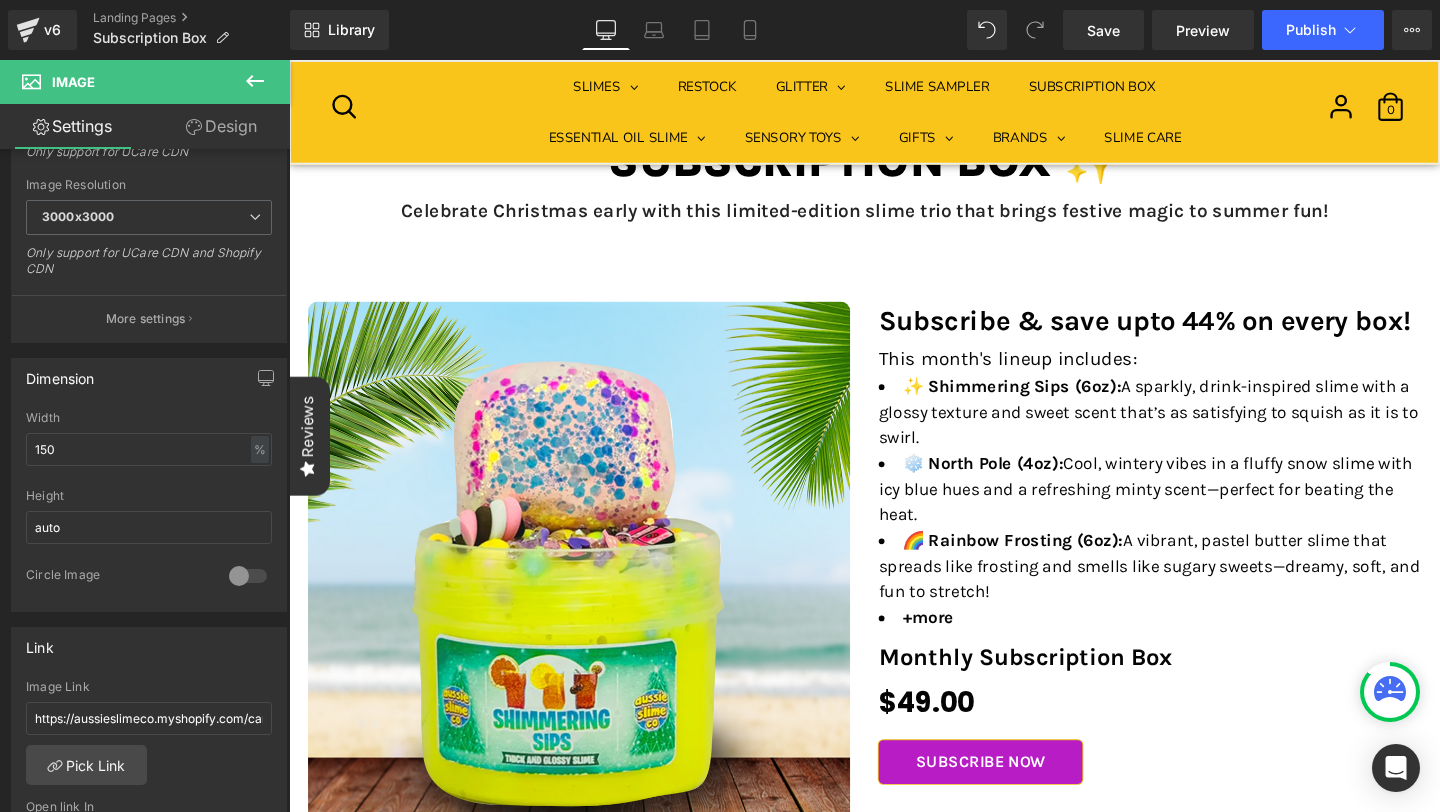 scroll, scrollTop: 711, scrollLeft: 0, axis: vertical 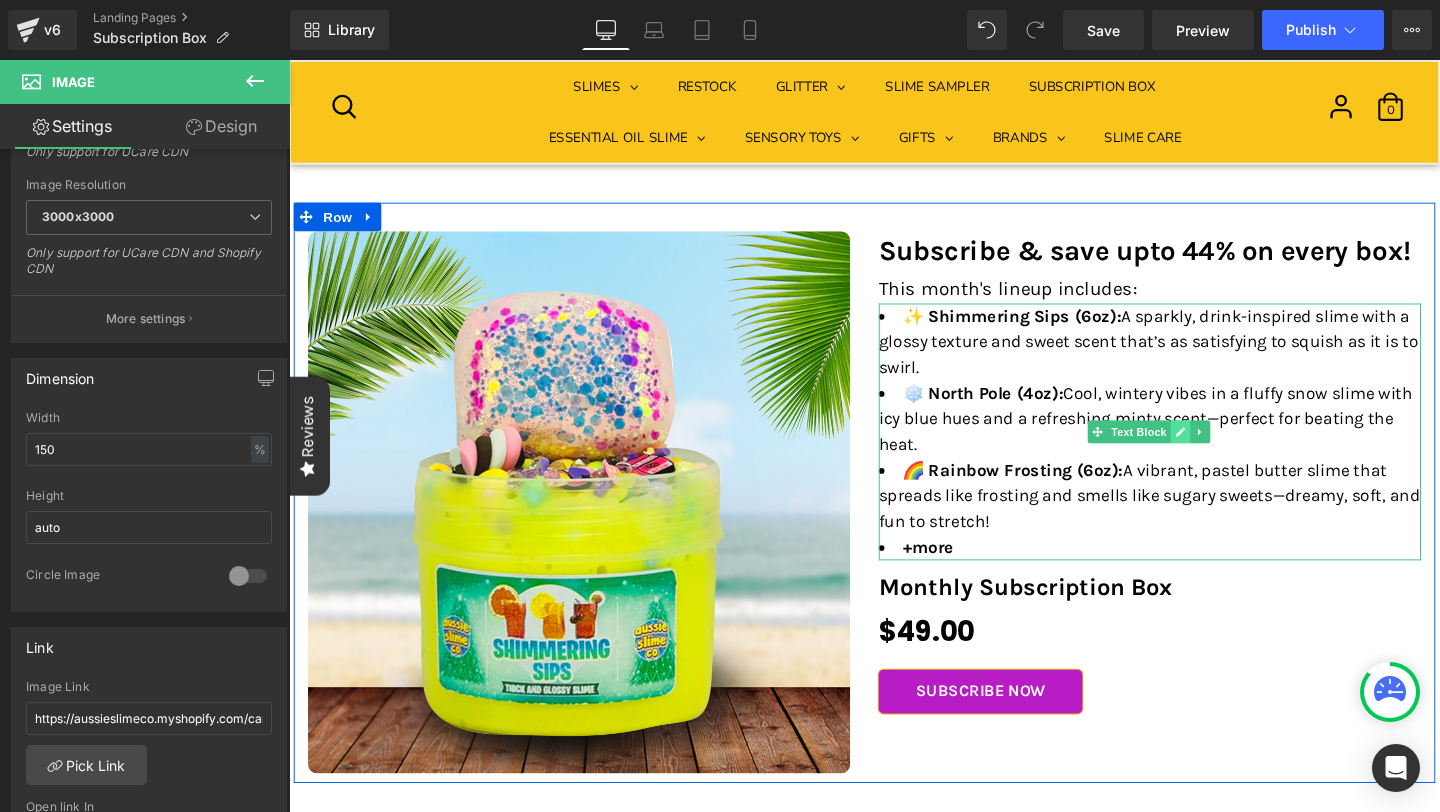 click 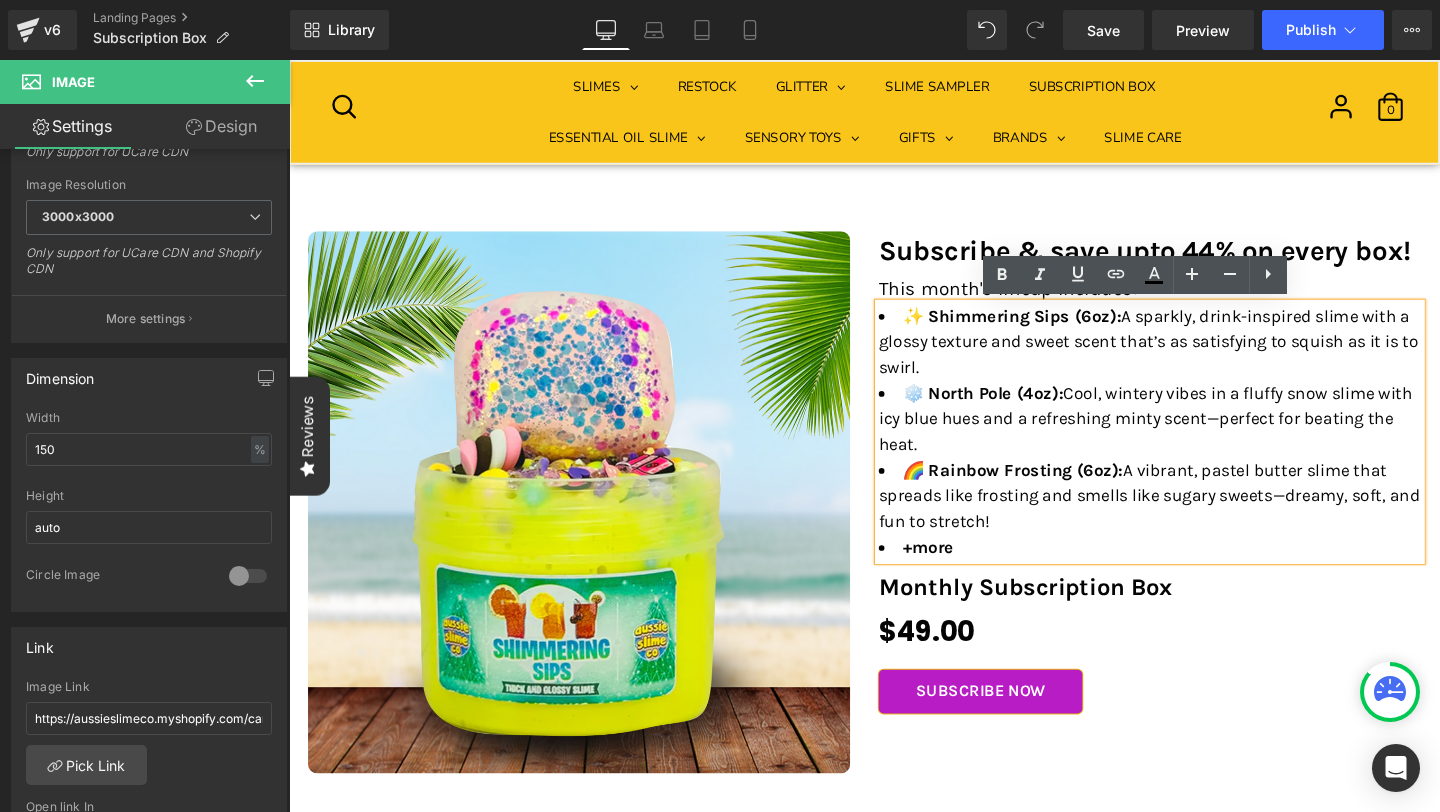 drag, startPoint x: 1108, startPoint y: 536, endPoint x: 943, endPoint y: 350, distance: 248.63829 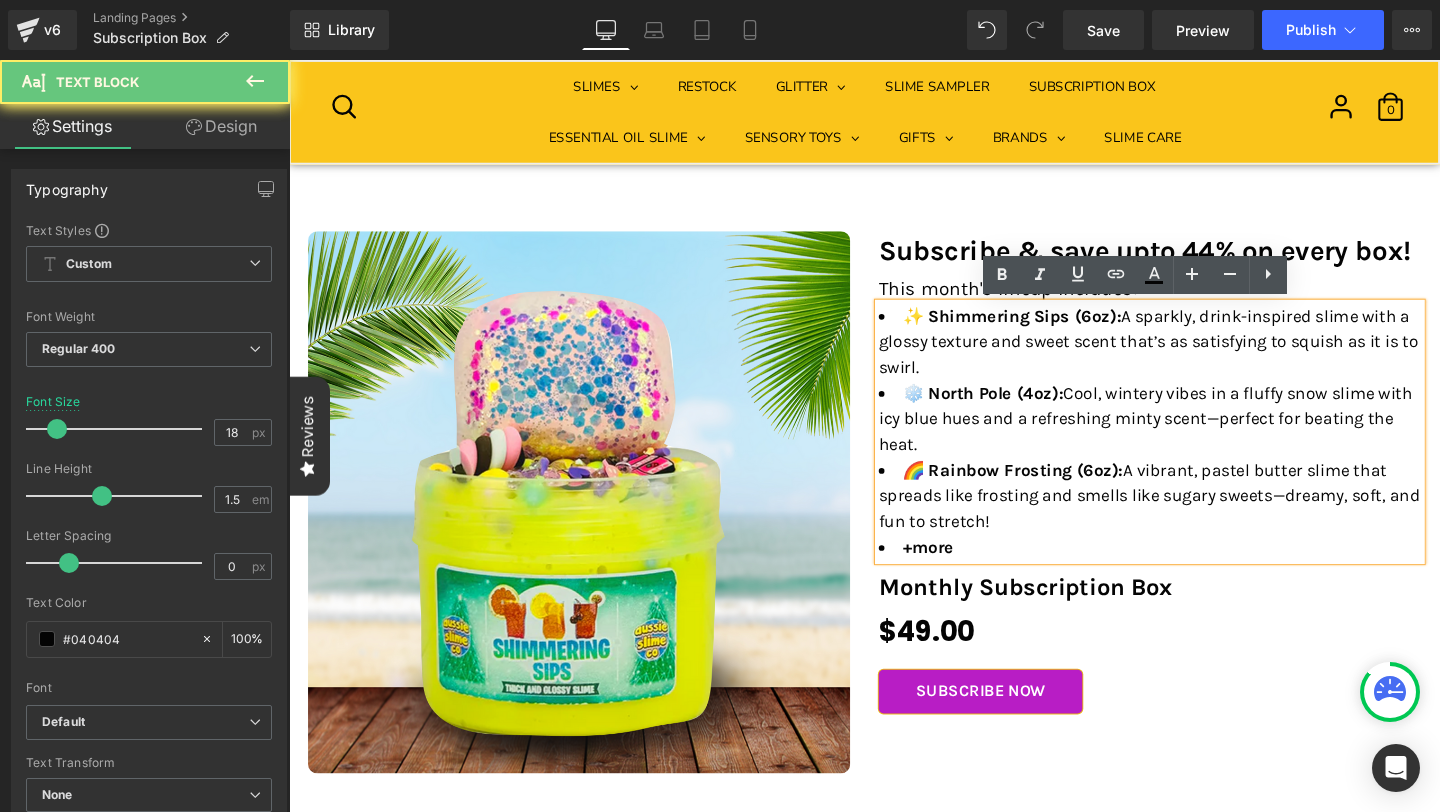 drag, startPoint x: 931, startPoint y: 328, endPoint x: 1224, endPoint y: 439, distance: 313.32092 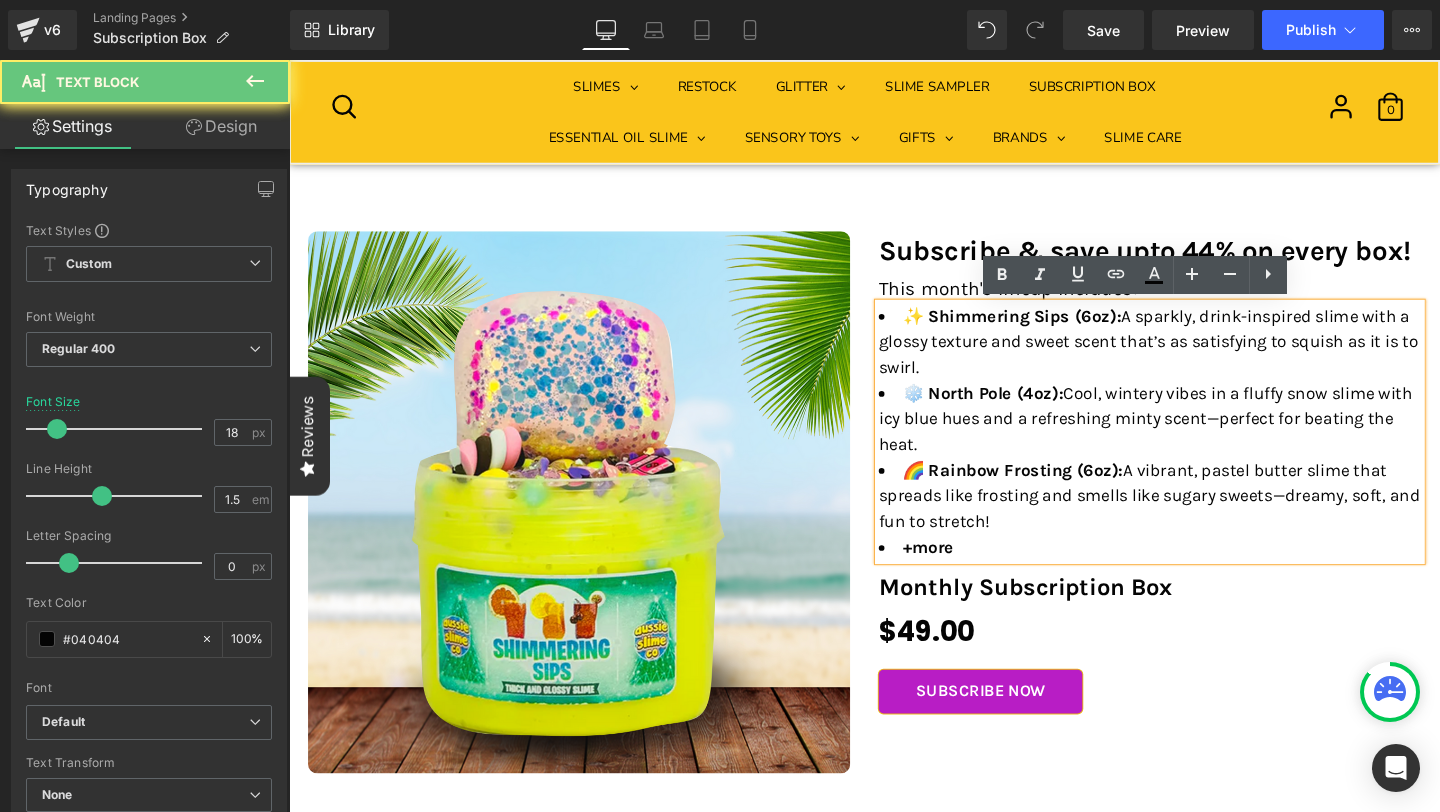 click on "✨ Shimmering Sips (6oz): A sparkly, drink-inspired slime with a glossy texture and sweet scent that’s as satisfying to squish as it is to swirl. ❄️ North Pole (4oz): Cool, wintery vibes in a fluffy snow slime with icy blue hues and a refreshing minty scent—perfect for beating the heat. 🌈 Rainbow Frosting (6oz): A vibrant, pastel butter slime that spreads like frosting and smells like sugary sweets—dreamy, soft, and fun to stretch! +more" at bounding box center (1194, 451) 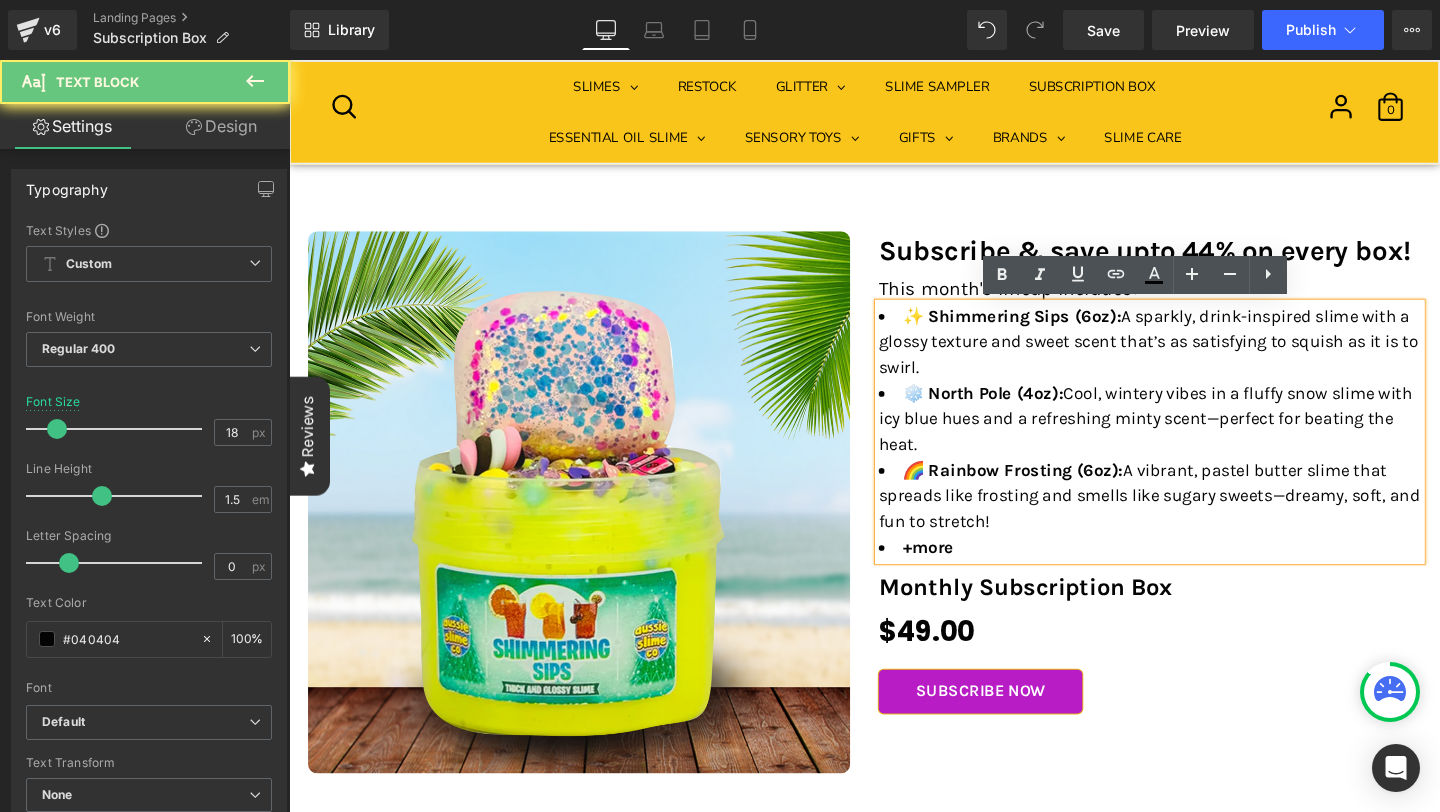 paste 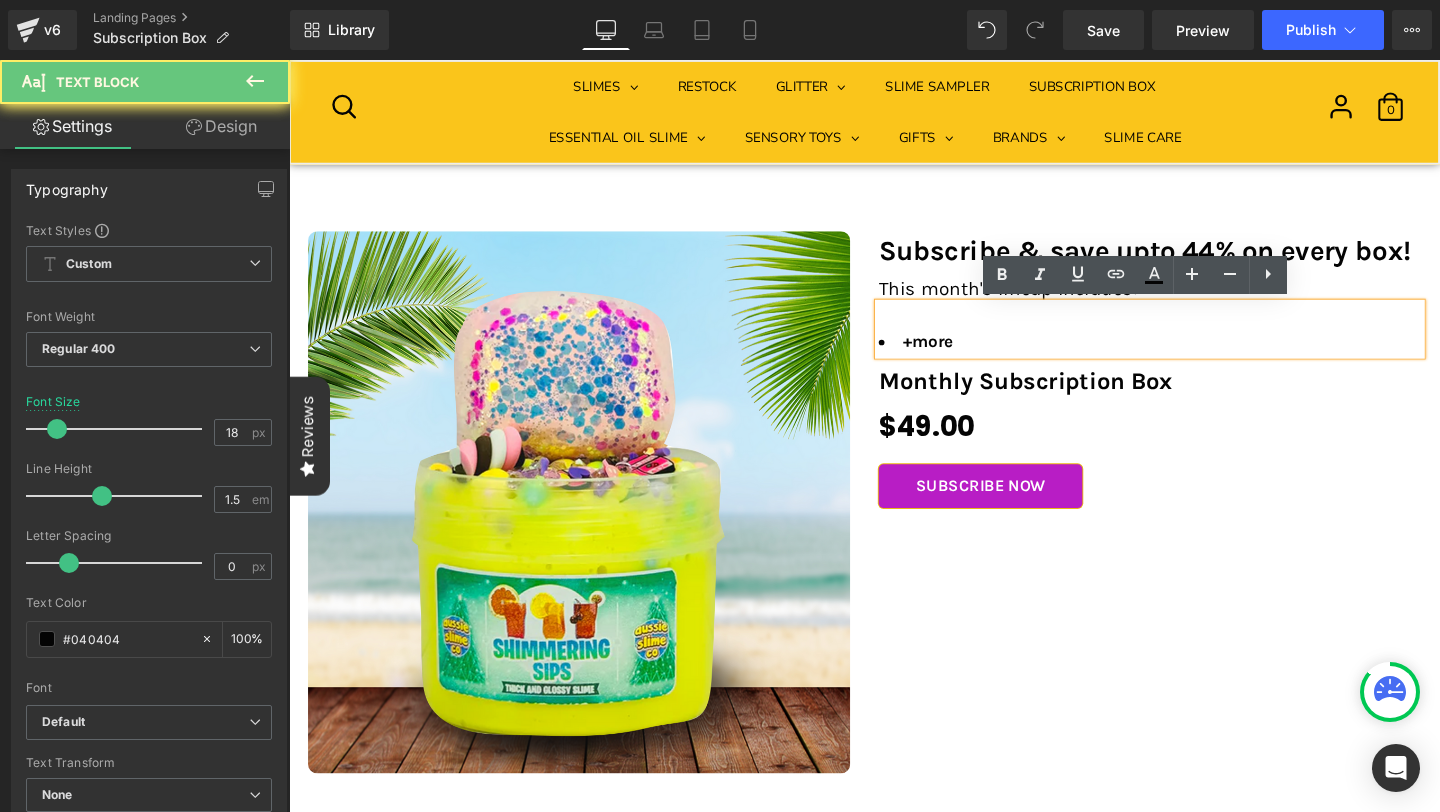 type 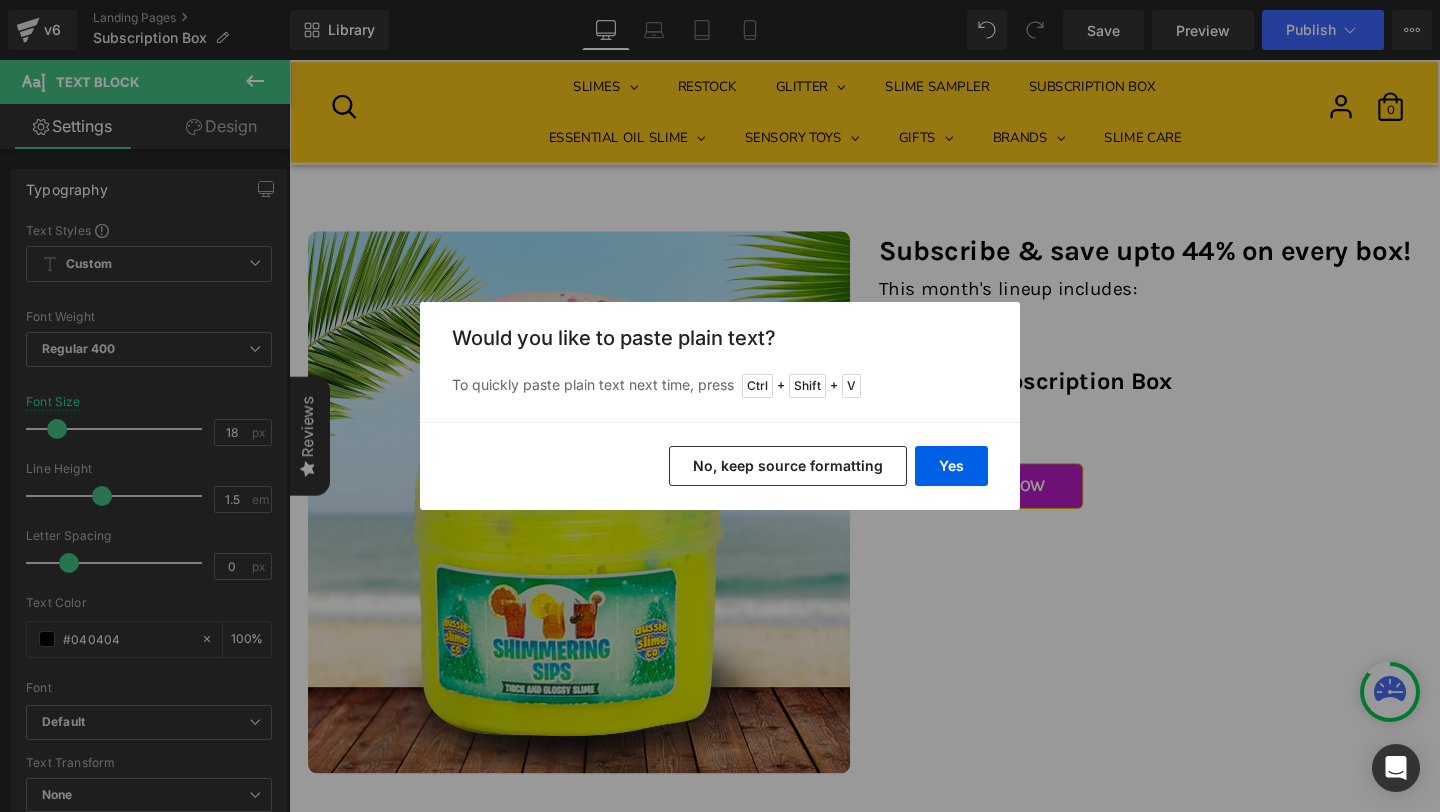 click on "Back to Library   Insert     Would you like to paste plain text? To quickly paste plain text next time, press  Ctrl   +   Shift   +   V     Yes No, keep source formatting" at bounding box center [720, 406] 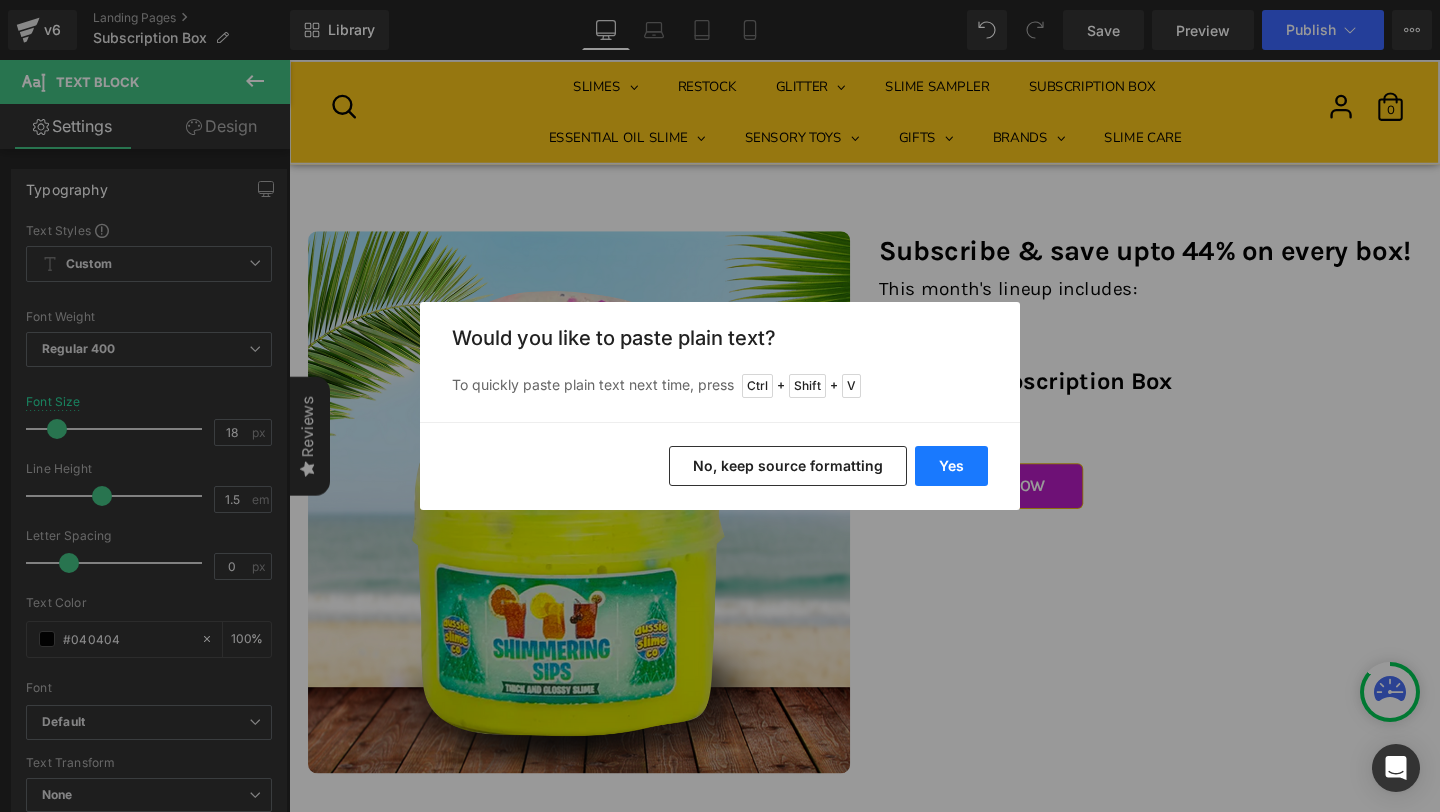 click on "Yes" at bounding box center [951, 466] 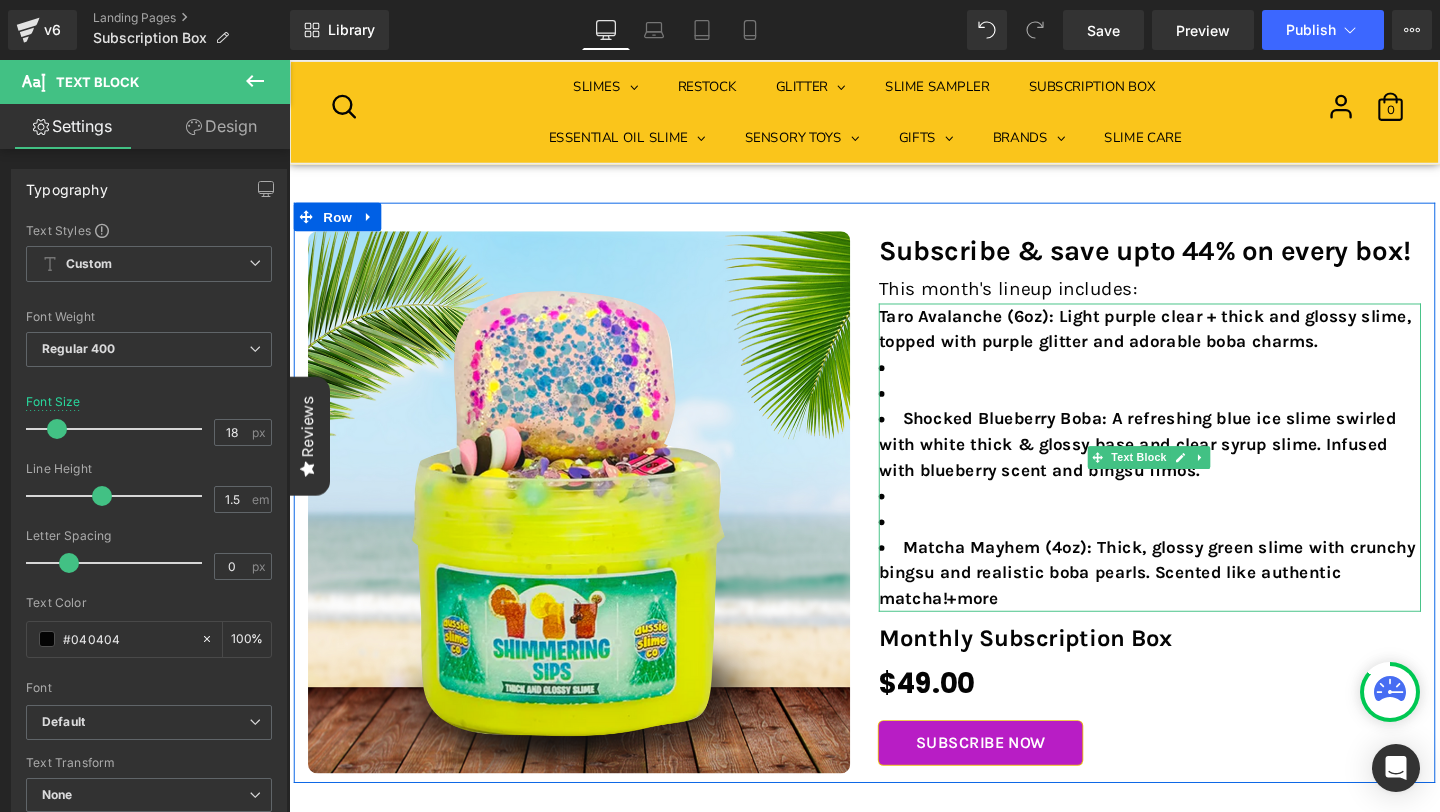 click at bounding box center [1194, 383] 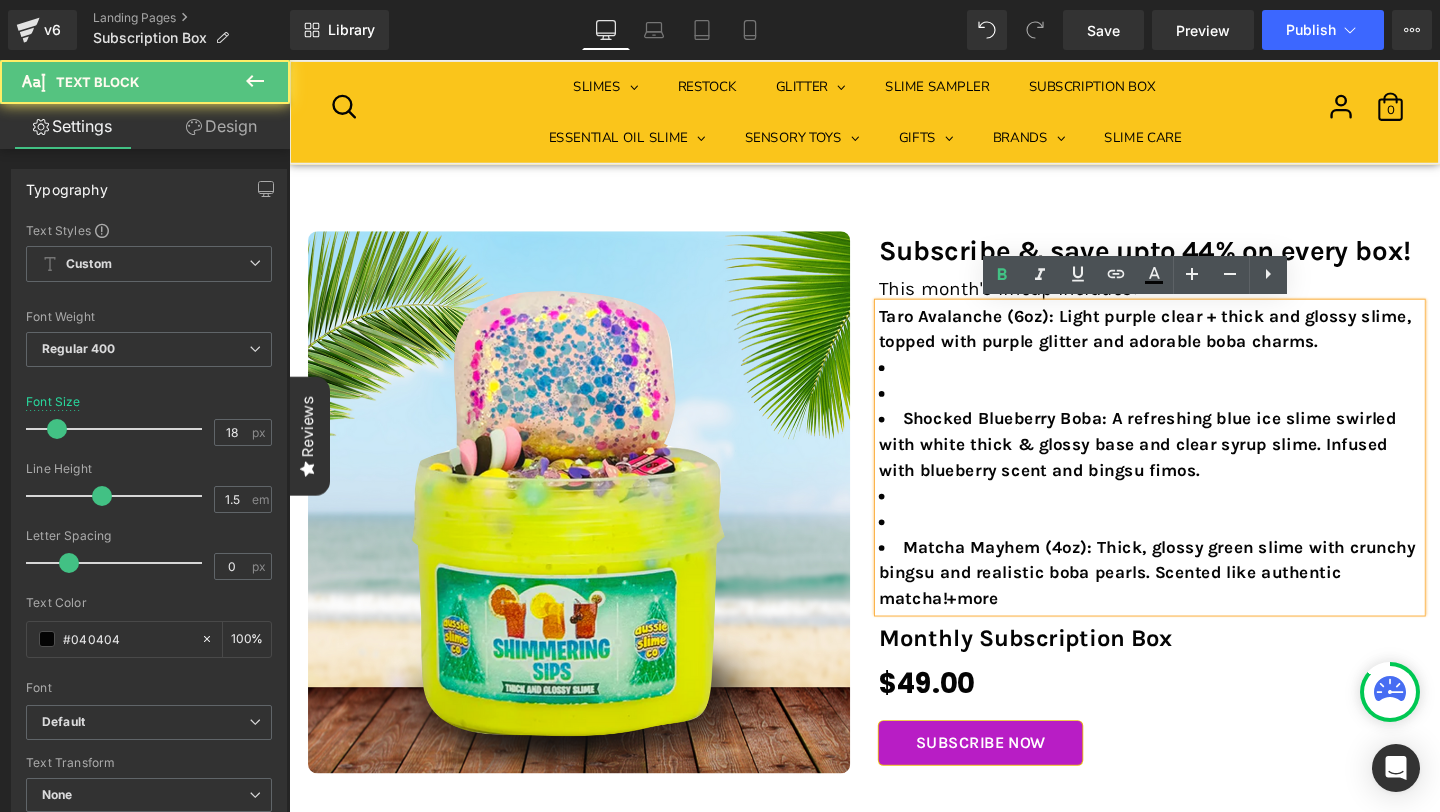 click at bounding box center (1194, 410) 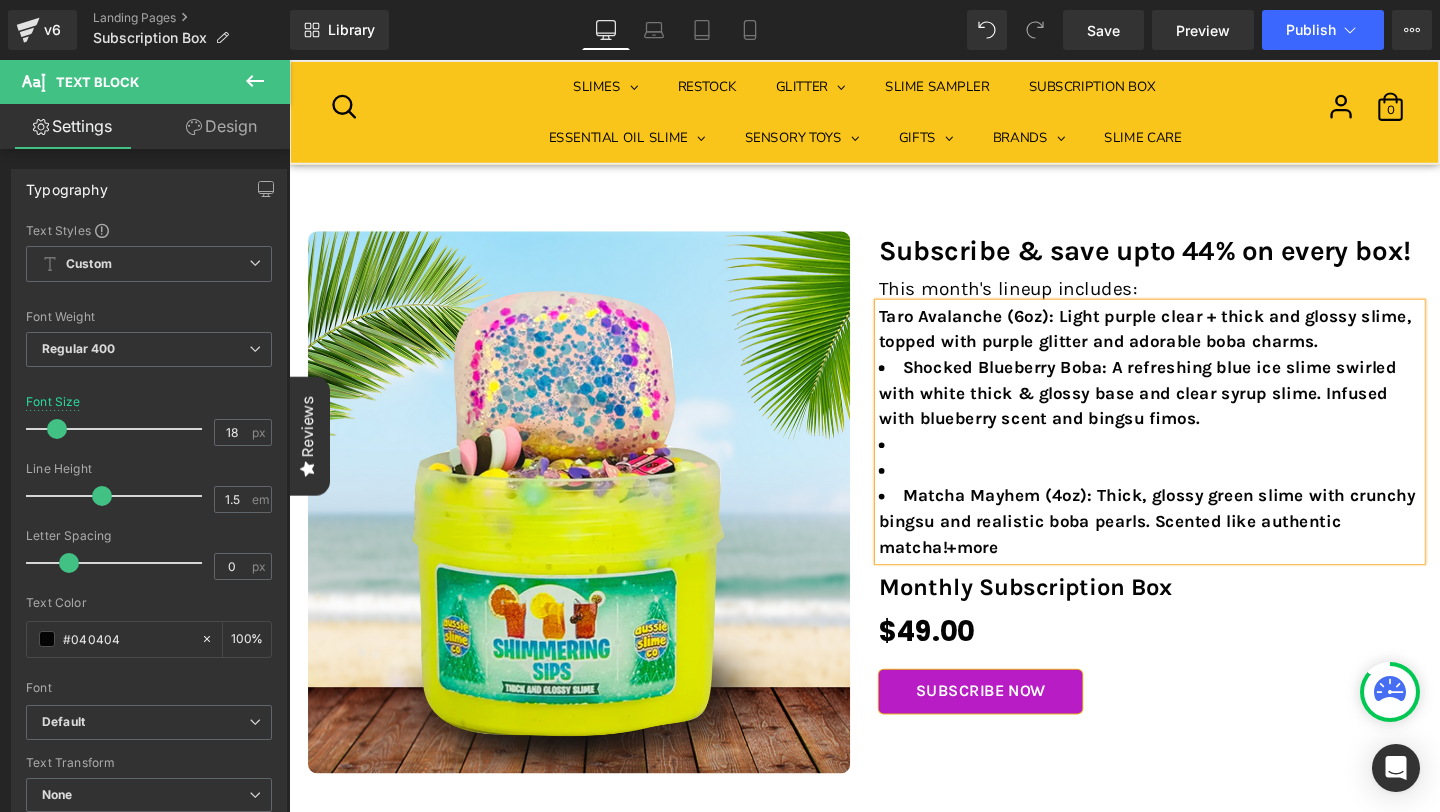click at bounding box center [1194, 491] 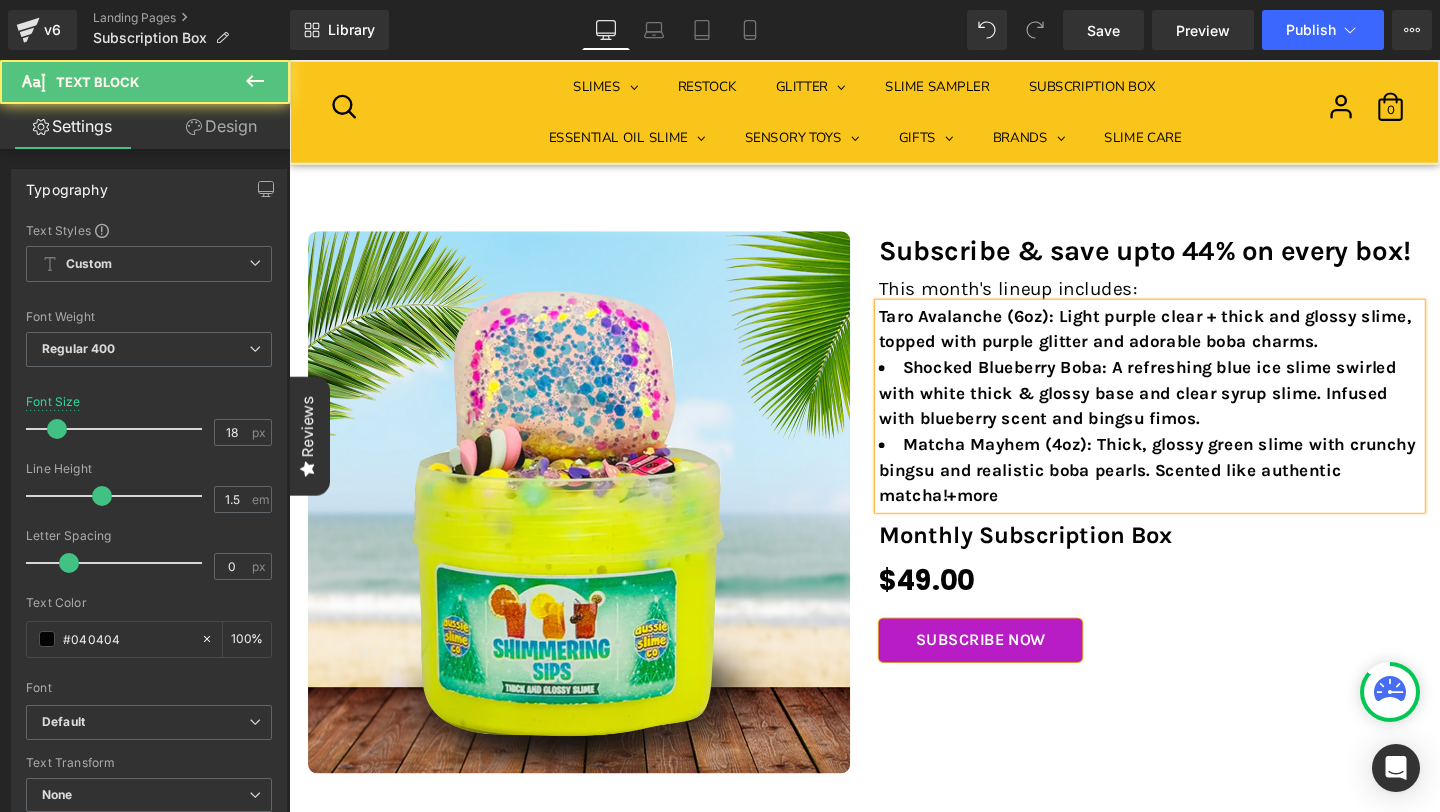 click on "Taro Avalanche (6oz): Light purple clear + thick and glossy slime, topped with purple glitter and adorable boba charms. Shocked Blueberry Boba: A refreshing blue ice slime swirled with white thick & glossy base and clear syrup slime. Infused with blueberry scent and bingsu fimos. Matcha Mayhem (4oz): Thick, glossy green slime with crunchy bingsu and realistic boba pearls. Scented like authentic matcha!+more" at bounding box center [1194, 424] 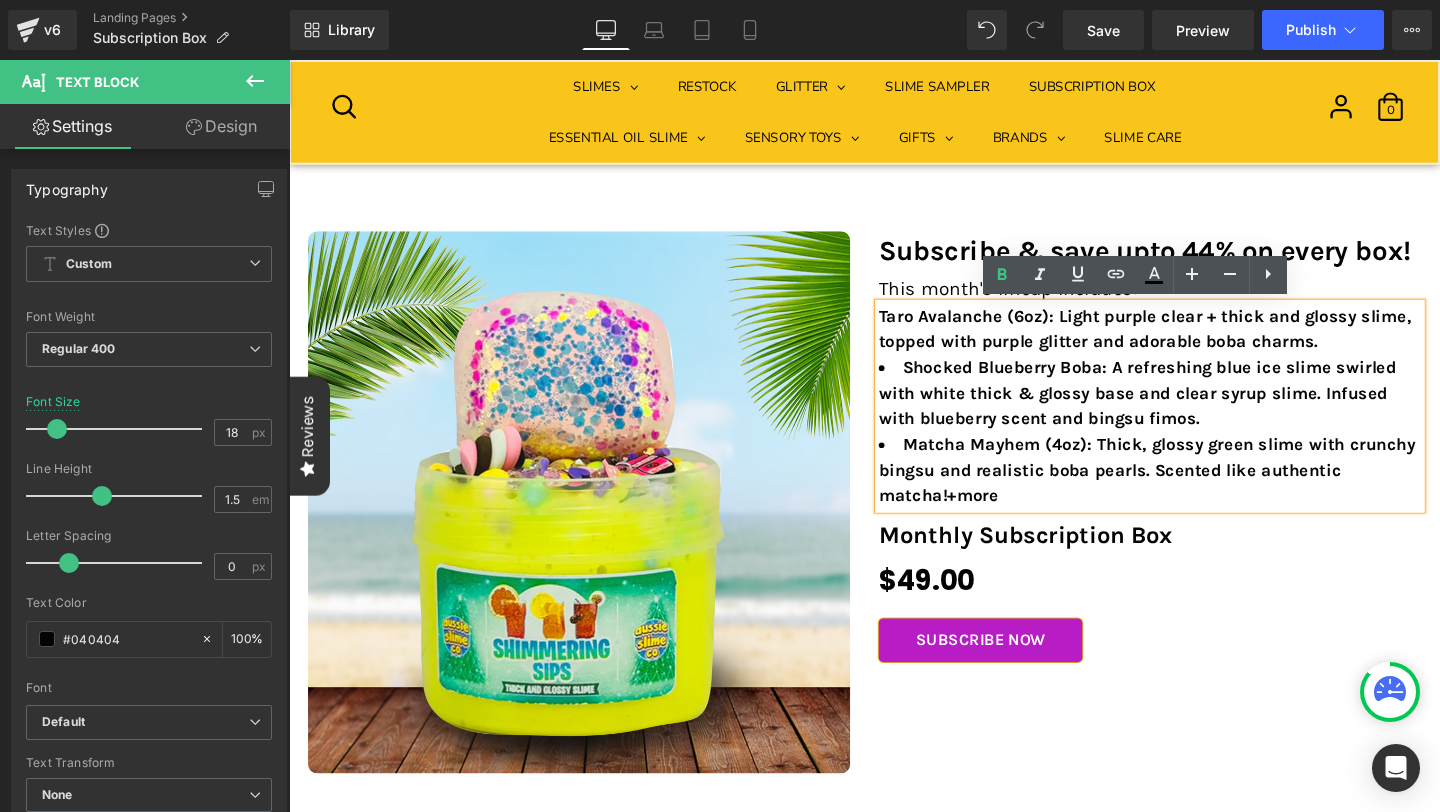 click on "Taro Avalanche (6oz): Light purple clear + thick and glossy slime, topped with purple glitter and adorable boba charms." at bounding box center (1189, 342) 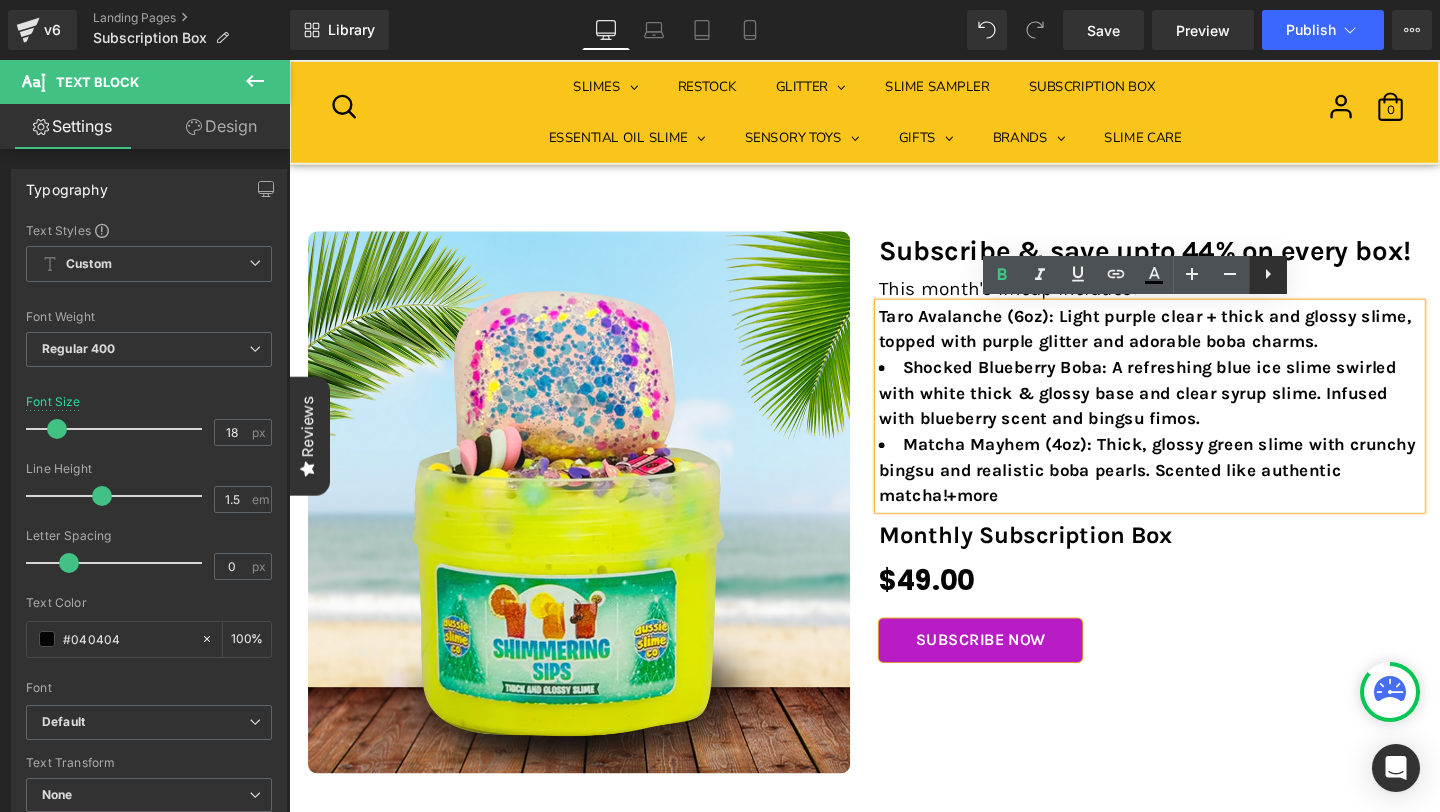 click 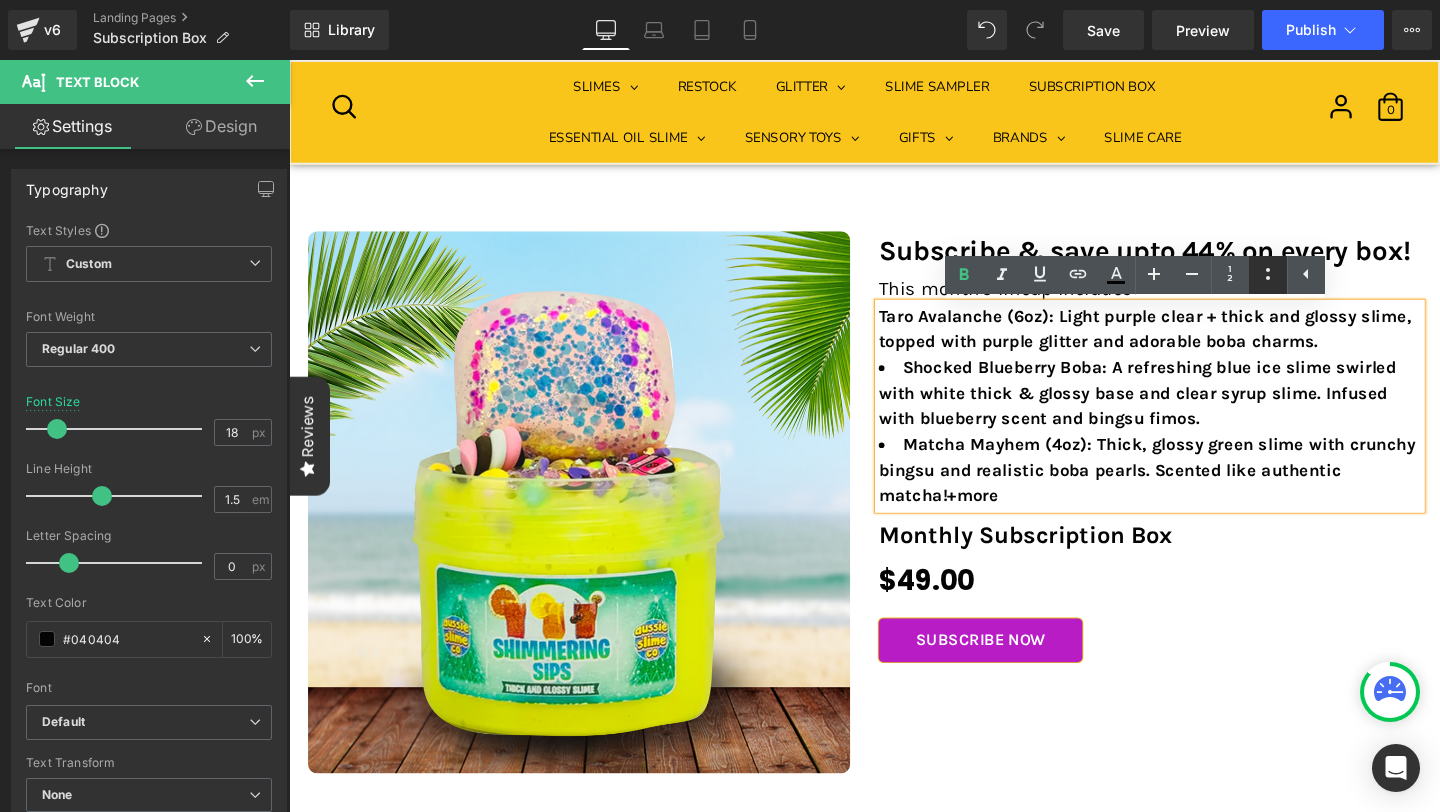 click 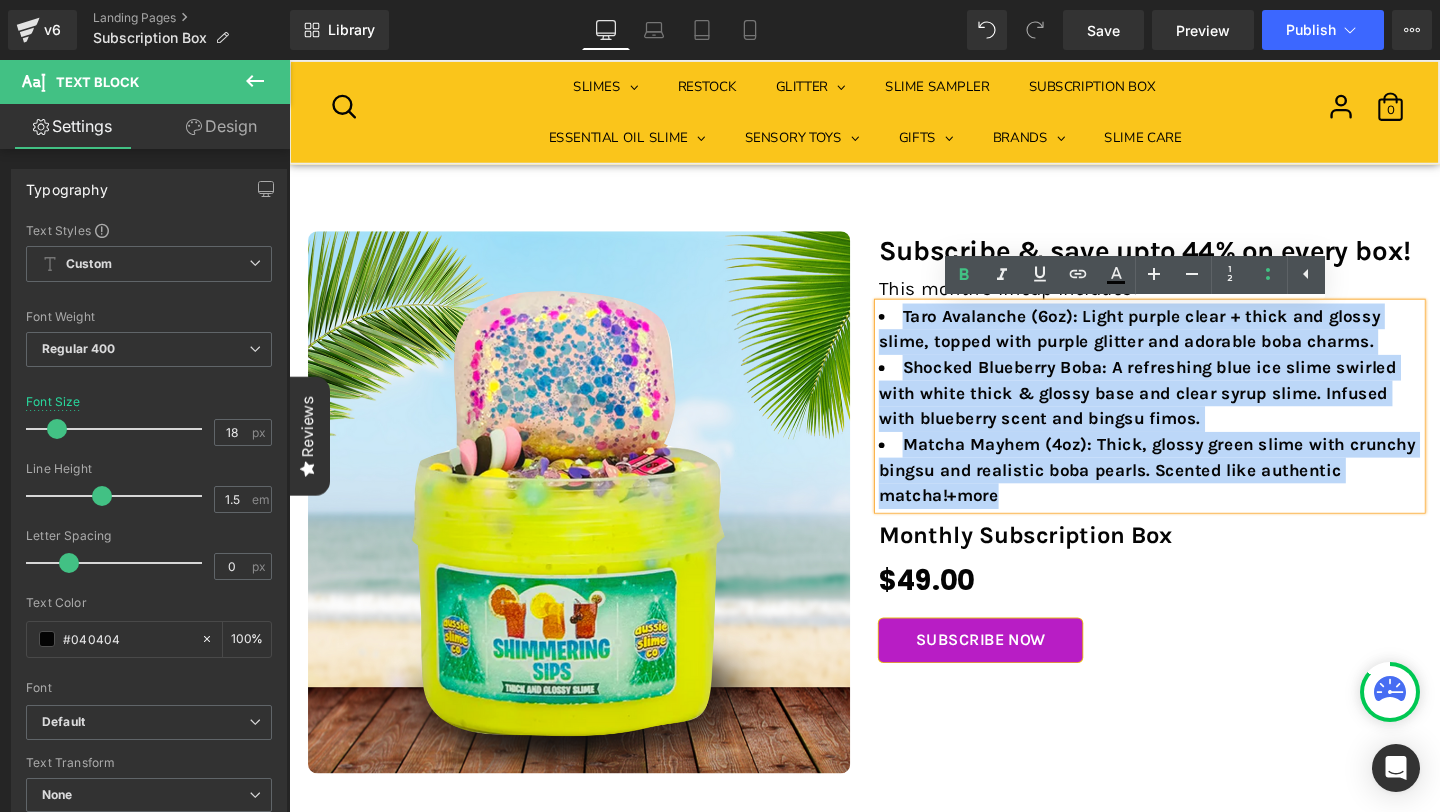 click on "Taro Avalanche (6oz): Light purple clear + thick and glossy slime, topped with purple glitter and adorable boba charms." at bounding box center [1172, 342] 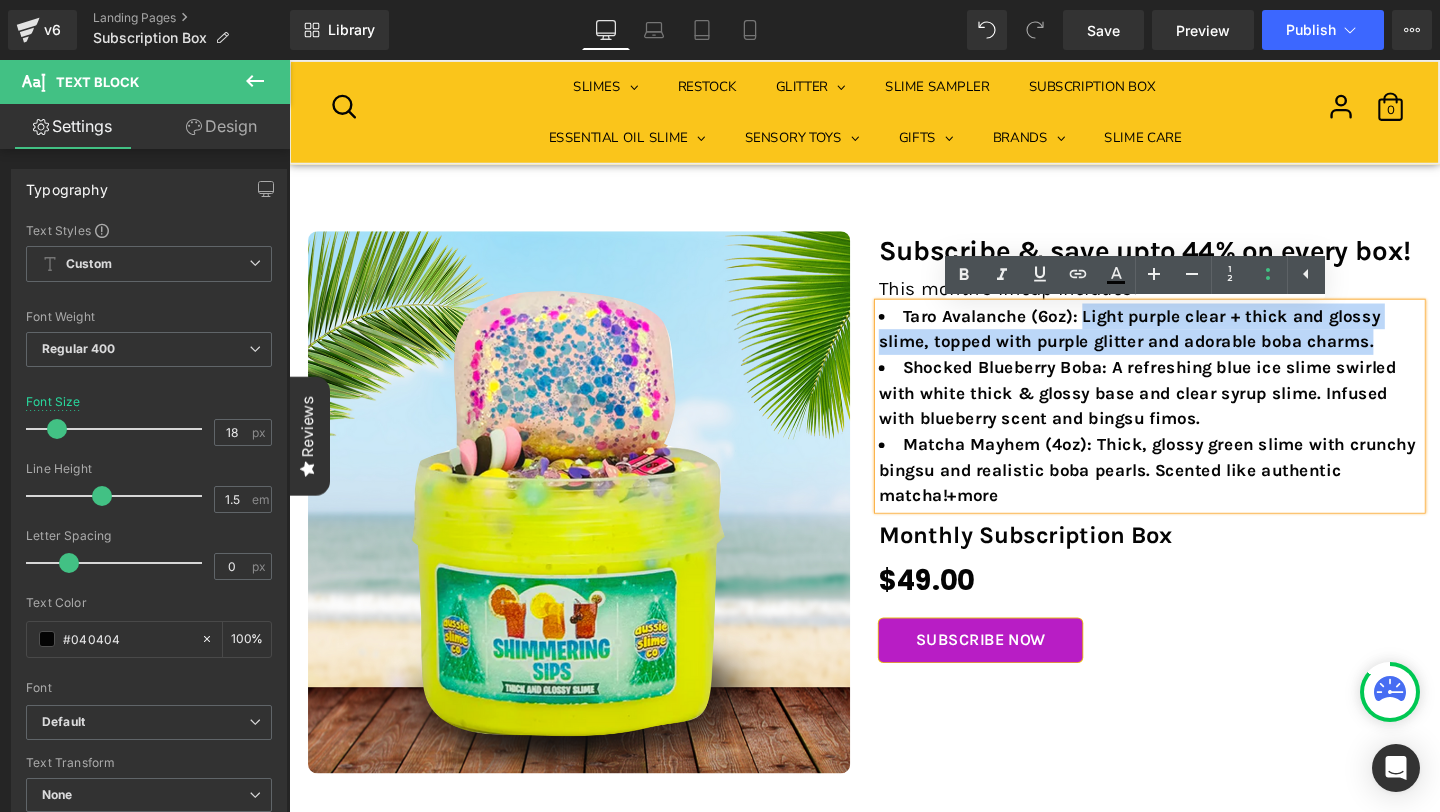 drag, startPoint x: 1113, startPoint y: 327, endPoint x: 1431, endPoint y: 353, distance: 319.06113 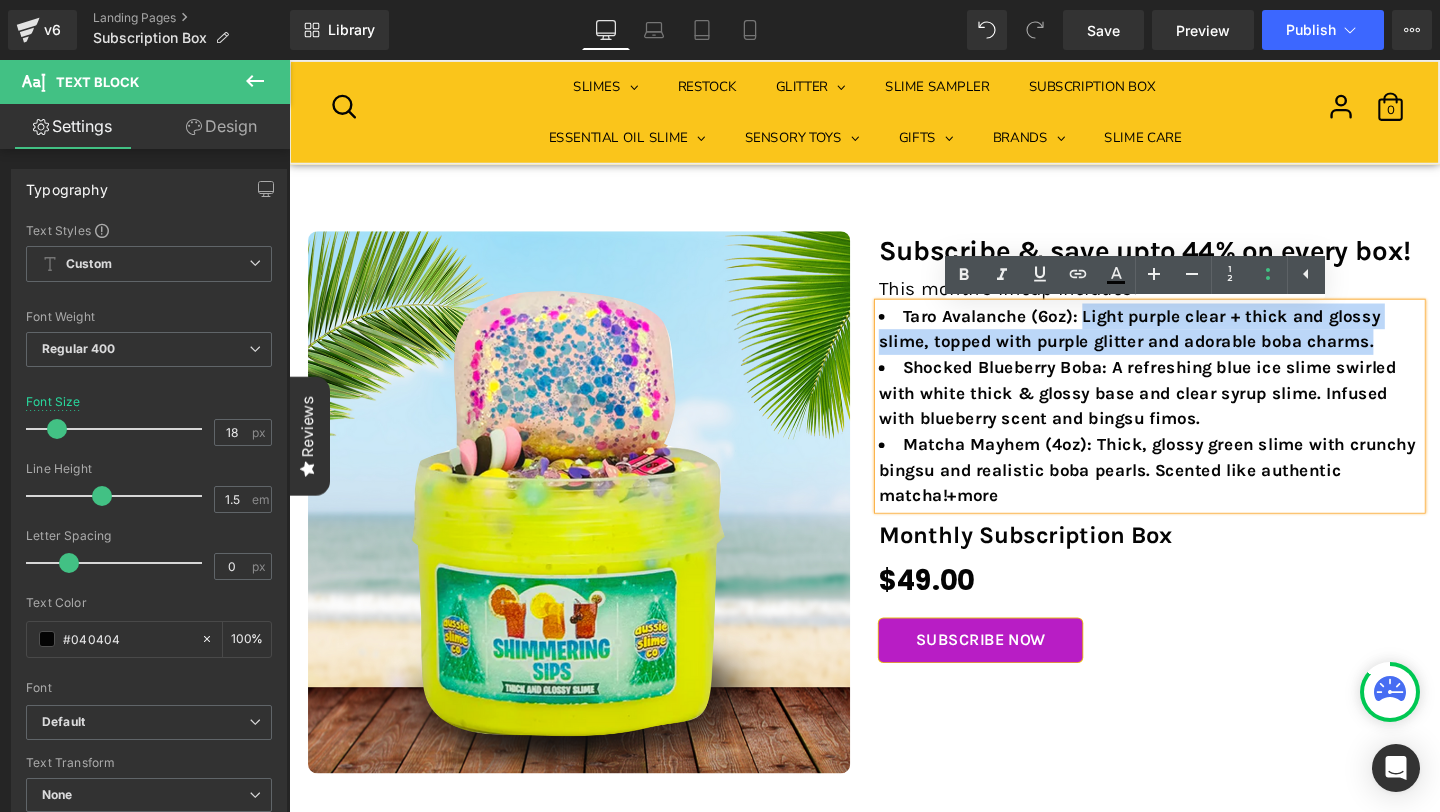 click on "Taro Avalanche (6oz): Light purple clear + thick and glossy slime, topped with purple glitter and adorable boba charms." at bounding box center [1194, 343] 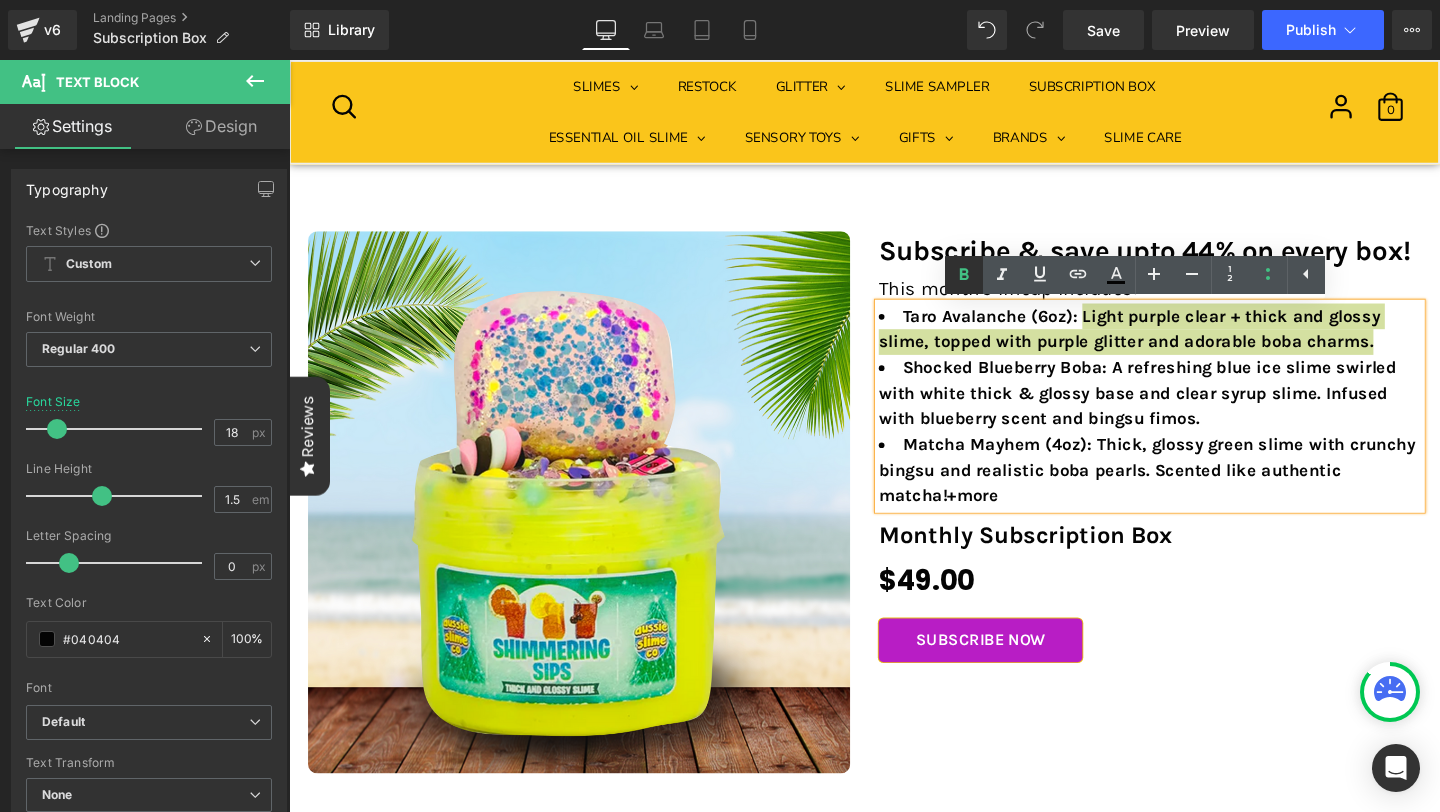 click 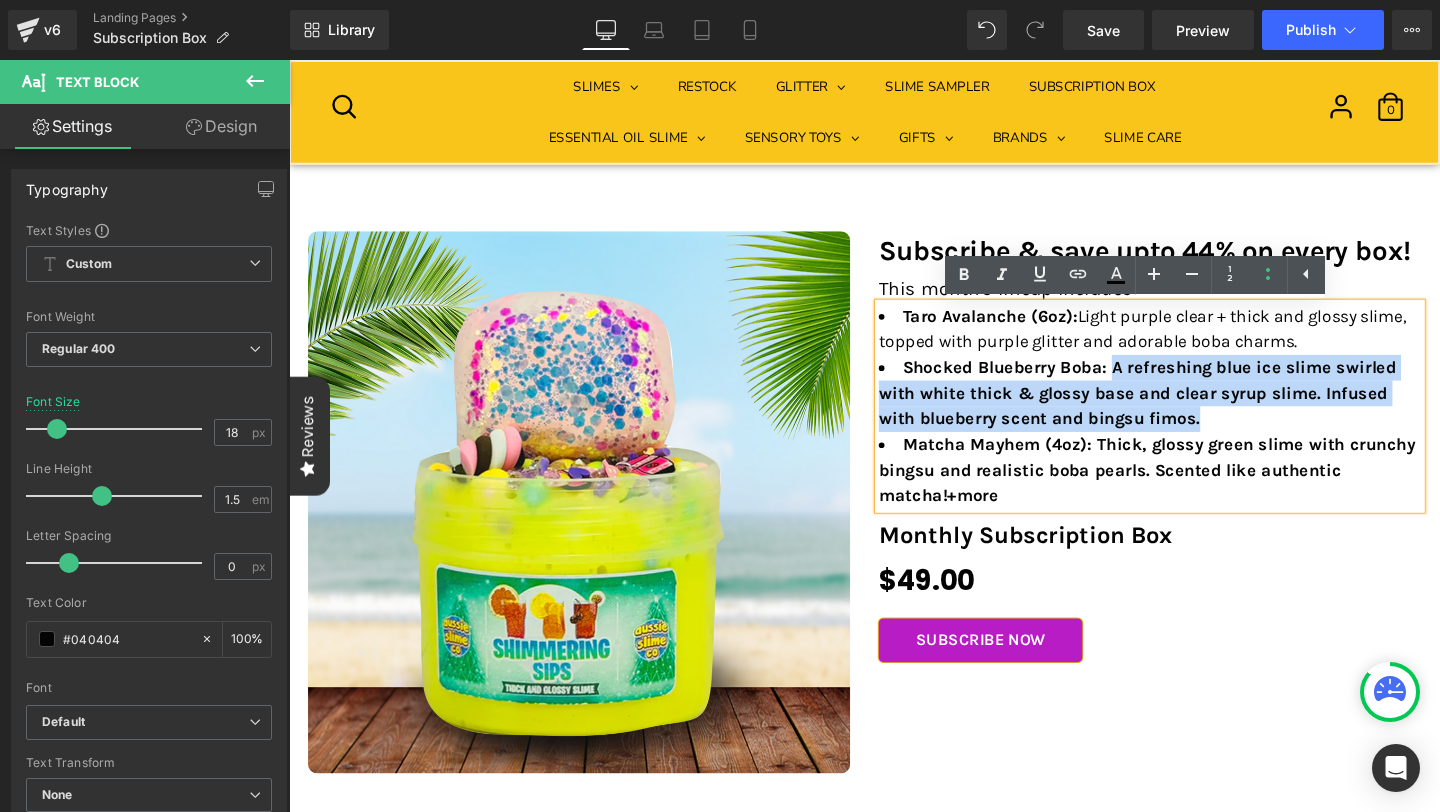 drag, startPoint x: 1141, startPoint y: 383, endPoint x: 1159, endPoint y: 354, distance: 34.132095 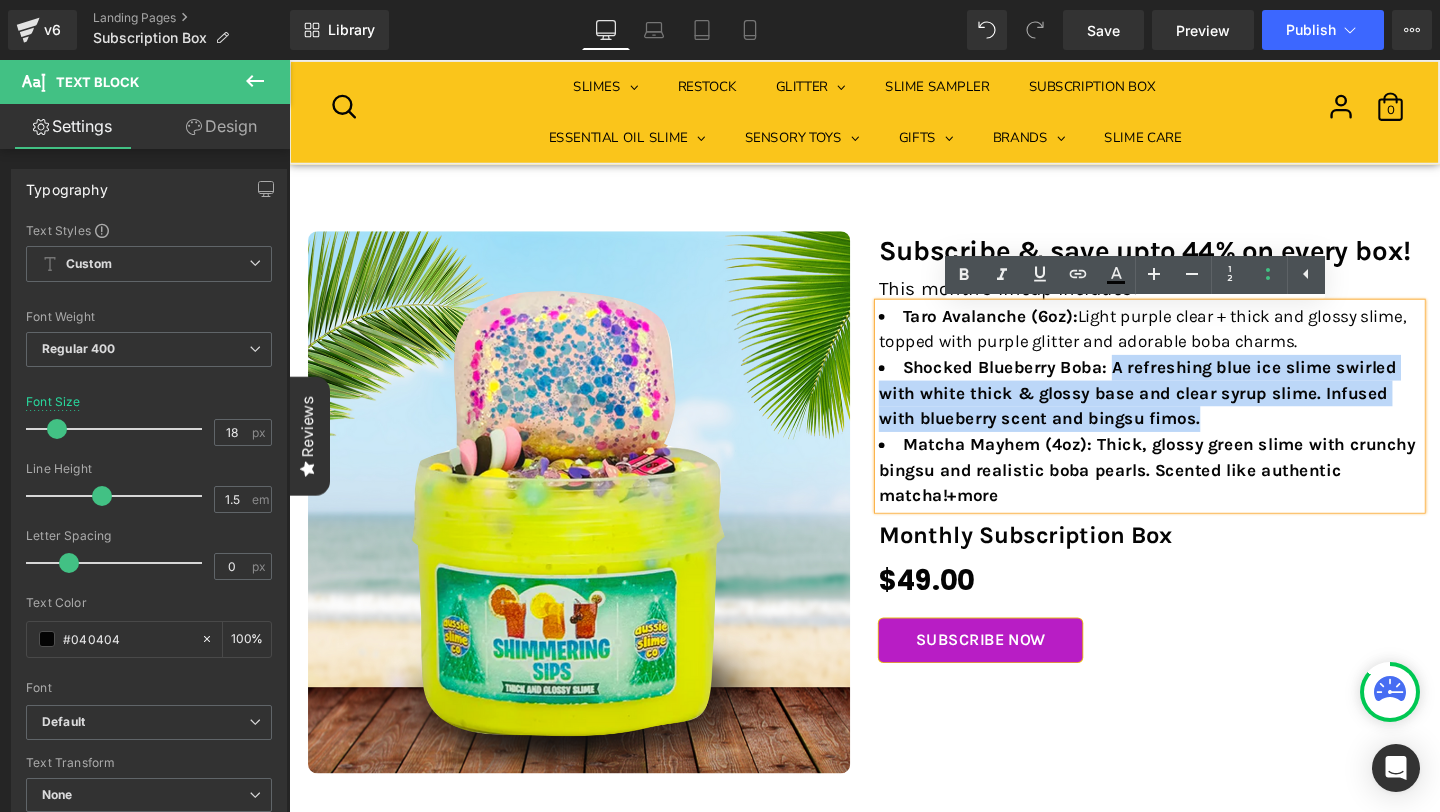 click on "Shocked Blueberry Boba: A refreshing blue ice slime swirled with white thick & glossy base and clear syrup slime. Infused with blueberry scent and bingsu fimos." at bounding box center [1194, 410] 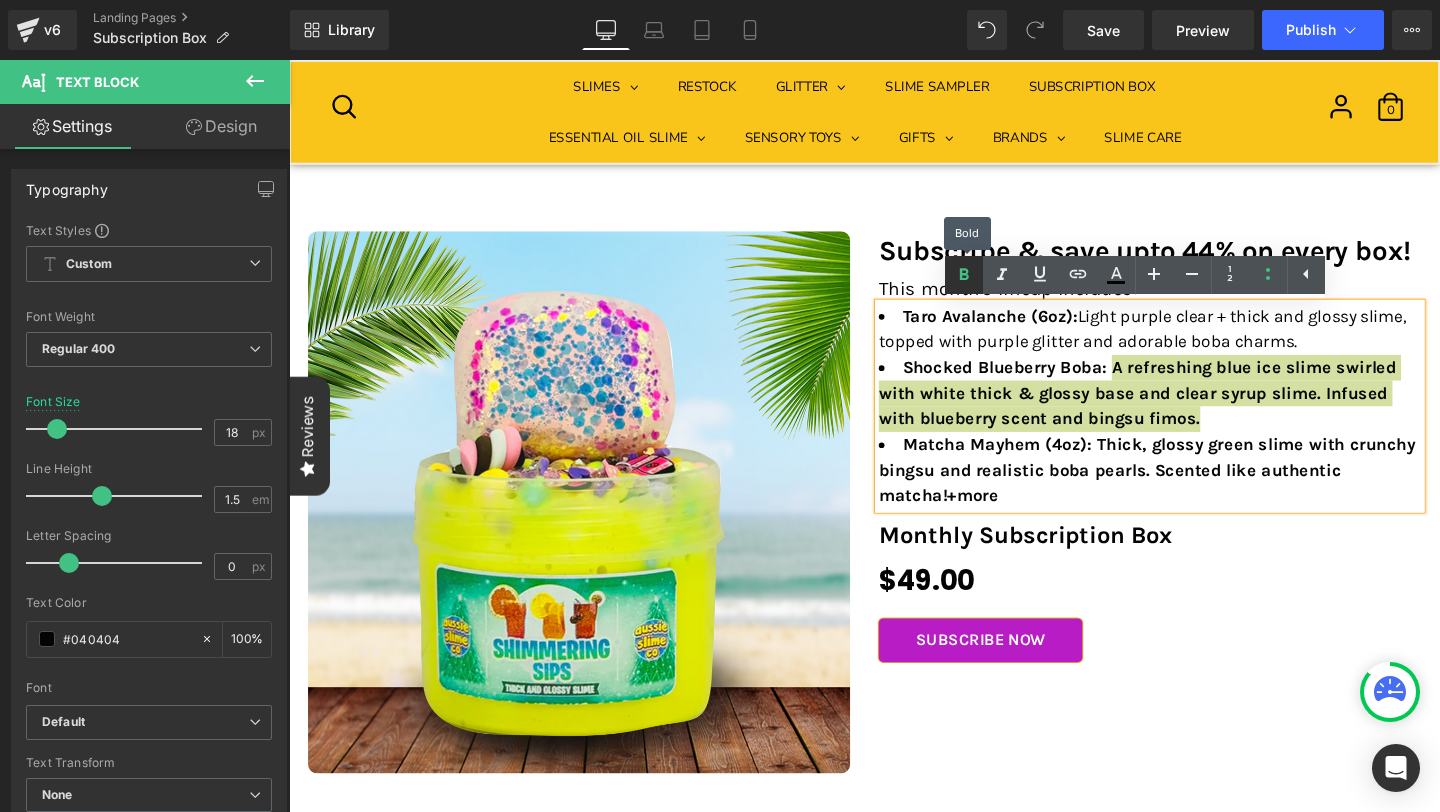 click at bounding box center (964, 275) 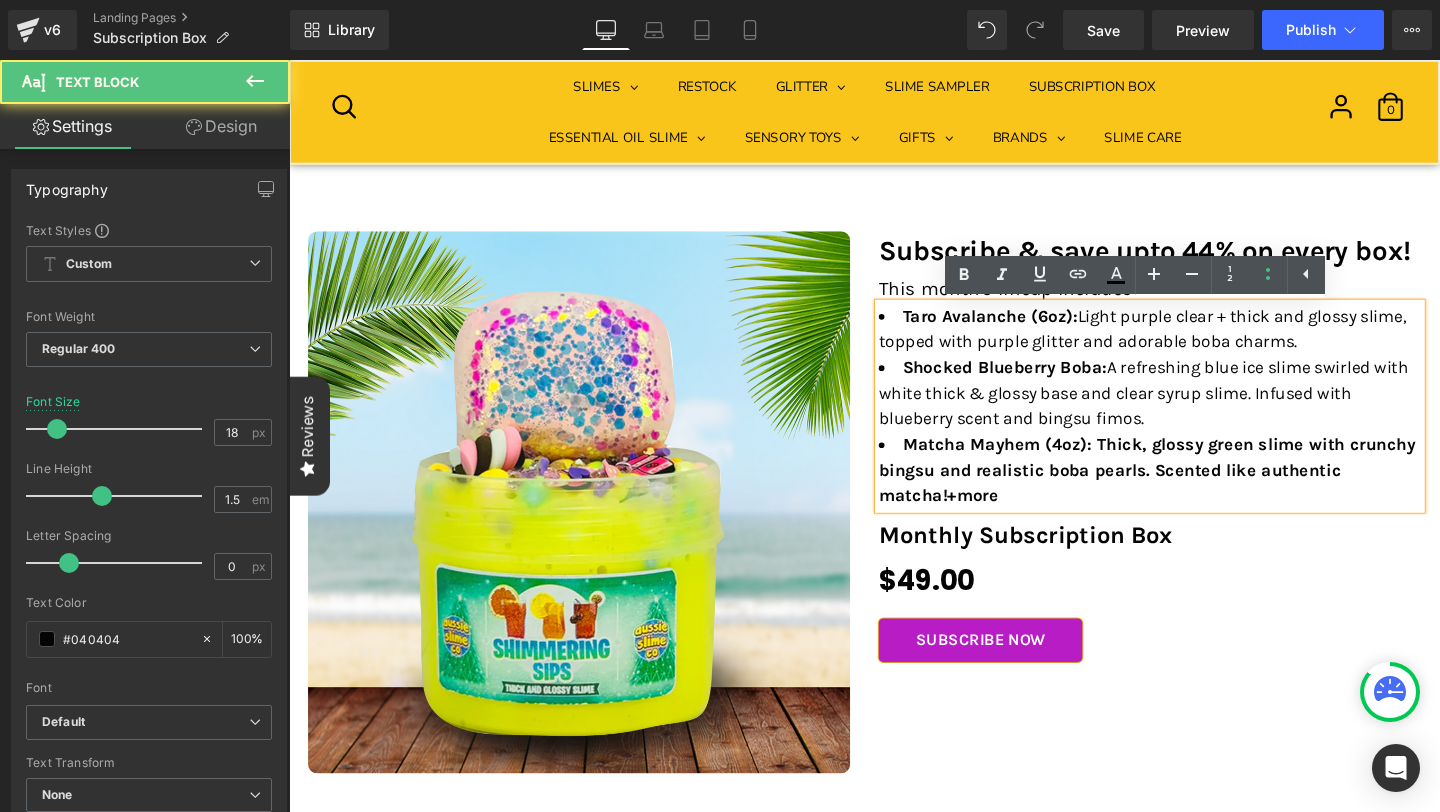 click on "Matcha Mayhem (4oz): Thick, glossy green slime with crunchy bingsu and realistic boba pearls. Scented like authentic matcha!+more" at bounding box center (1194, 491) 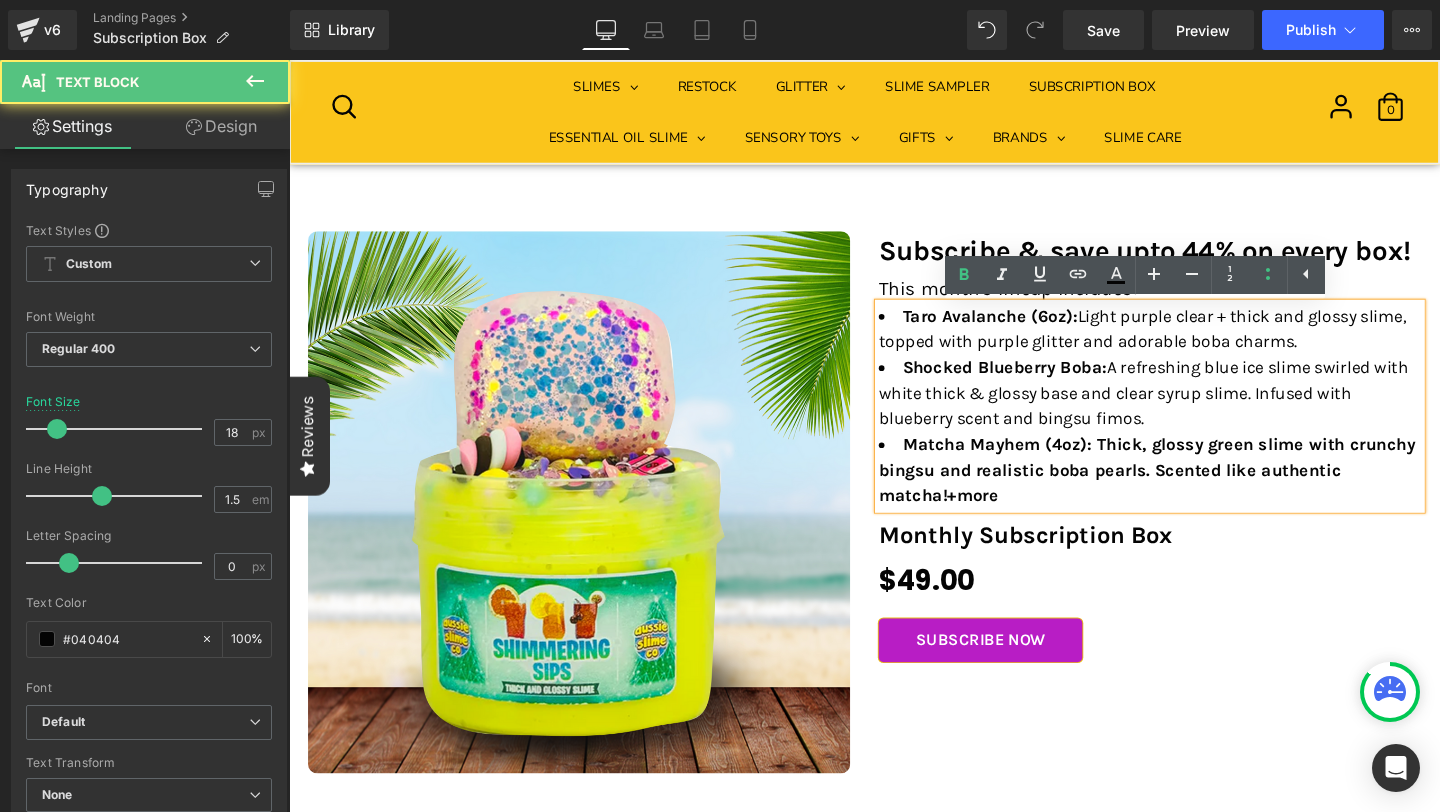click on "Matcha Mayhem (4oz): Thick, glossy green slime with crunchy bingsu and realistic boba pearls. Scented like authentic matcha!+more" at bounding box center (1191, 491) 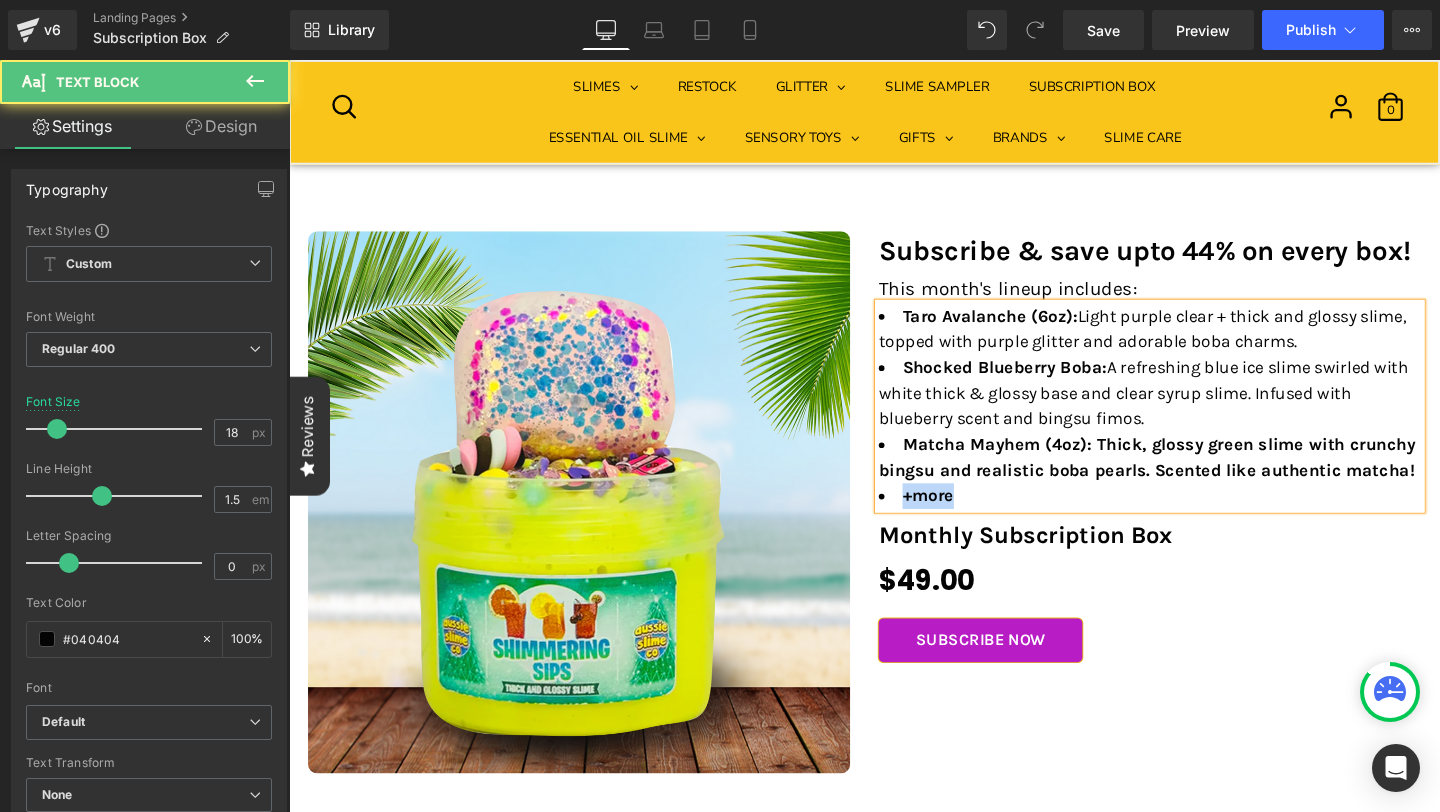 drag, startPoint x: 923, startPoint y: 522, endPoint x: 1010, endPoint y: 512, distance: 87.57283 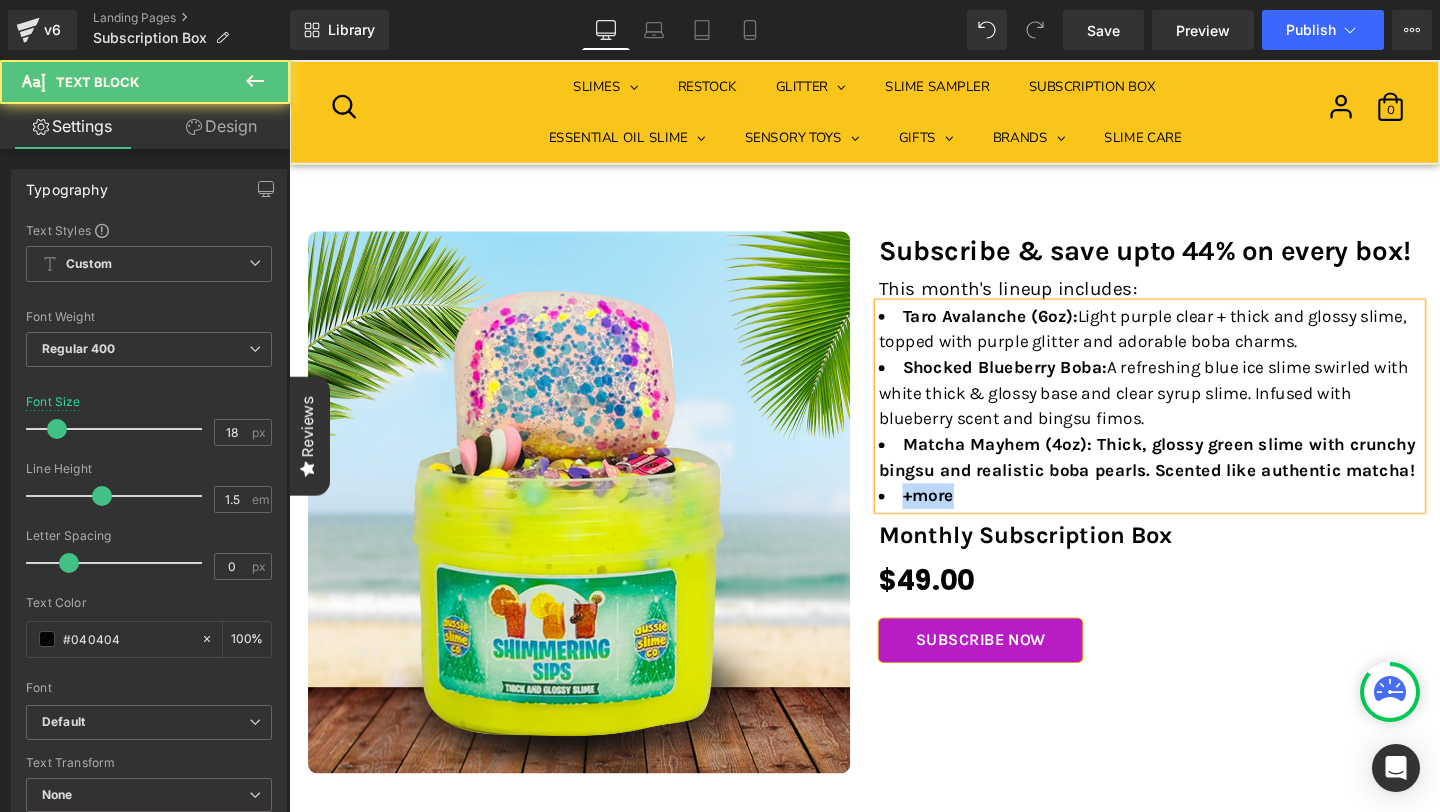 click on "+more" at bounding box center [1194, 518] 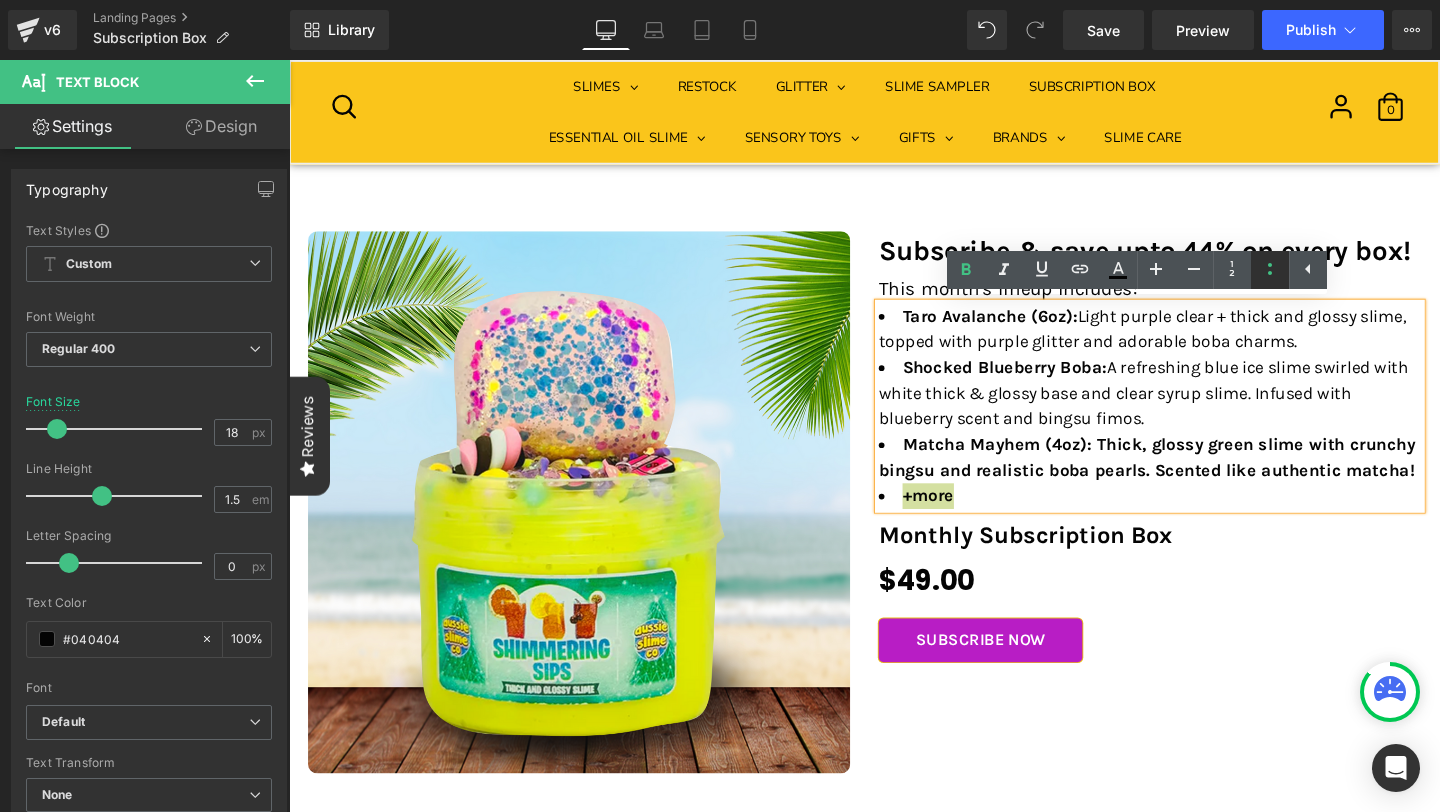 click 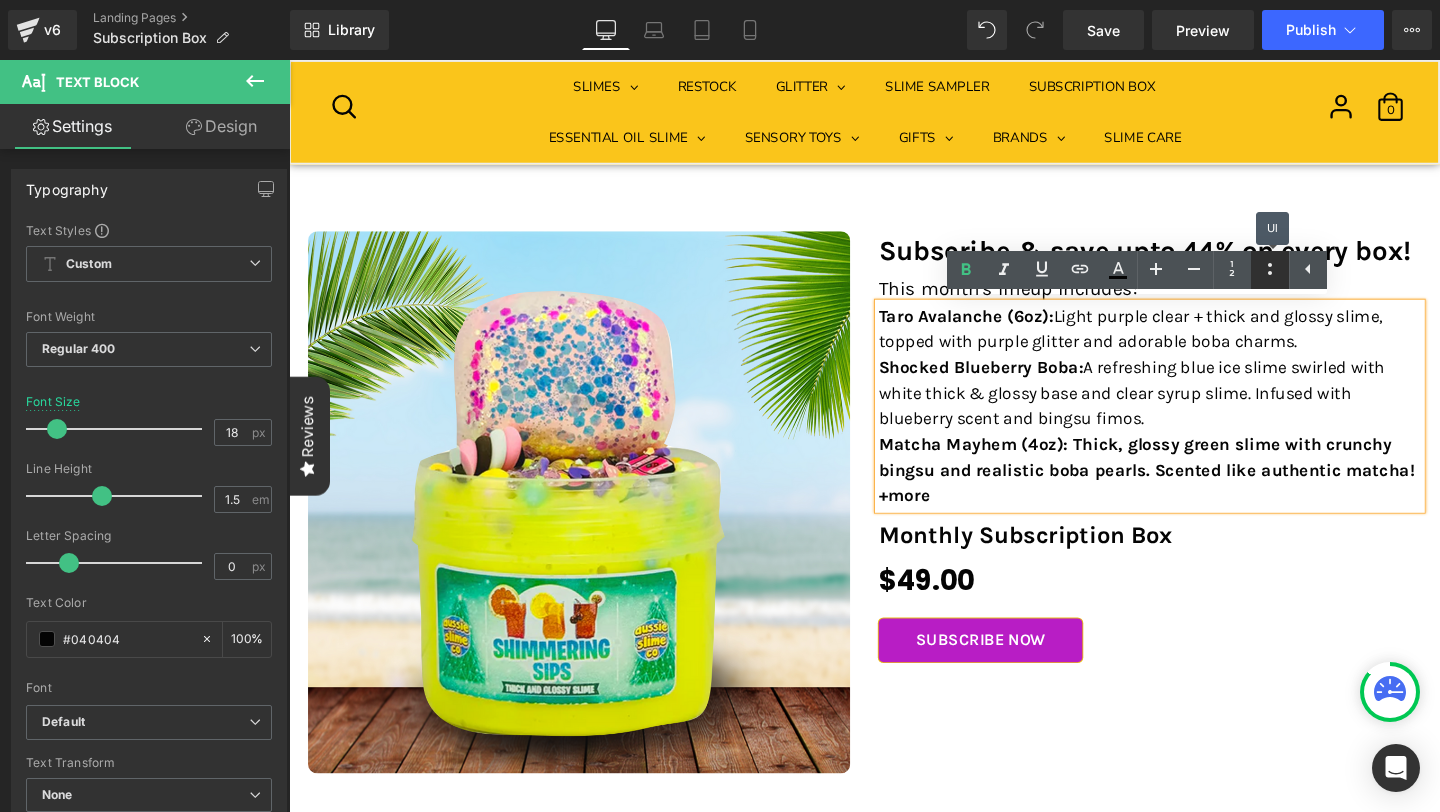 click 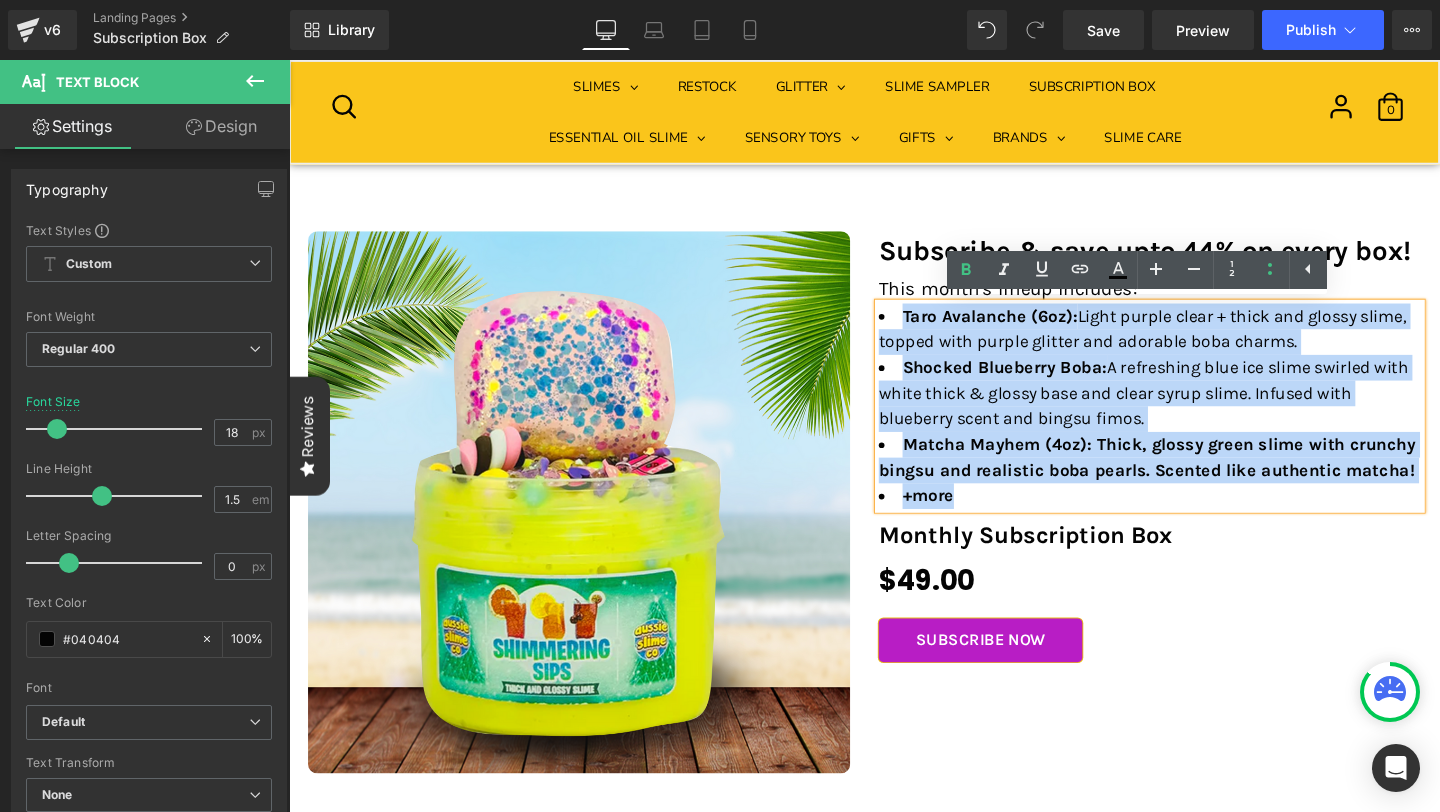 click on "+more" at bounding box center (1194, 518) 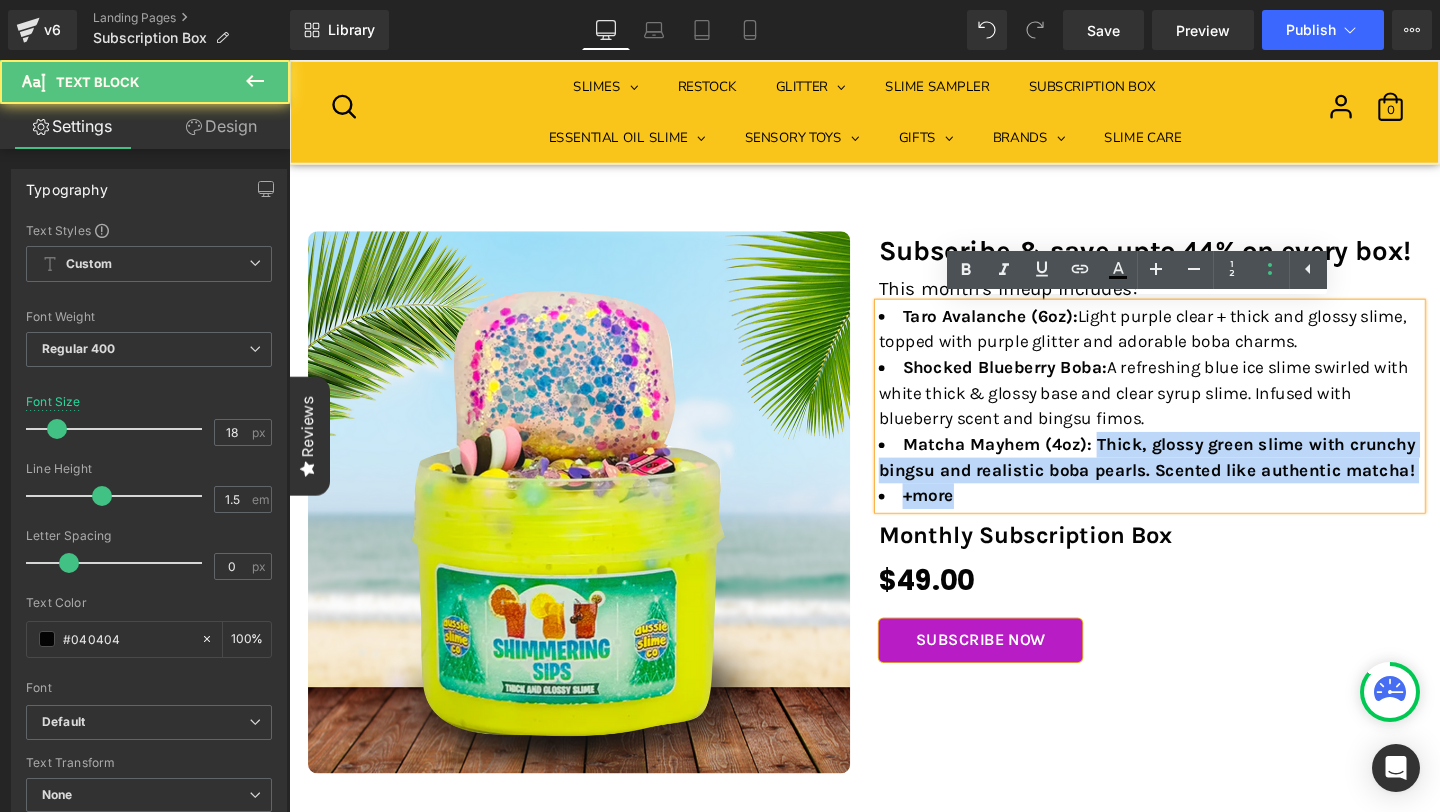 drag, startPoint x: 1128, startPoint y: 462, endPoint x: 1498, endPoint y: 506, distance: 372.60703 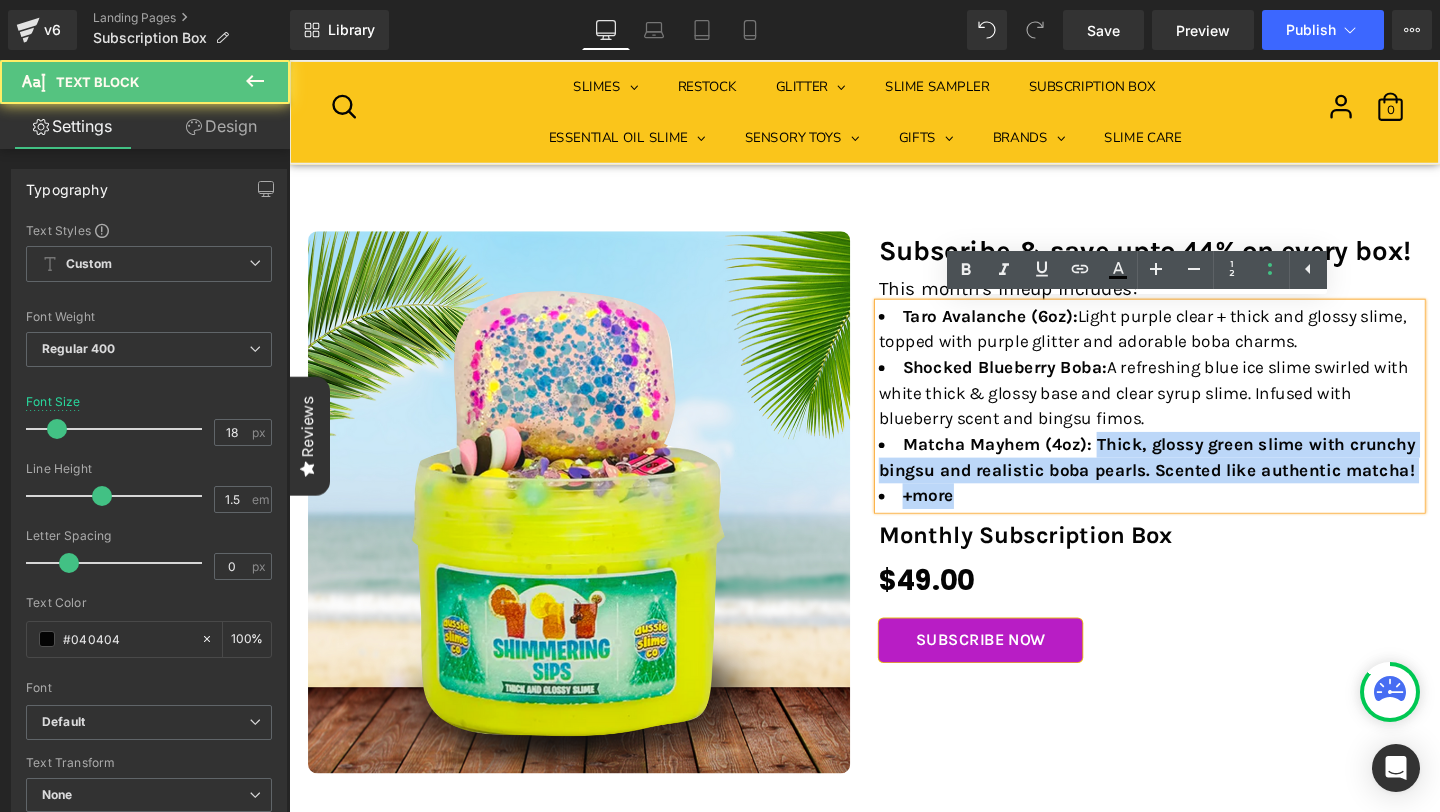 click on "AUD $
AUD $
CAD $" at bounding box center [894, 3128] 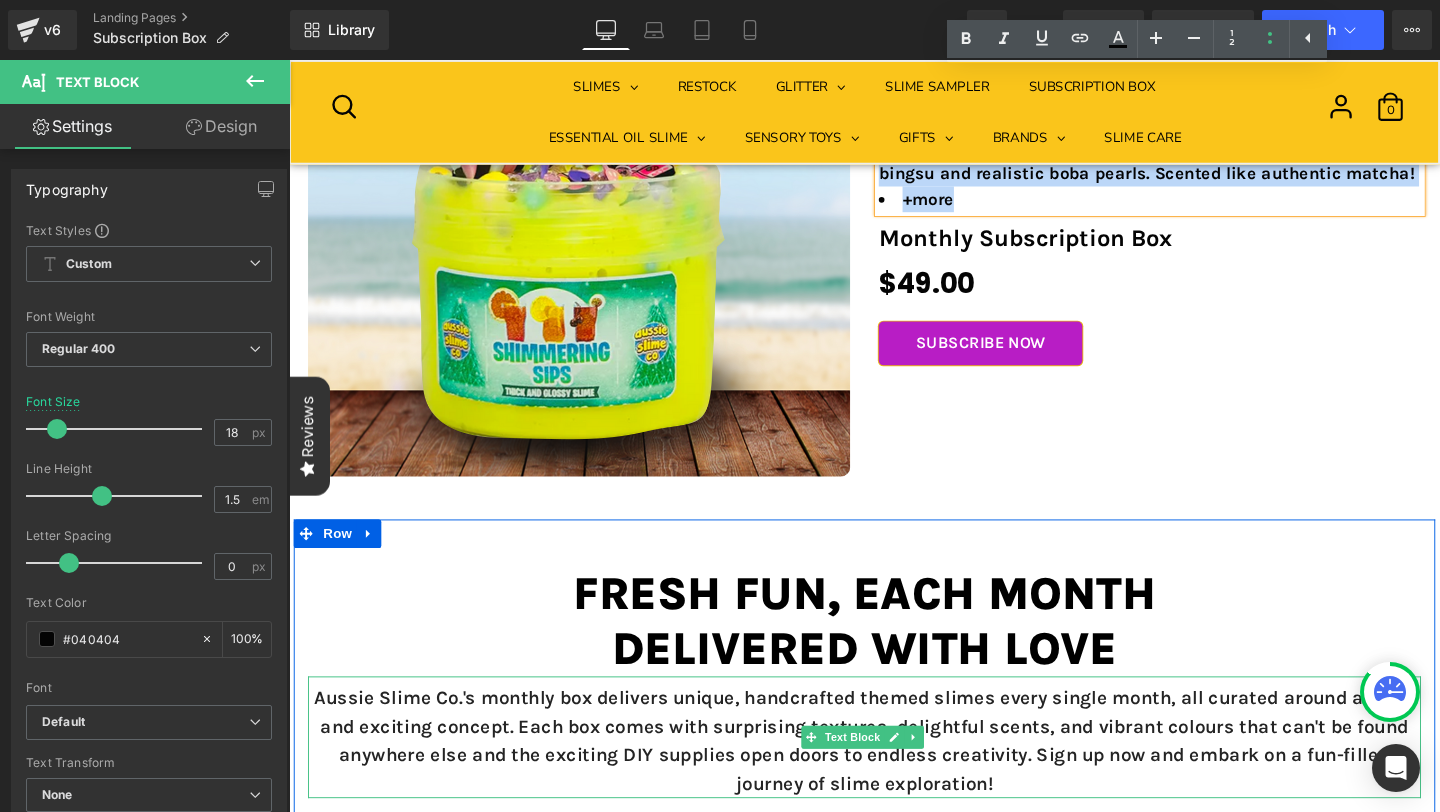 scroll, scrollTop: 703, scrollLeft: 0, axis: vertical 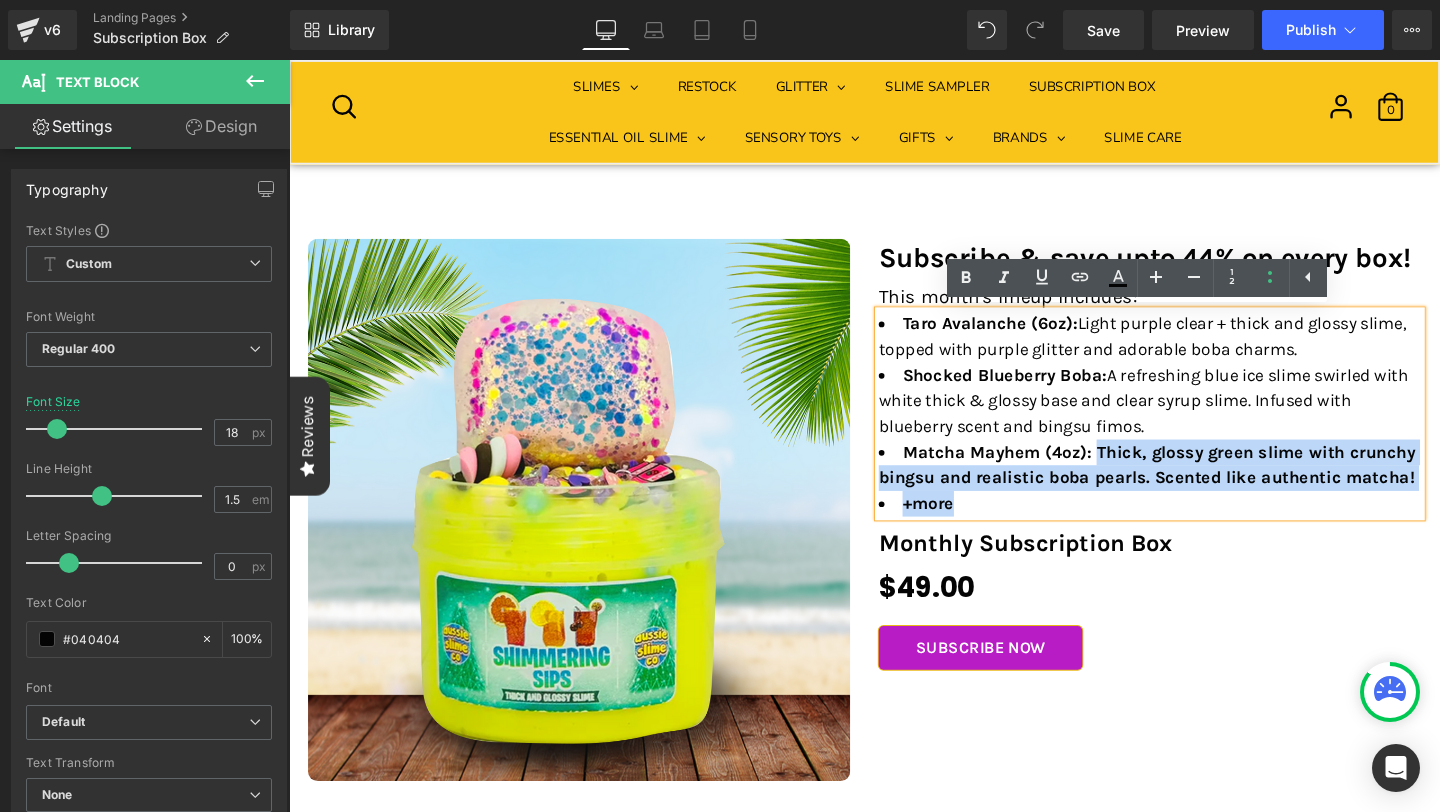 click on "Matcha Mayhem (4oz): Thick, glossy green slime with crunchy bingsu and realistic boba pearls. Scented like authentic matcha!" at bounding box center (1191, 485) 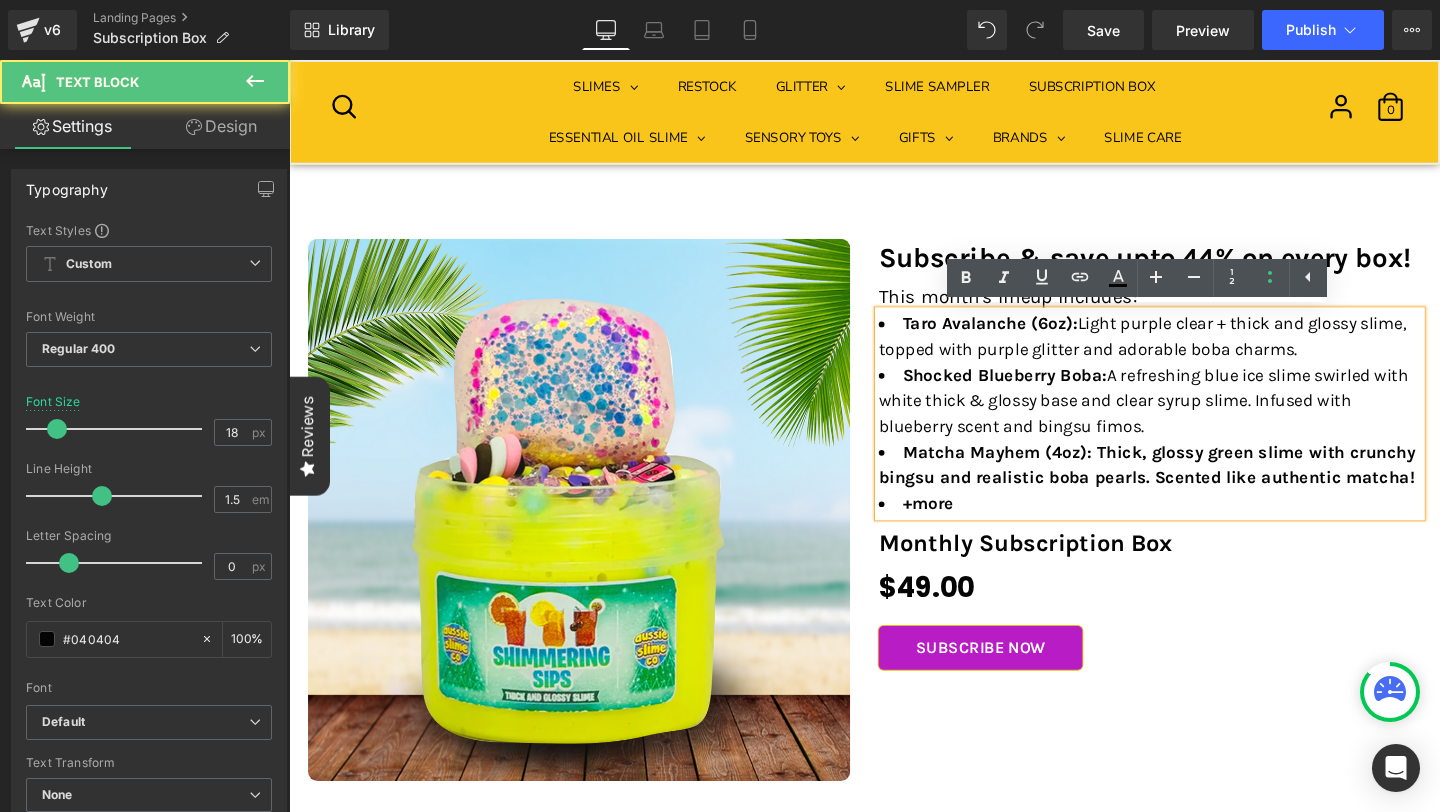 click on "Matcha Mayhem (4oz): Thick, glossy green slime with crunchy bingsu and realistic boba pearls. Scented like authentic matcha!" at bounding box center [1191, 485] 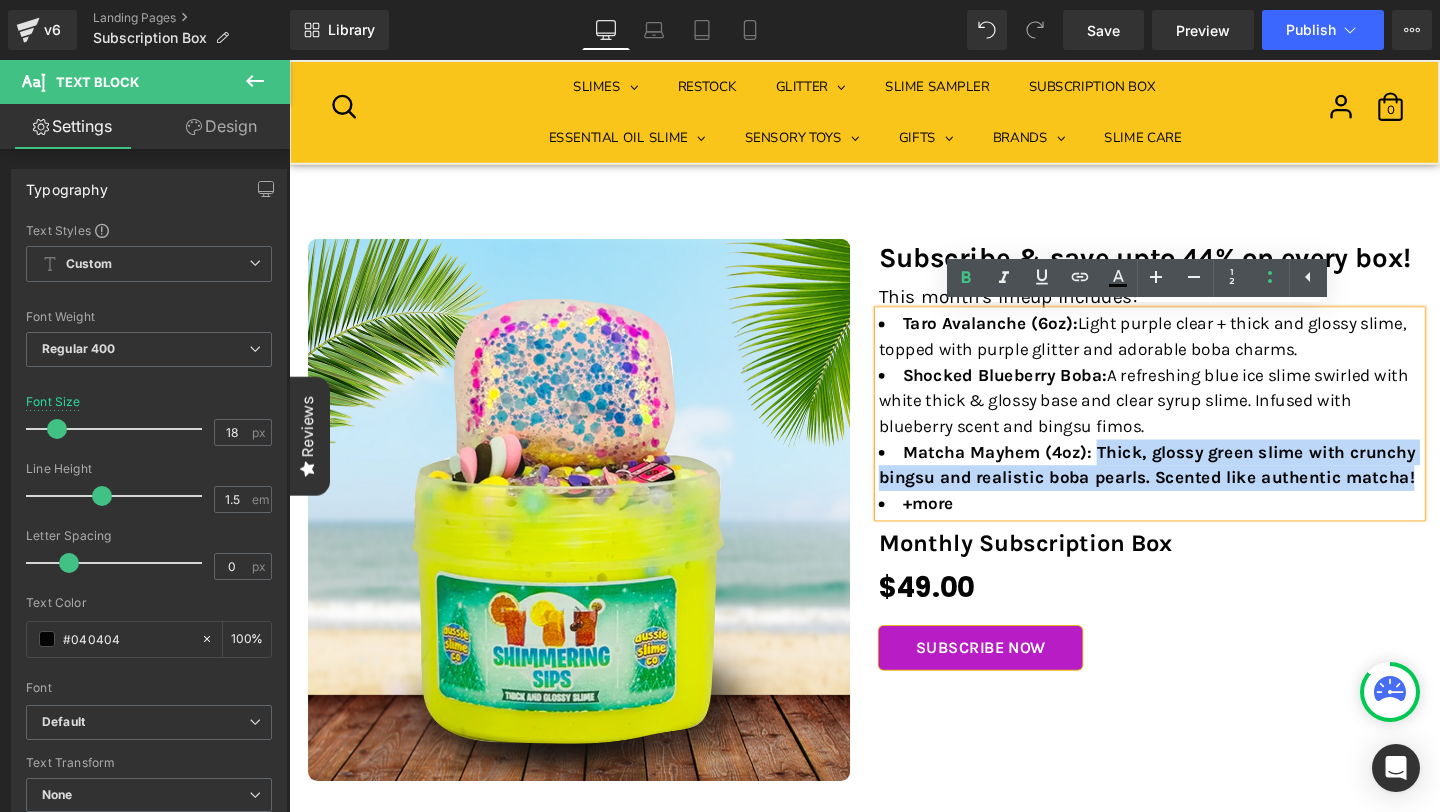 drag, startPoint x: 1128, startPoint y: 467, endPoint x: 1458, endPoint y: 492, distance: 330.94562 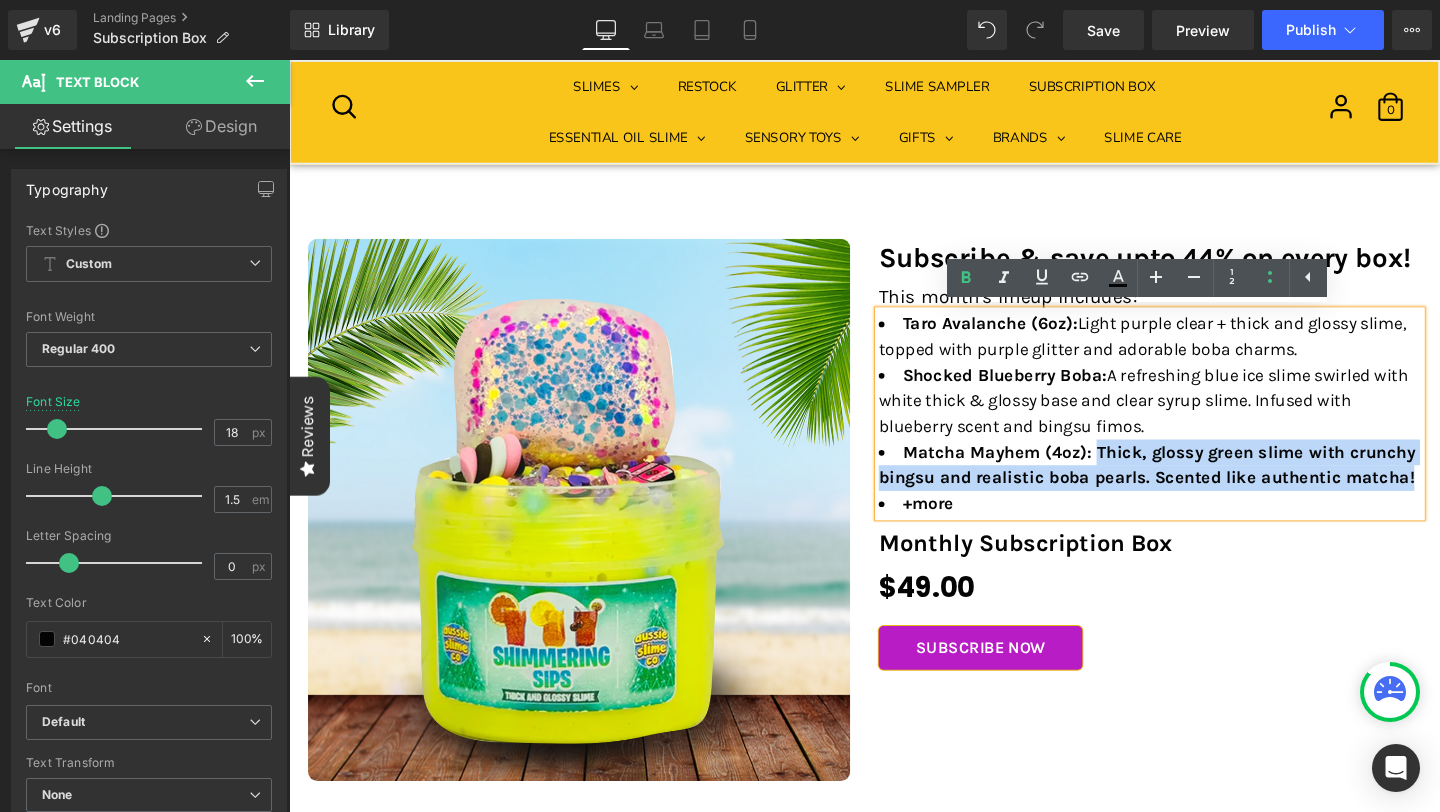 click on "Matcha Mayhem (4oz): Thick, glossy green slime with crunchy bingsu and realistic boba pearls. Scented like authentic matcha!" at bounding box center [1194, 486] 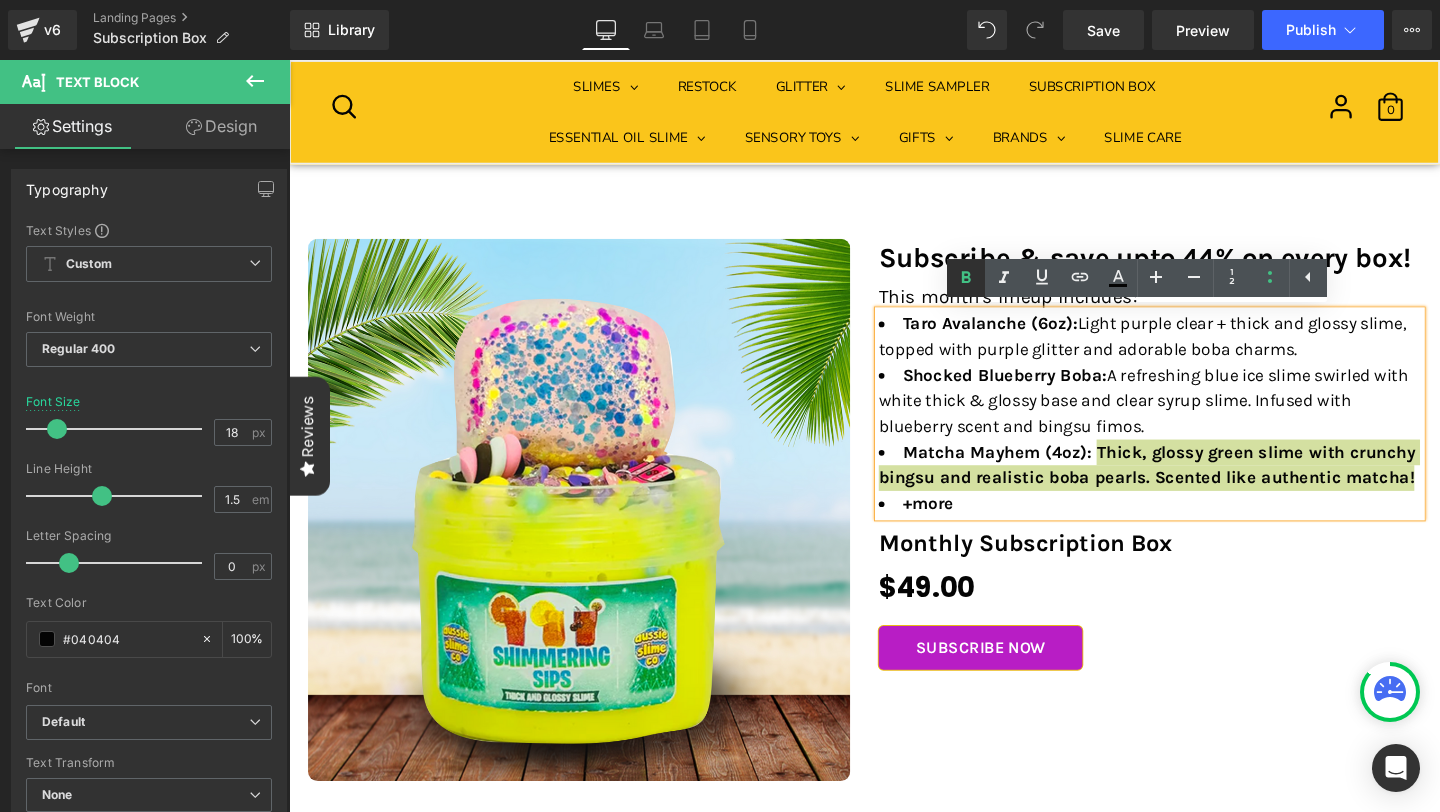 click 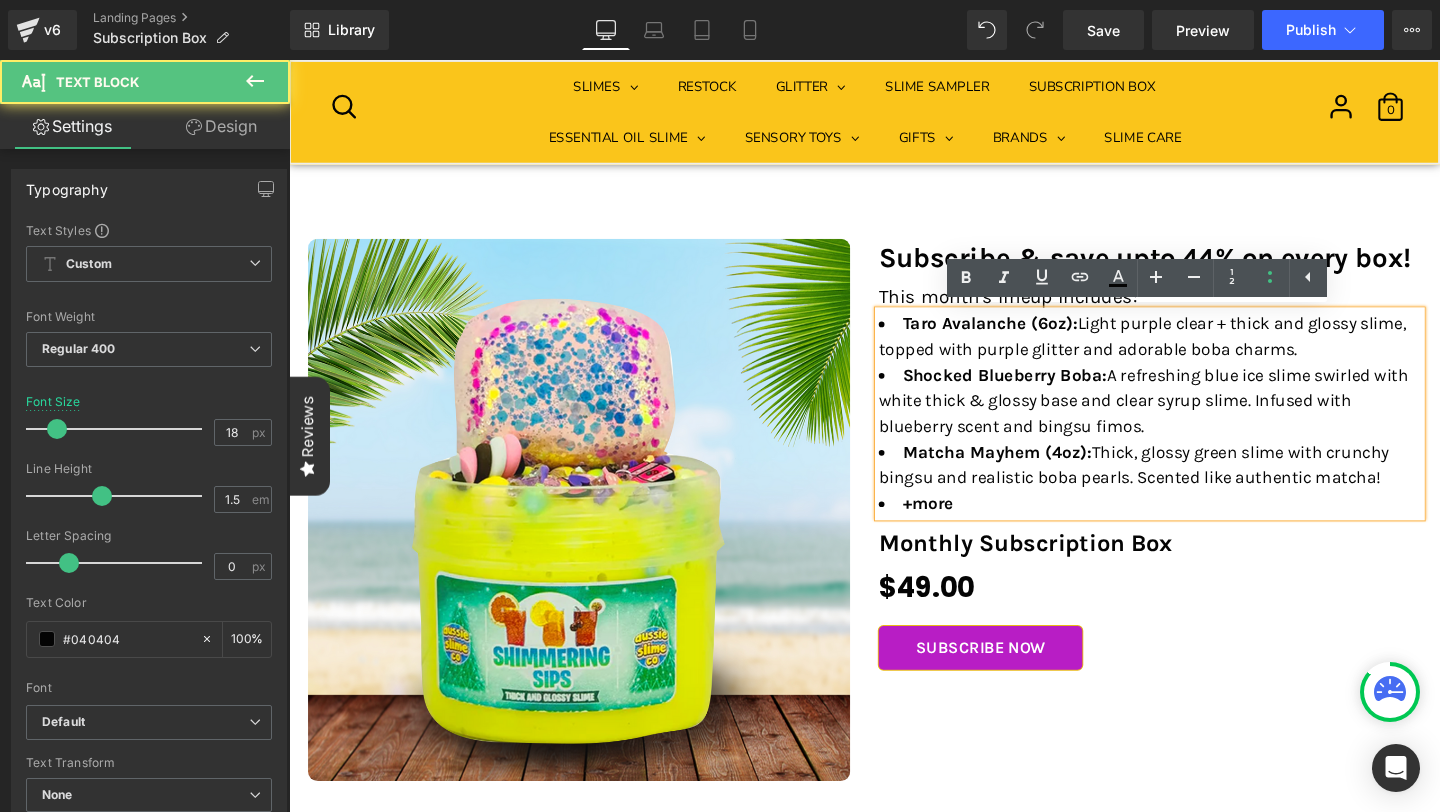 click on "Shocked Blueberry Boba:" at bounding box center (1041, 391) 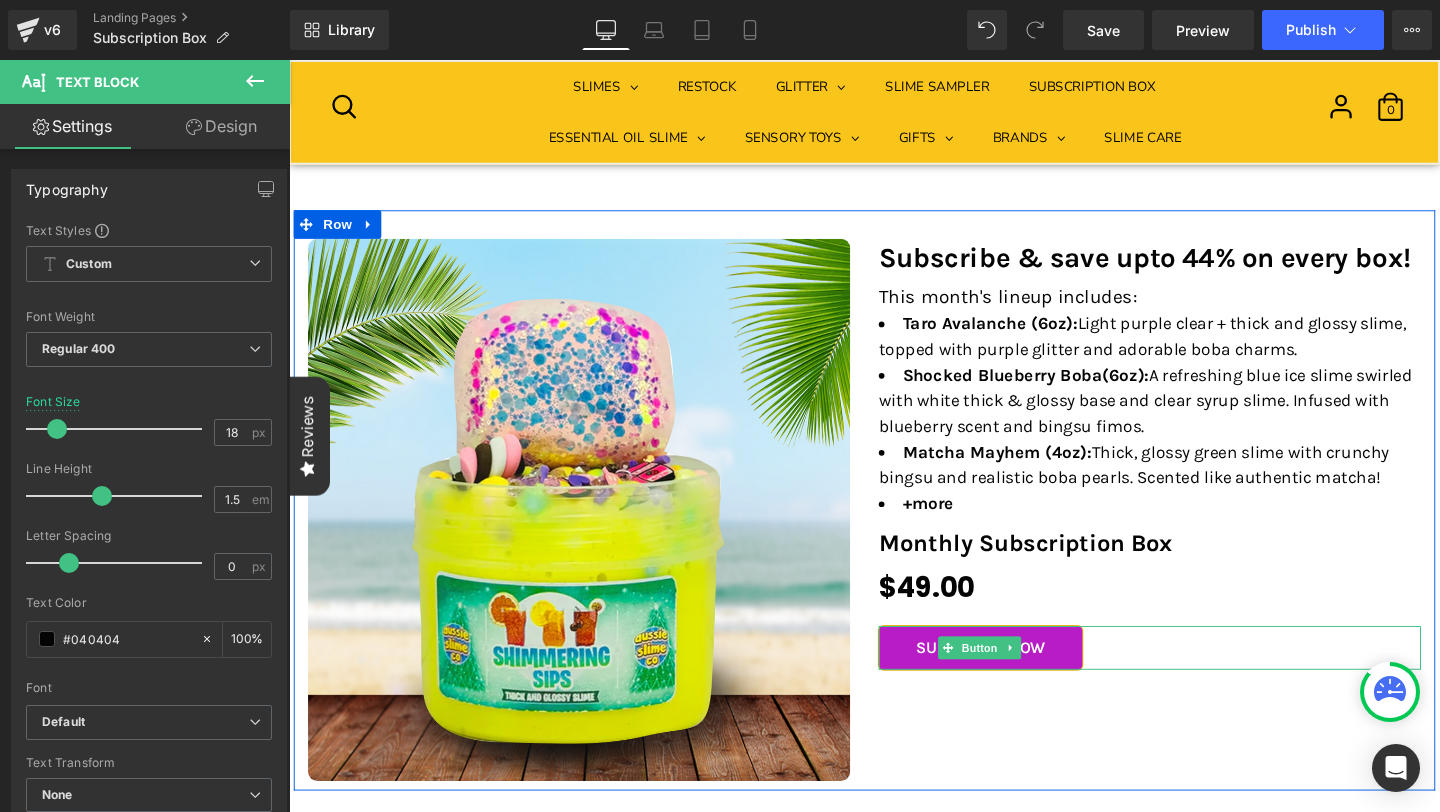 click on "Subscribe Now" at bounding box center (1194, 678) 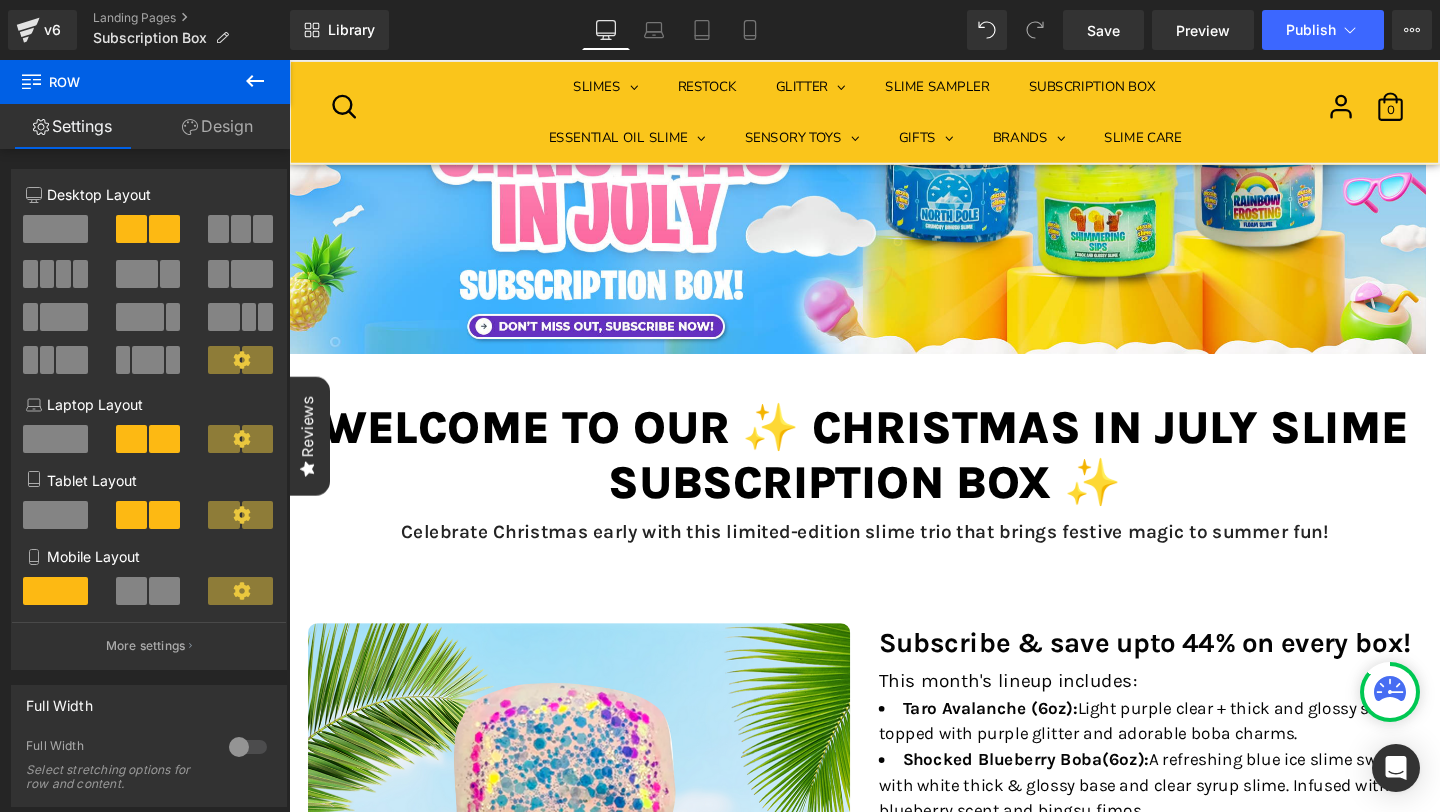 scroll, scrollTop: 300, scrollLeft: 0, axis: vertical 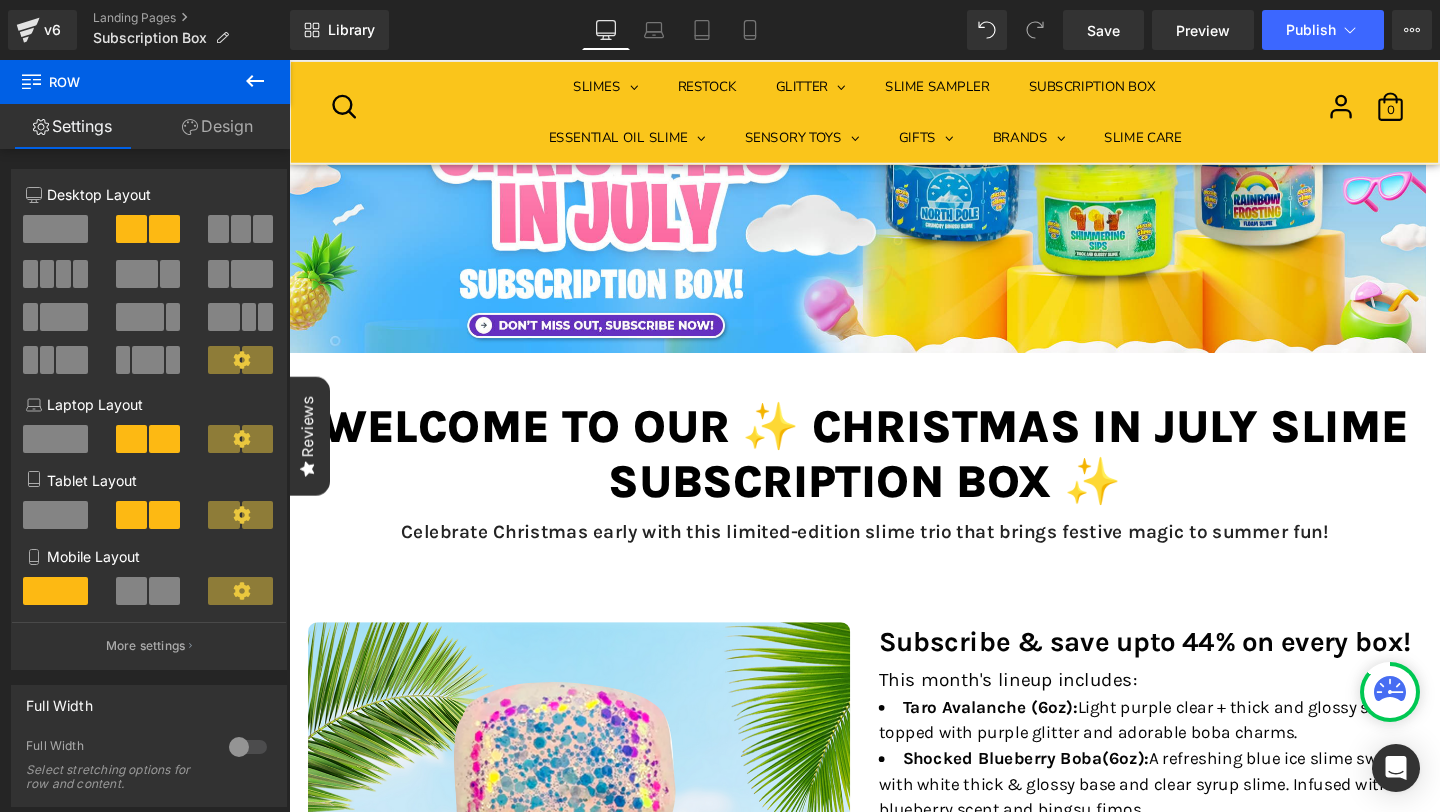 click on "Welcome to our ✨ Christmas in July Slime Subscription Box ✨" at bounding box center (894, 475) 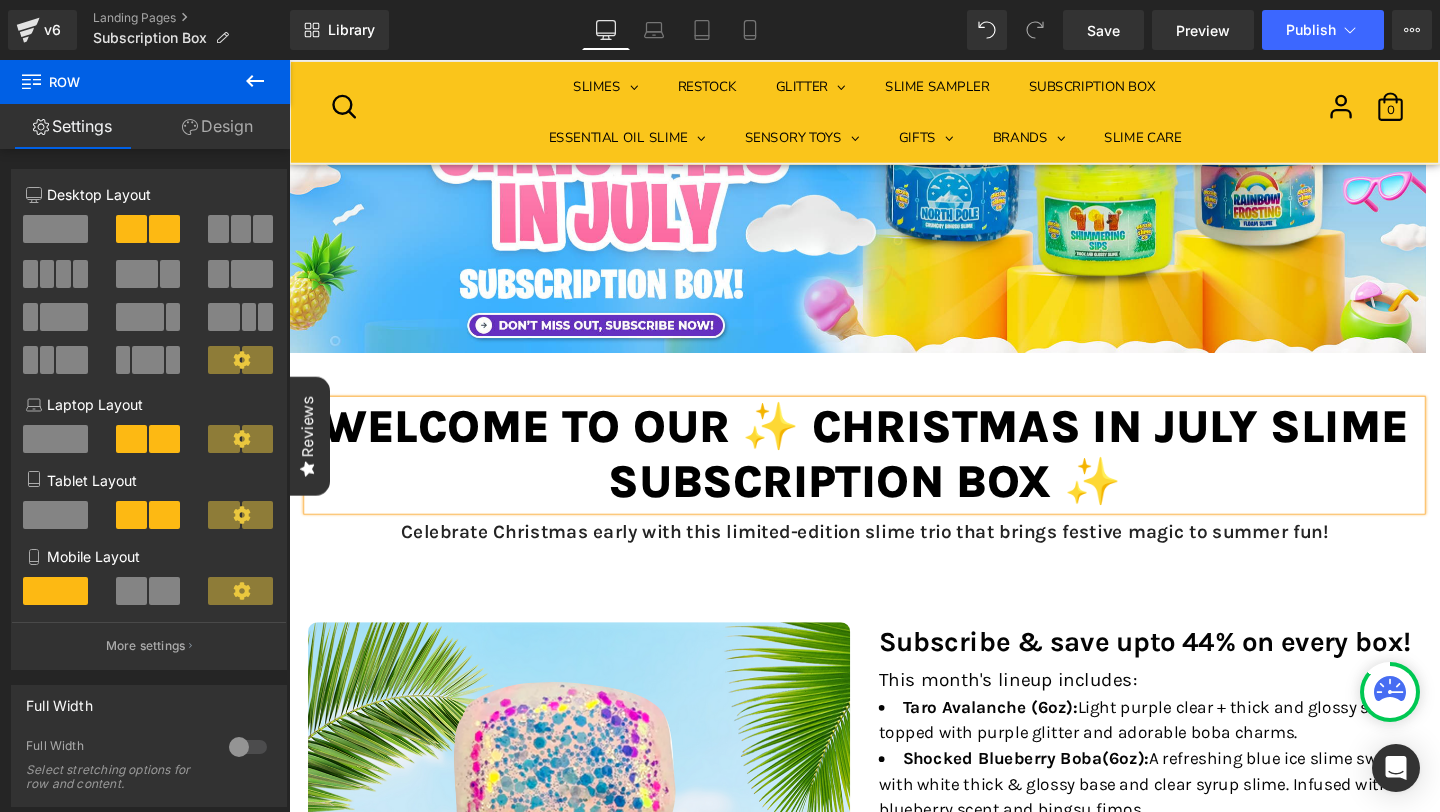drag, startPoint x: 830, startPoint y: 438, endPoint x: 1068, endPoint y: 504, distance: 246.98178 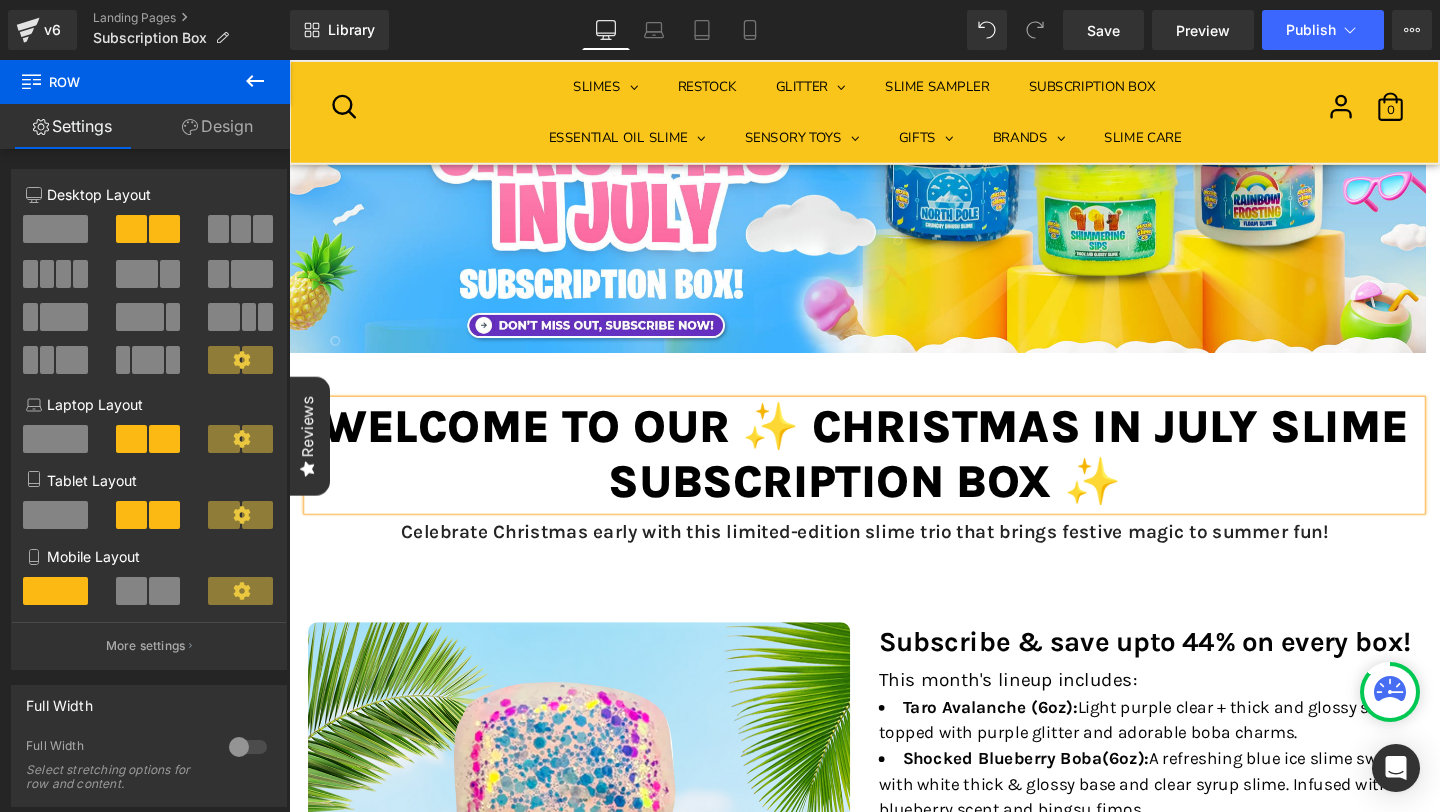 click on "Welcome to our ✨ Christmas in July Slime Subscription Box ✨" at bounding box center (894, 475) 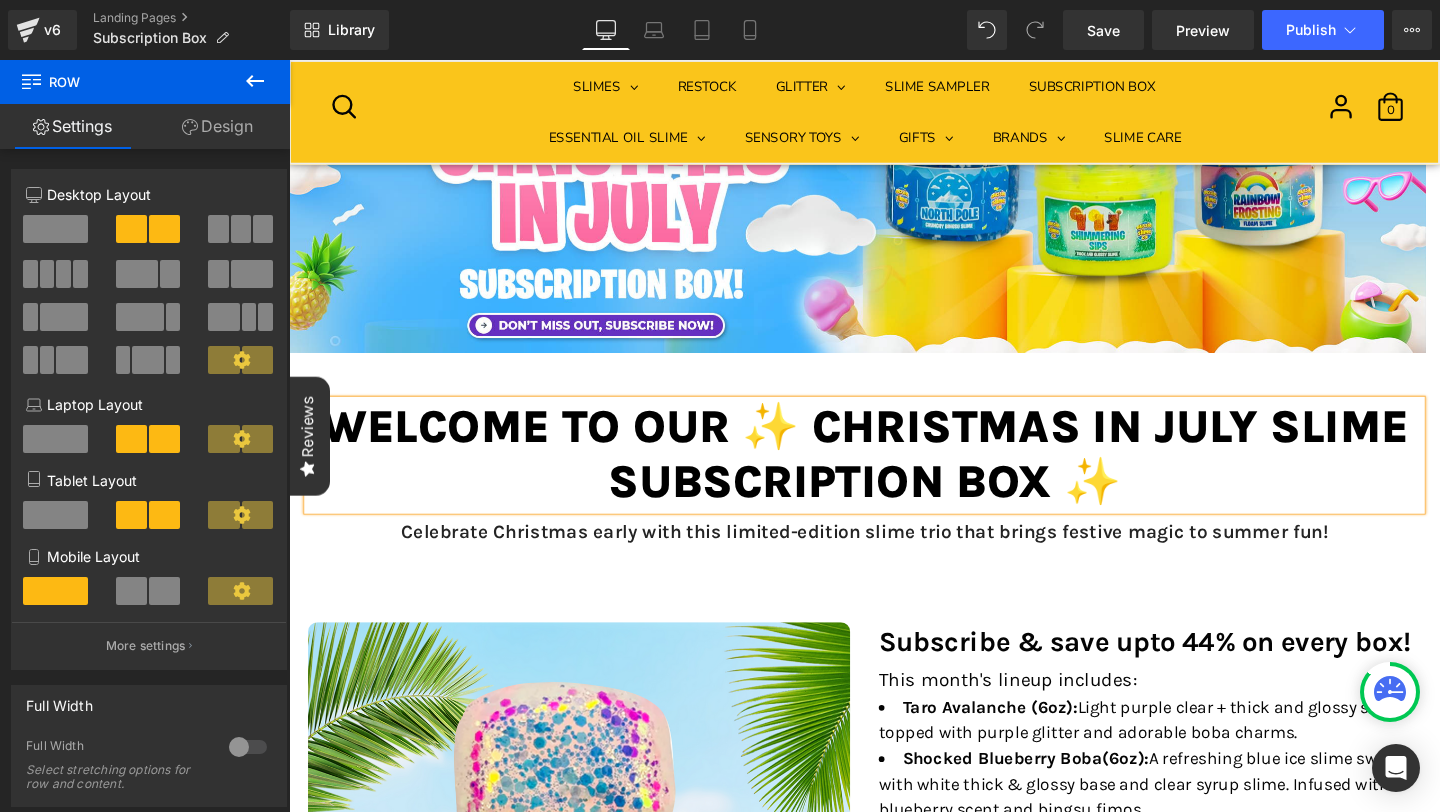 paste 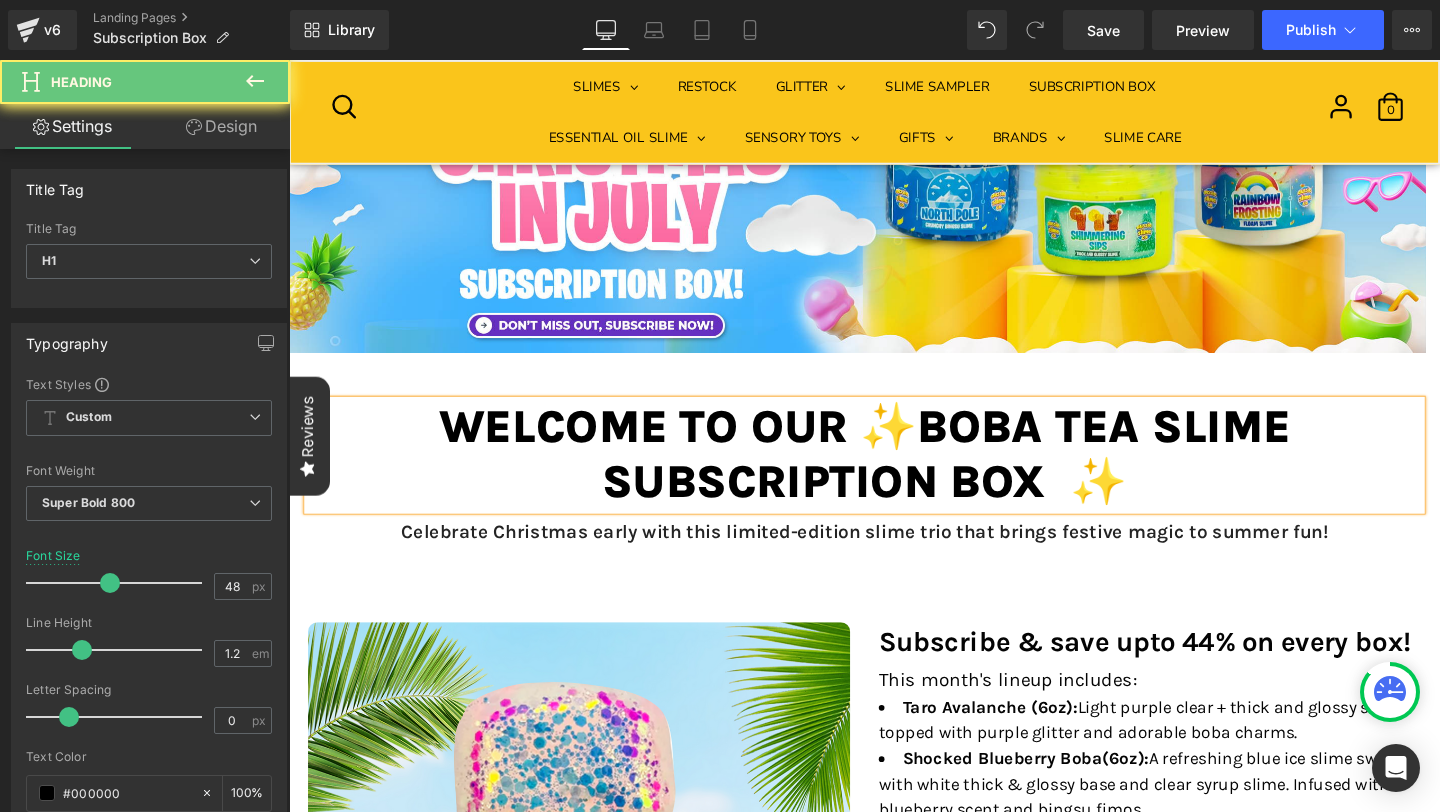 type 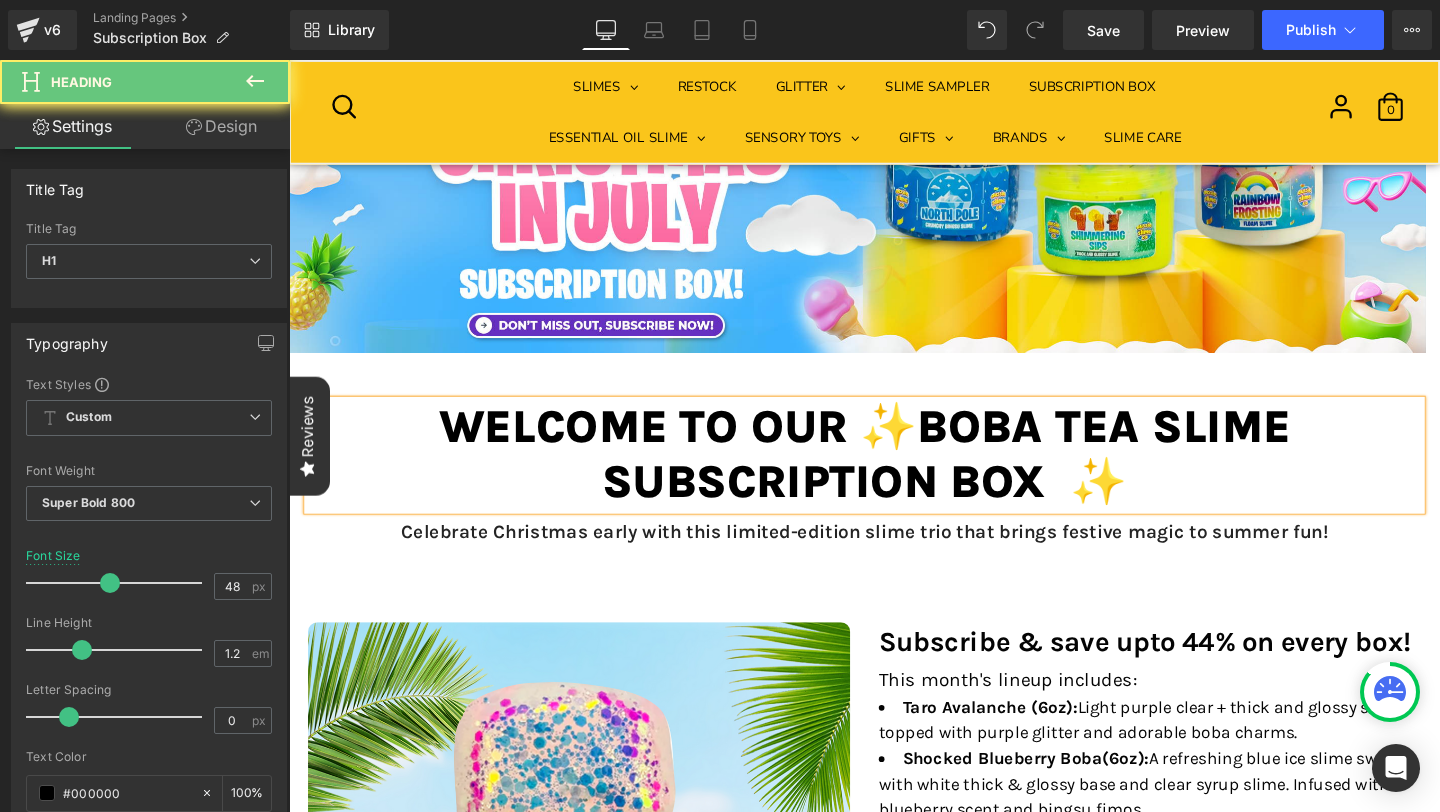 click on "Welcome to our ✨Boba Tea Slime Subscription Box  ✨" at bounding box center (894, 475) 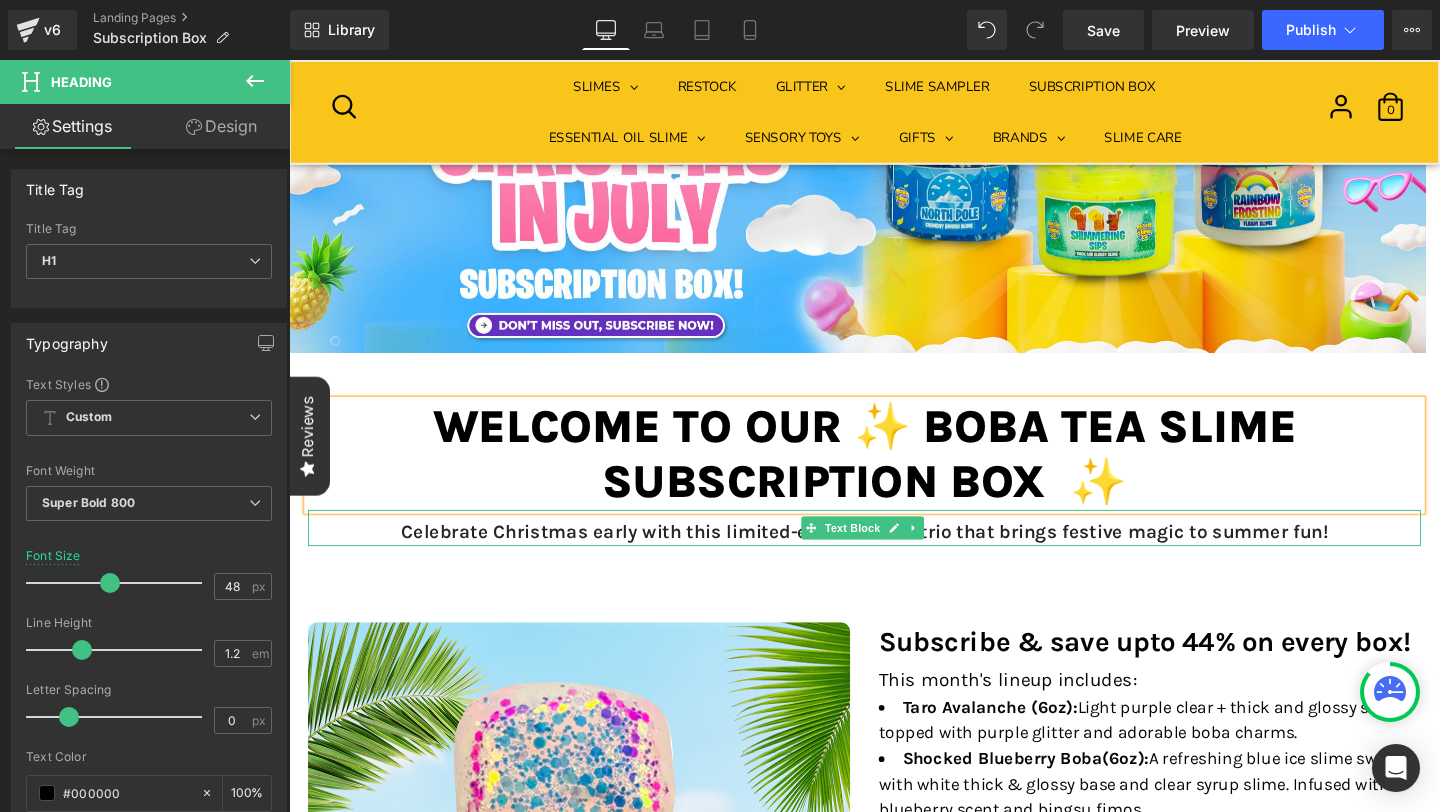 click on "Celebrate Christmas early with this limited-edition slime trio that brings festive magic to summer fun!" at bounding box center (894, 556) 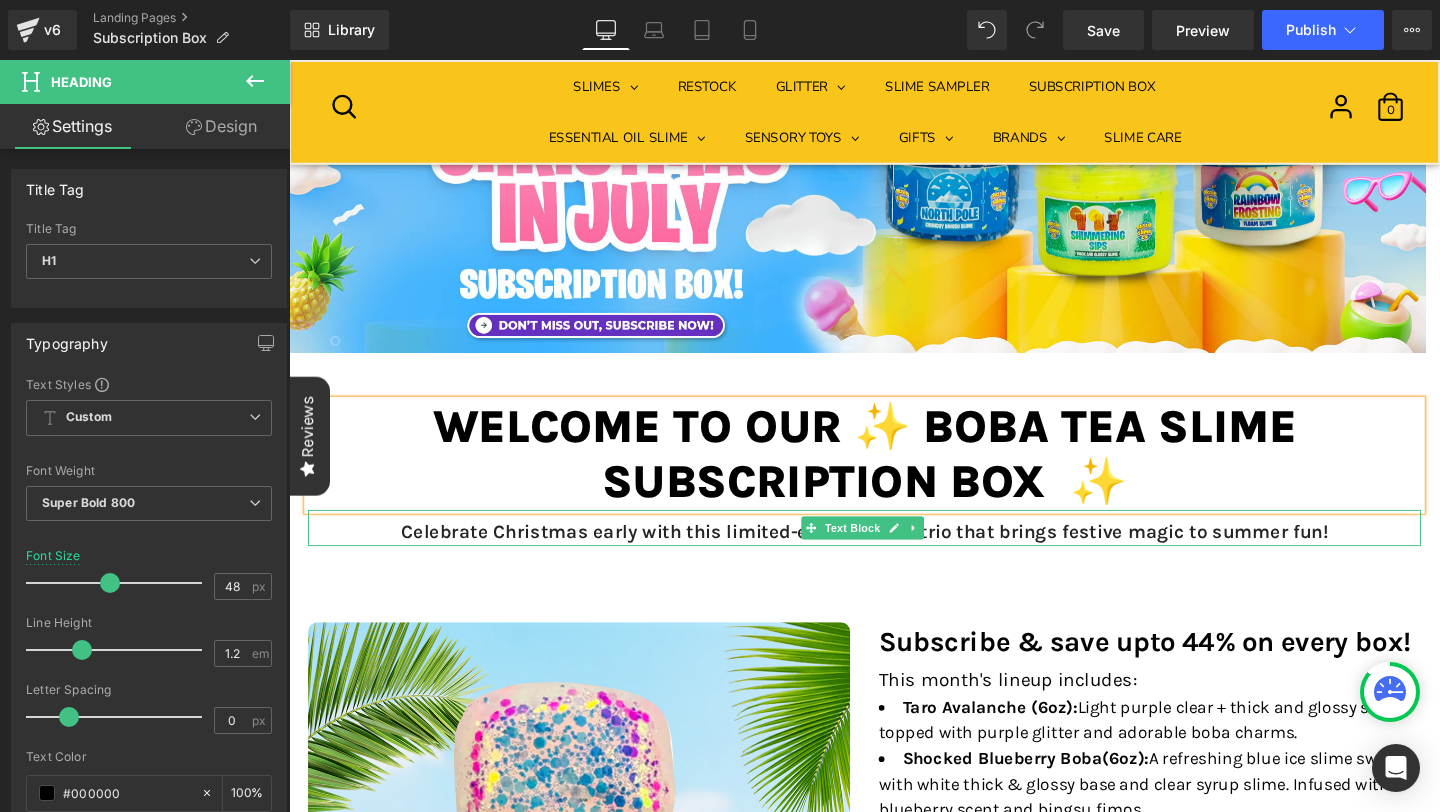 click on "Celebrate Christmas early with this limited-edition slime trio that brings festive magic to summer fun!" at bounding box center [894, 556] 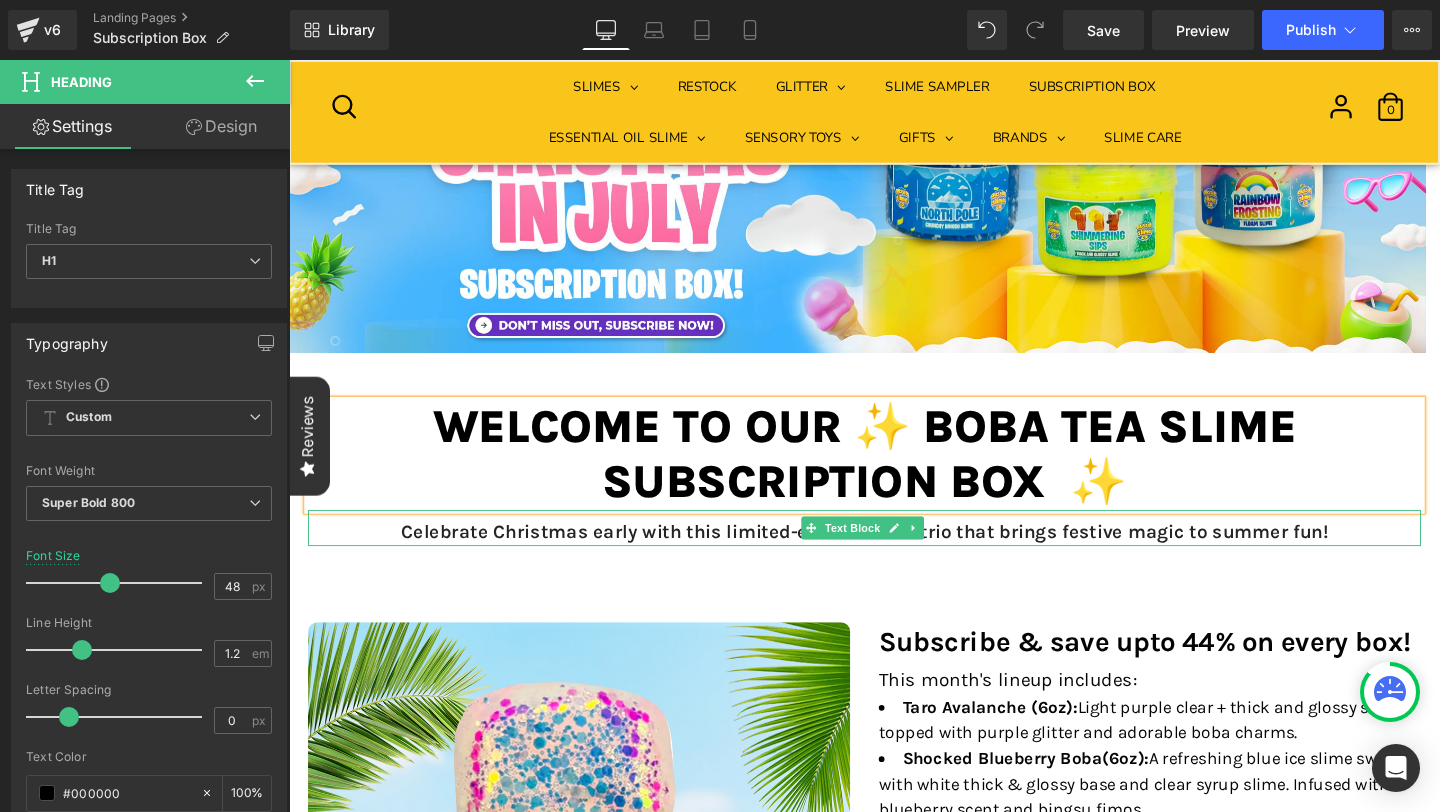 click on "Celebrate Christmas early with this limited-edition slime trio that brings festive magic to summer fun!" at bounding box center [894, 556] 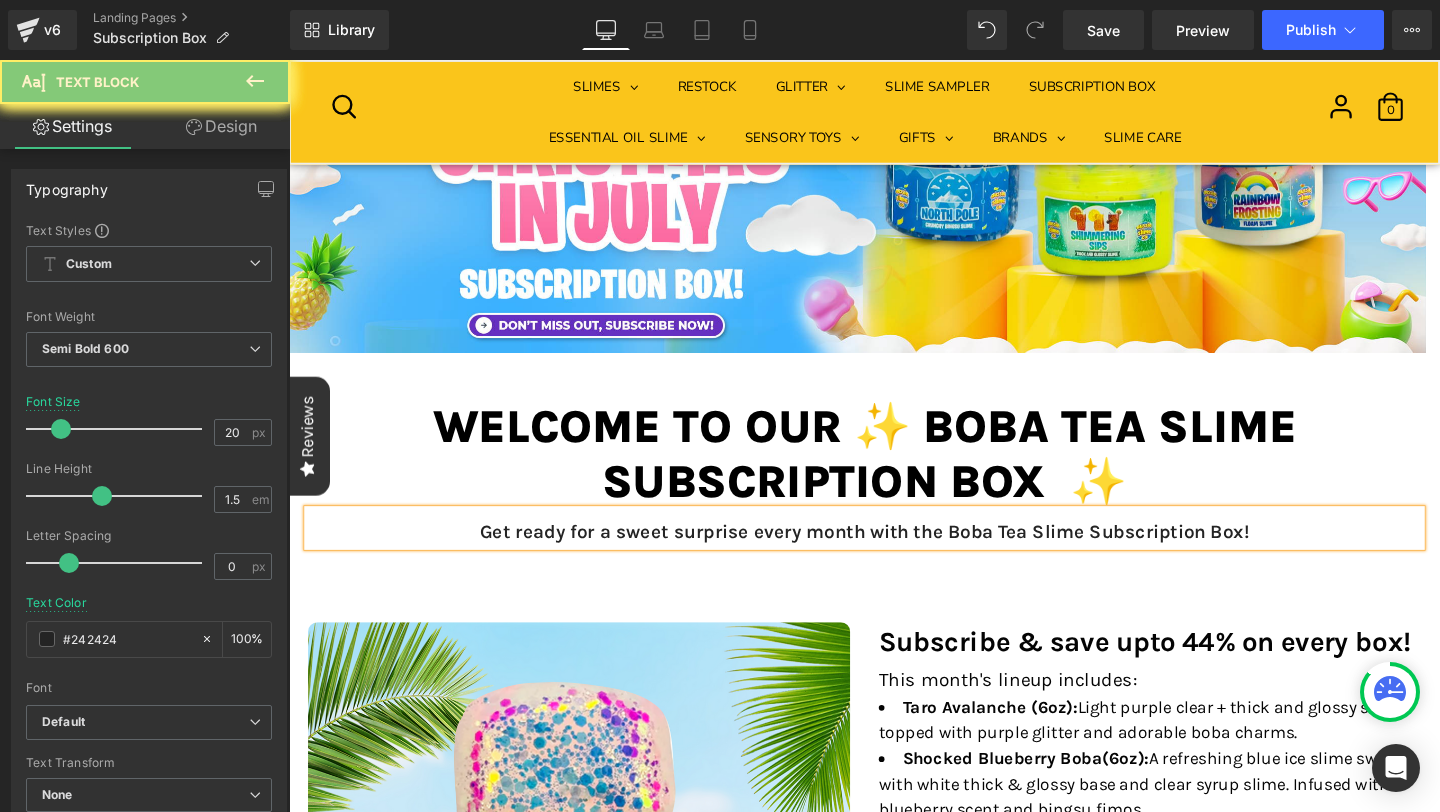 type 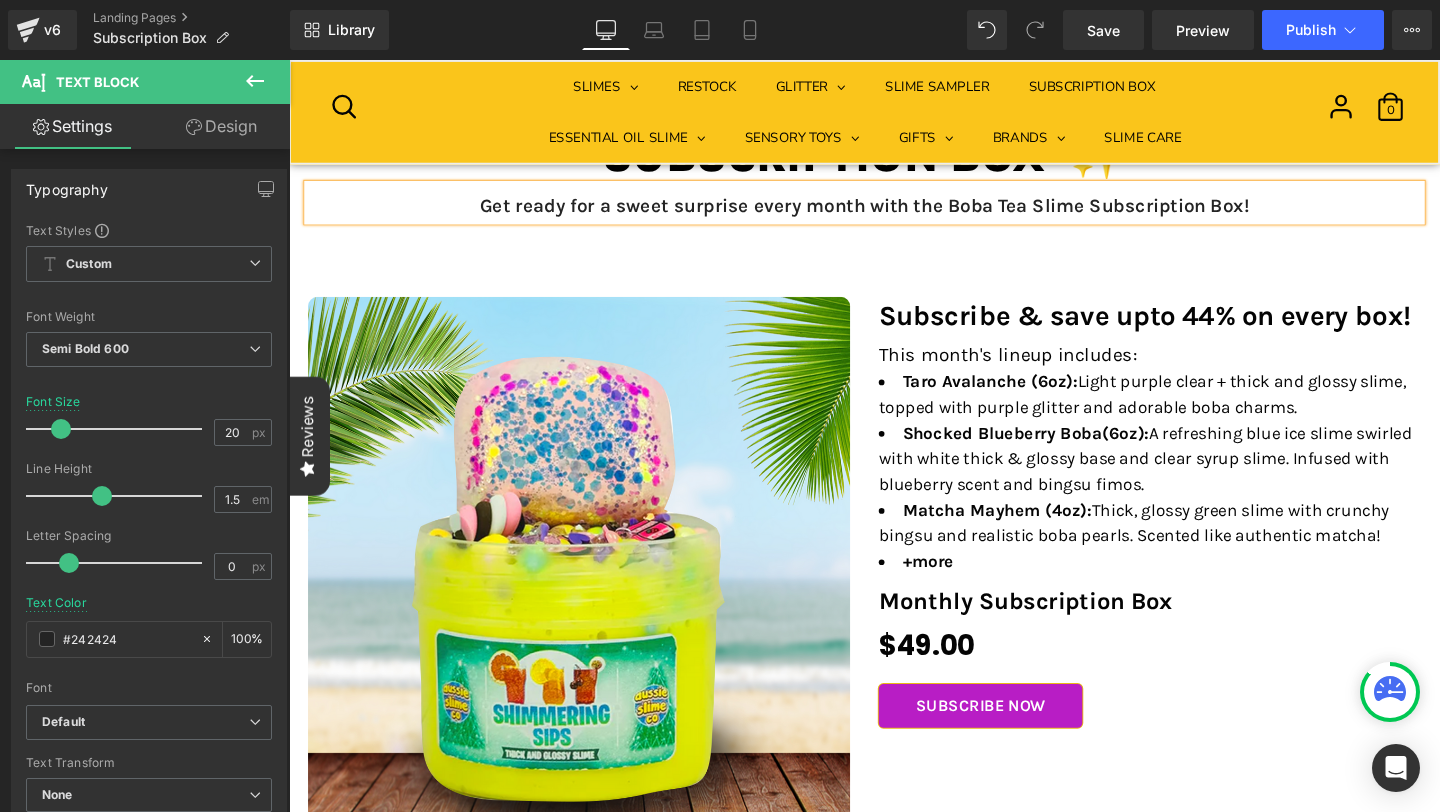 scroll, scrollTop: 700, scrollLeft: 0, axis: vertical 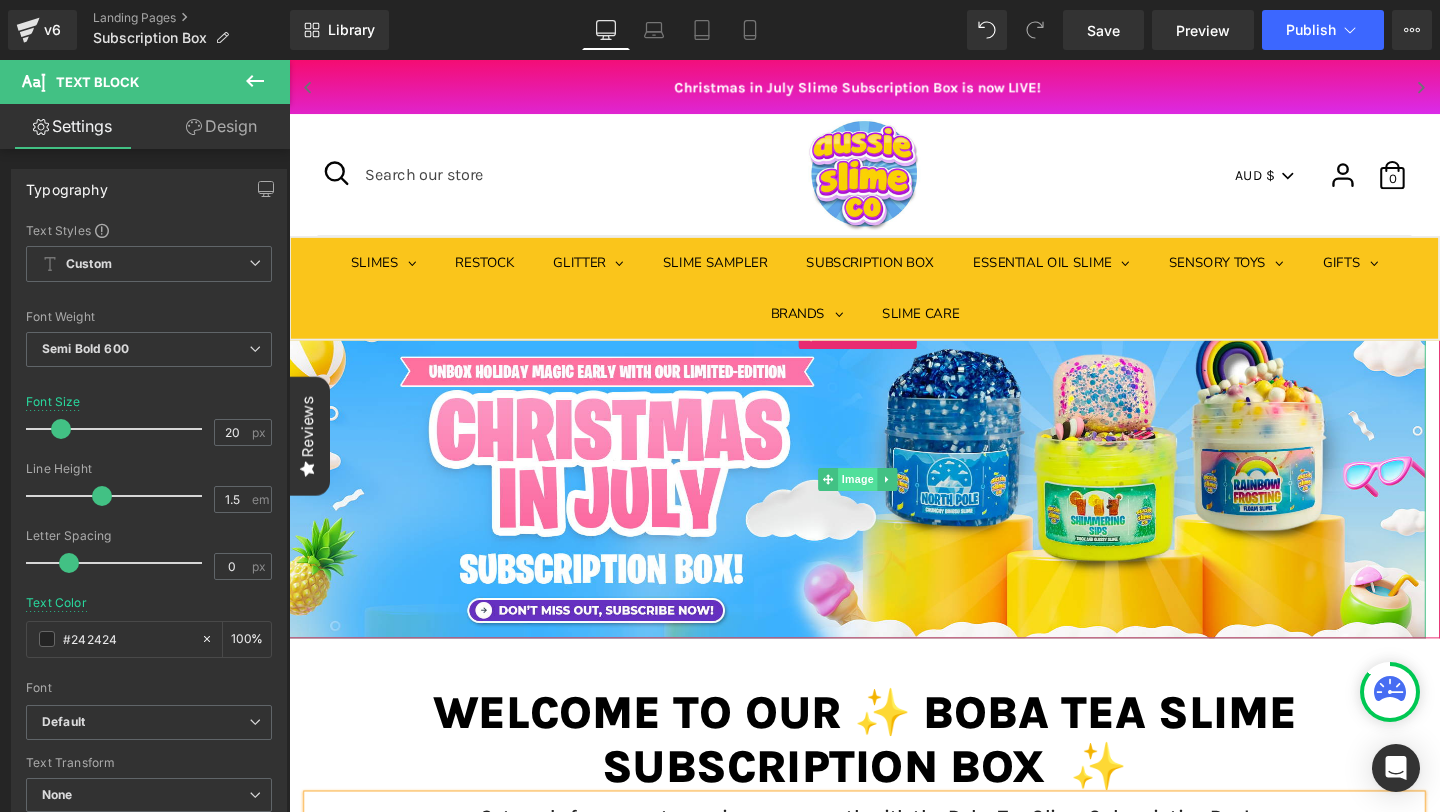 click on "Image" at bounding box center (887, 501) 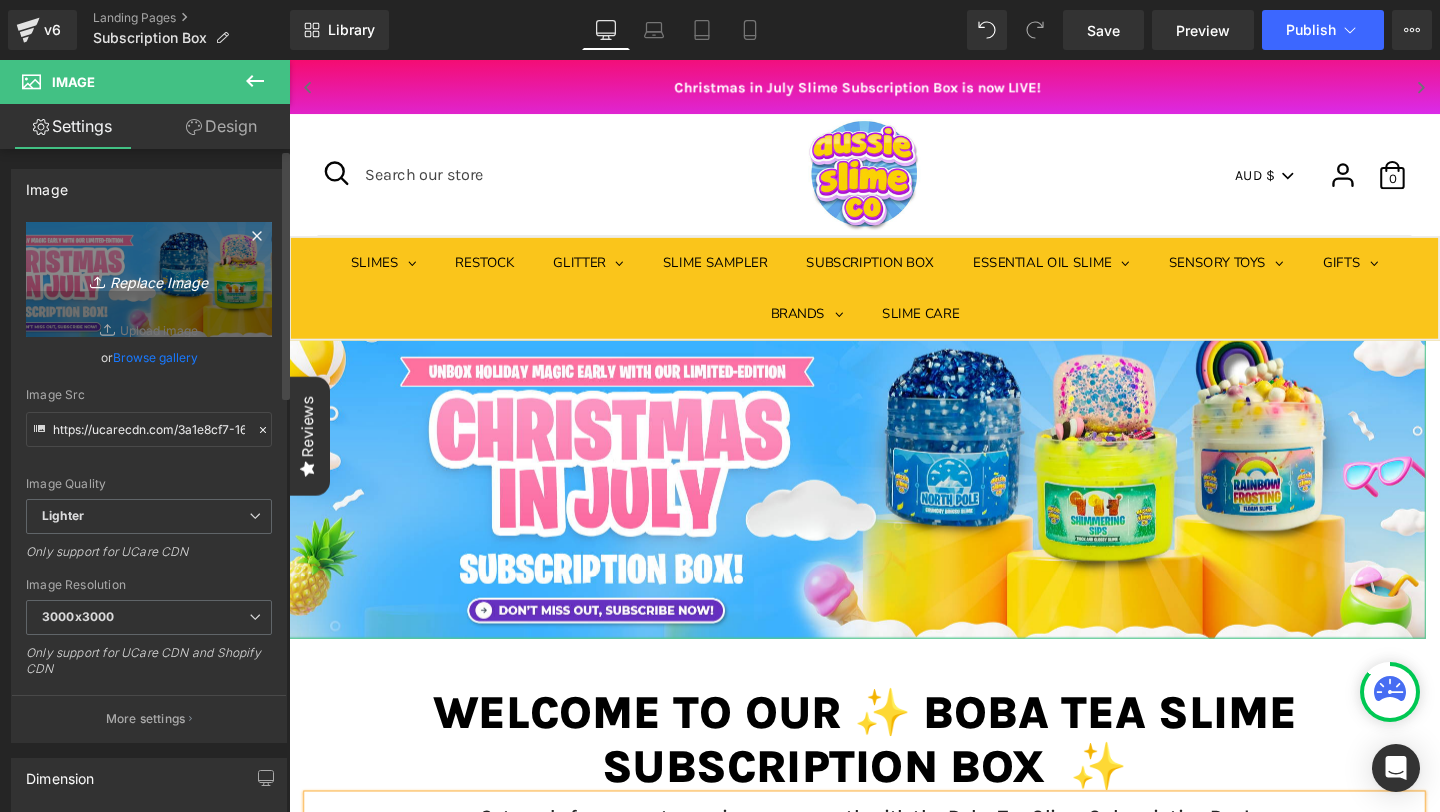 click on "Replace Image" at bounding box center (149, 279) 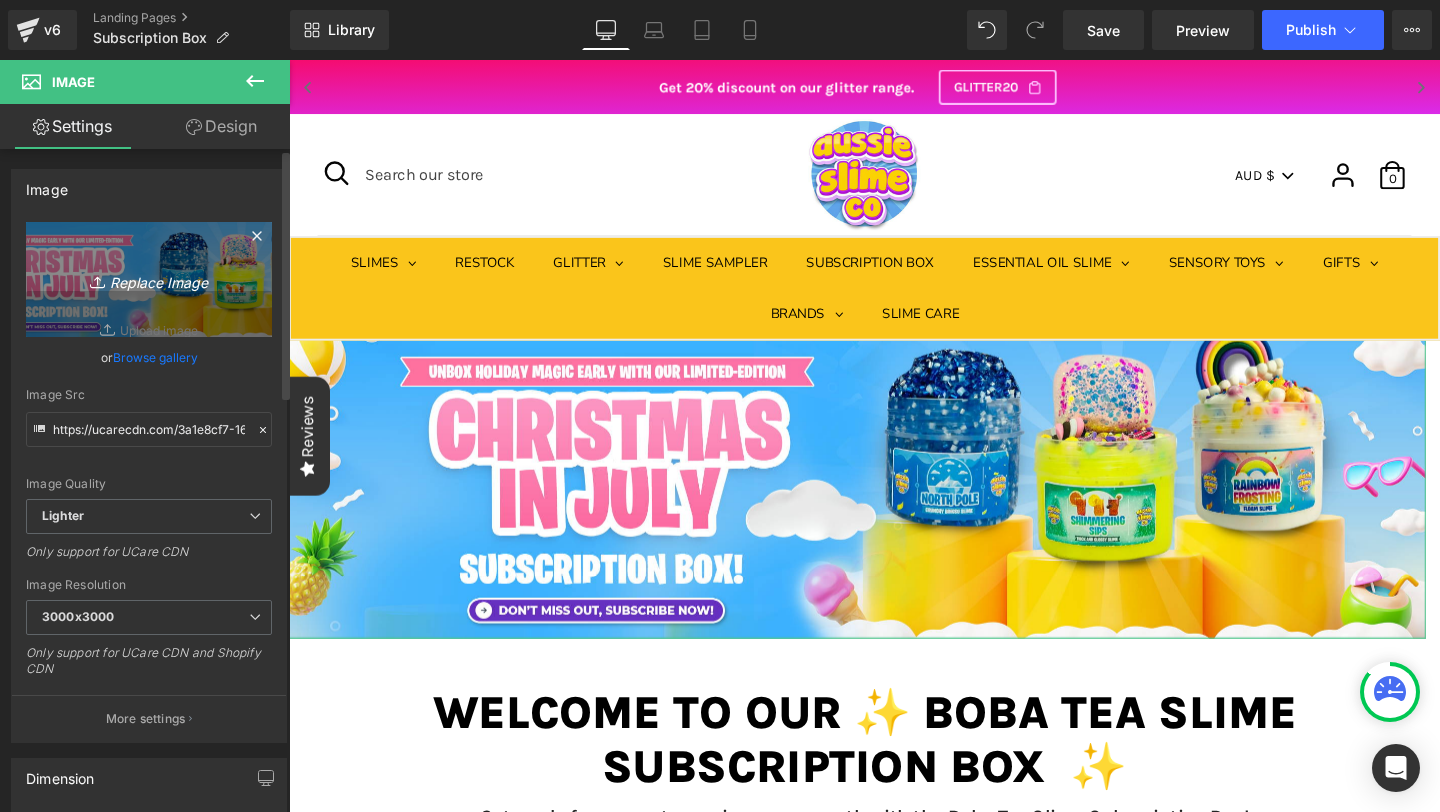 type on "C:\fakepath\[FILENAME].png" 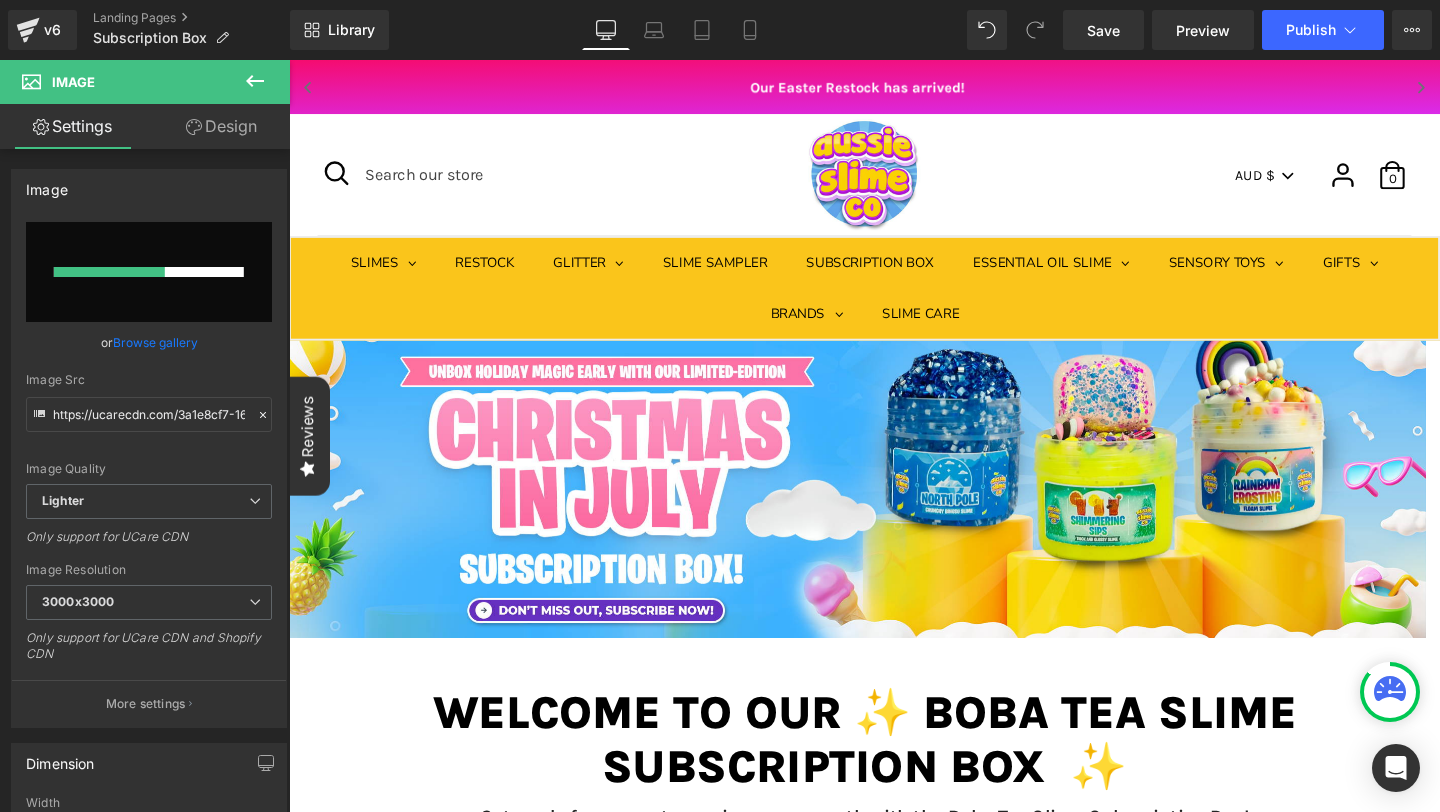 type 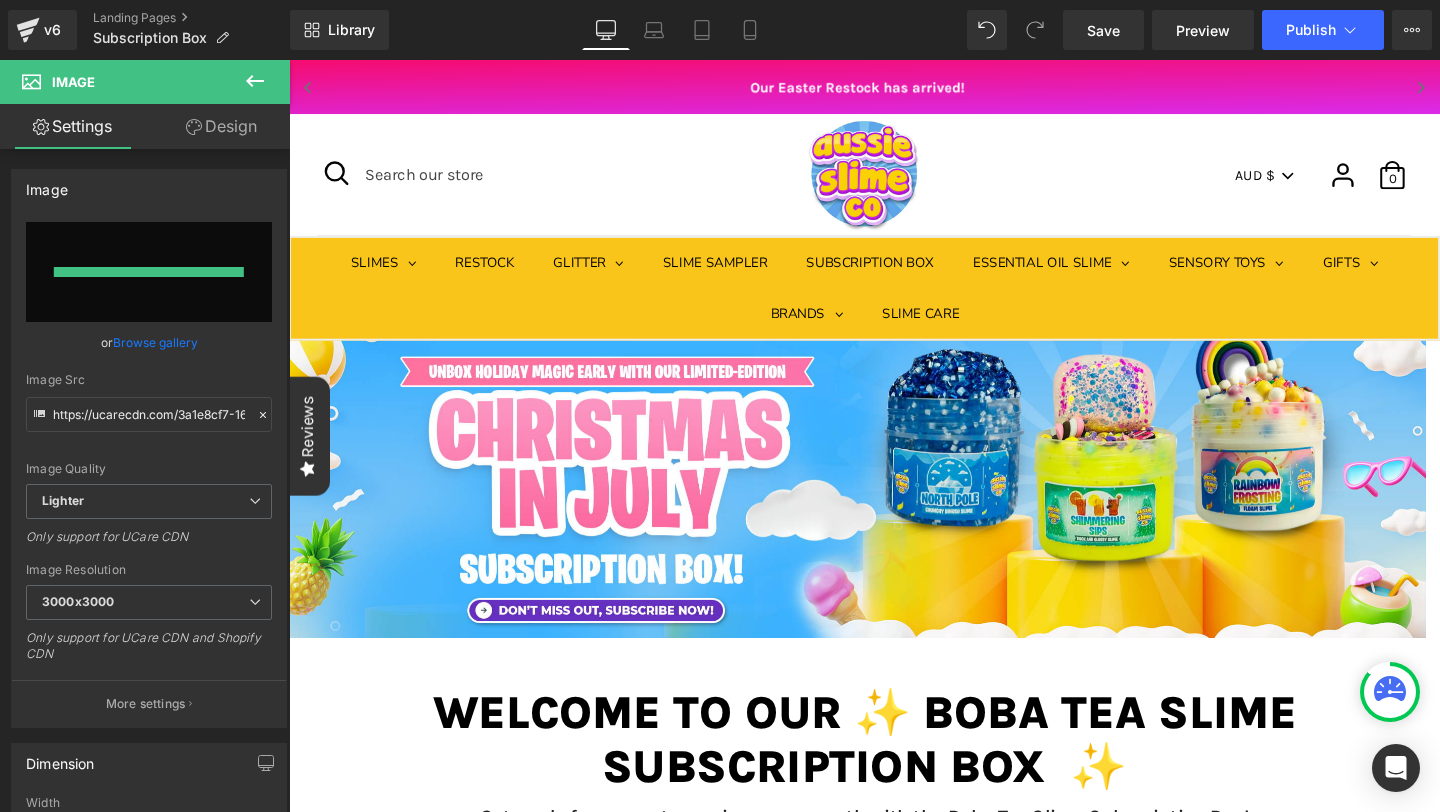type on "https://ucarecdn.com/2e65b60c-b56b-4b01-a720-0a563e29eb75/-/format/auto/-/preview/3000x3000/-/quality/lighter/Website_2%20_20_.png" 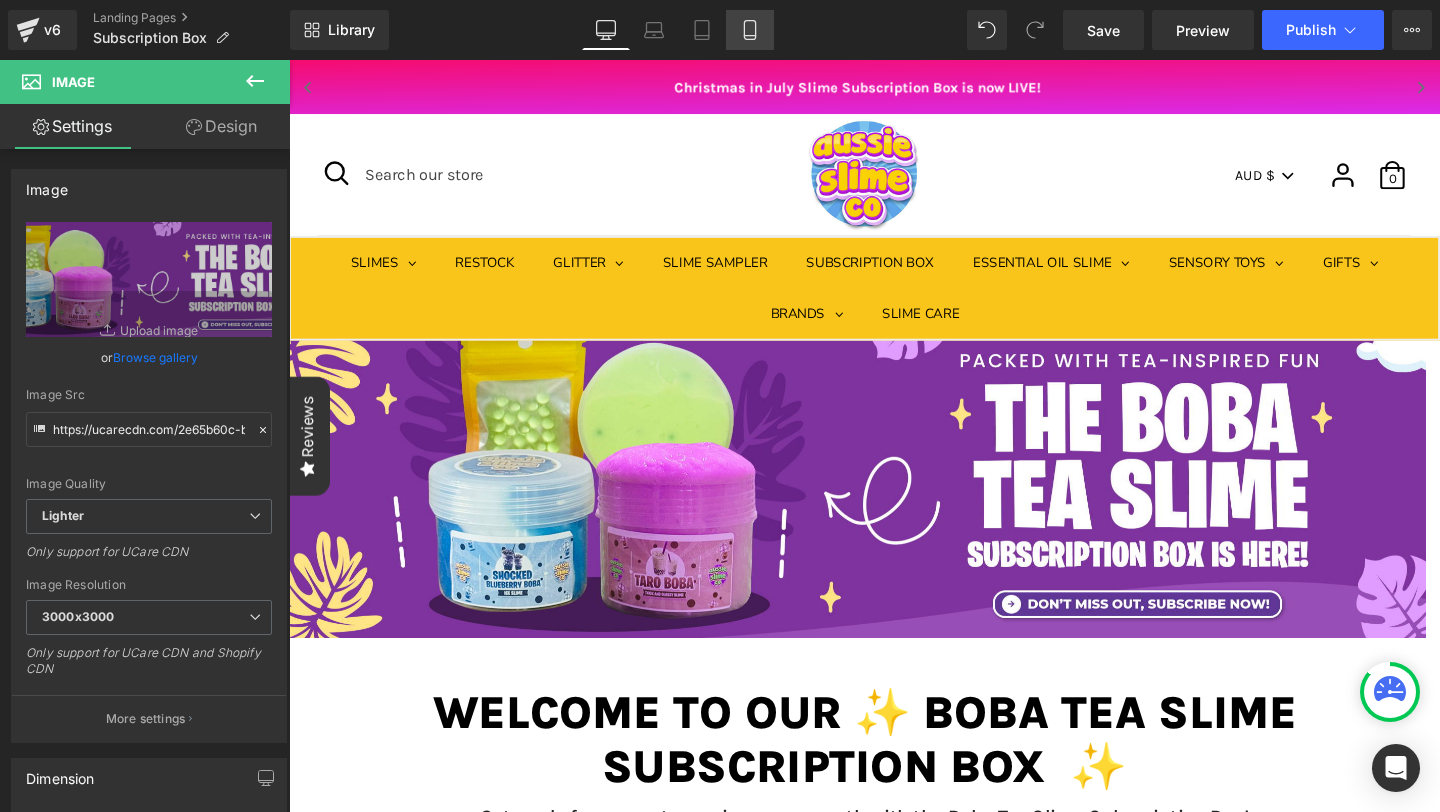 click 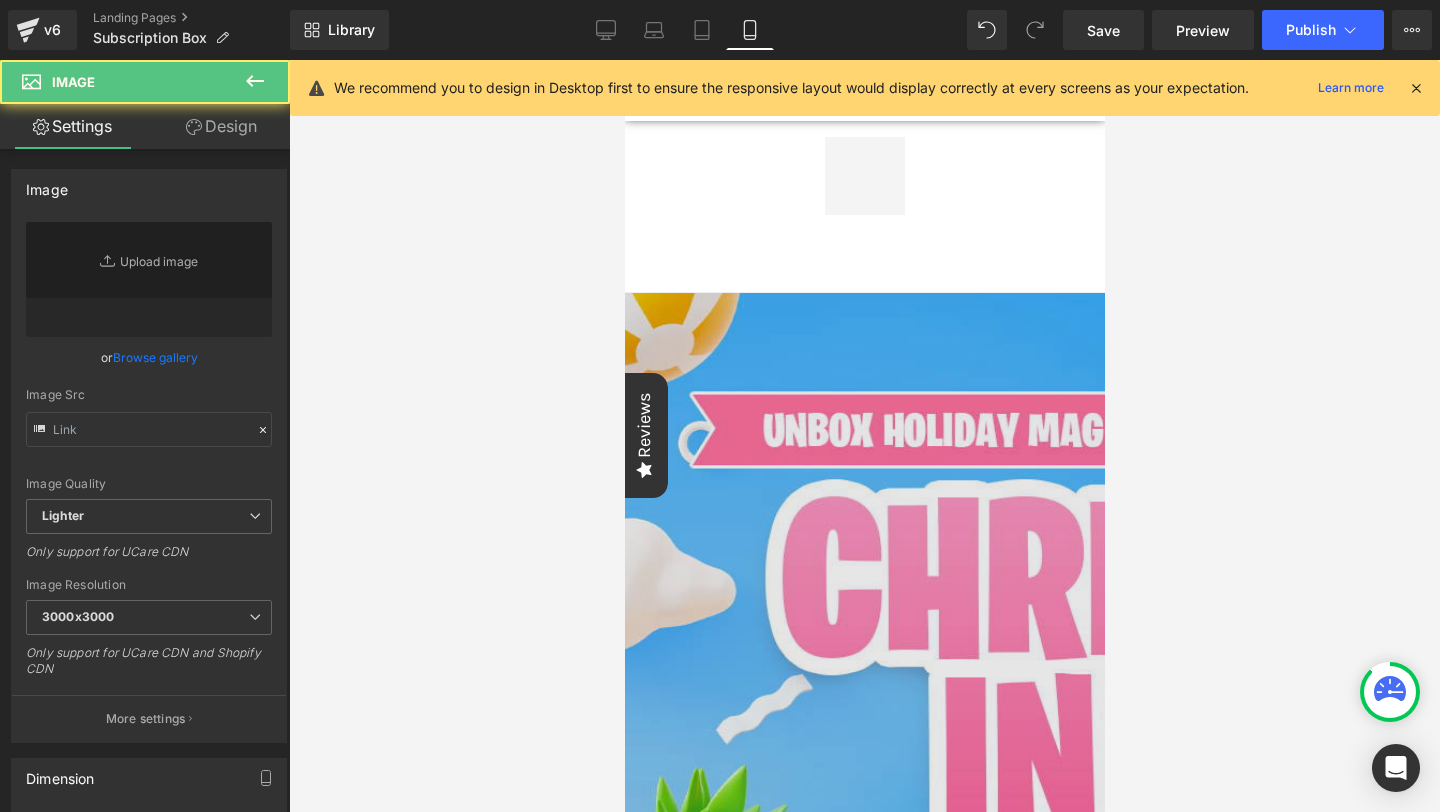 click at bounding box center [1221, 1070] 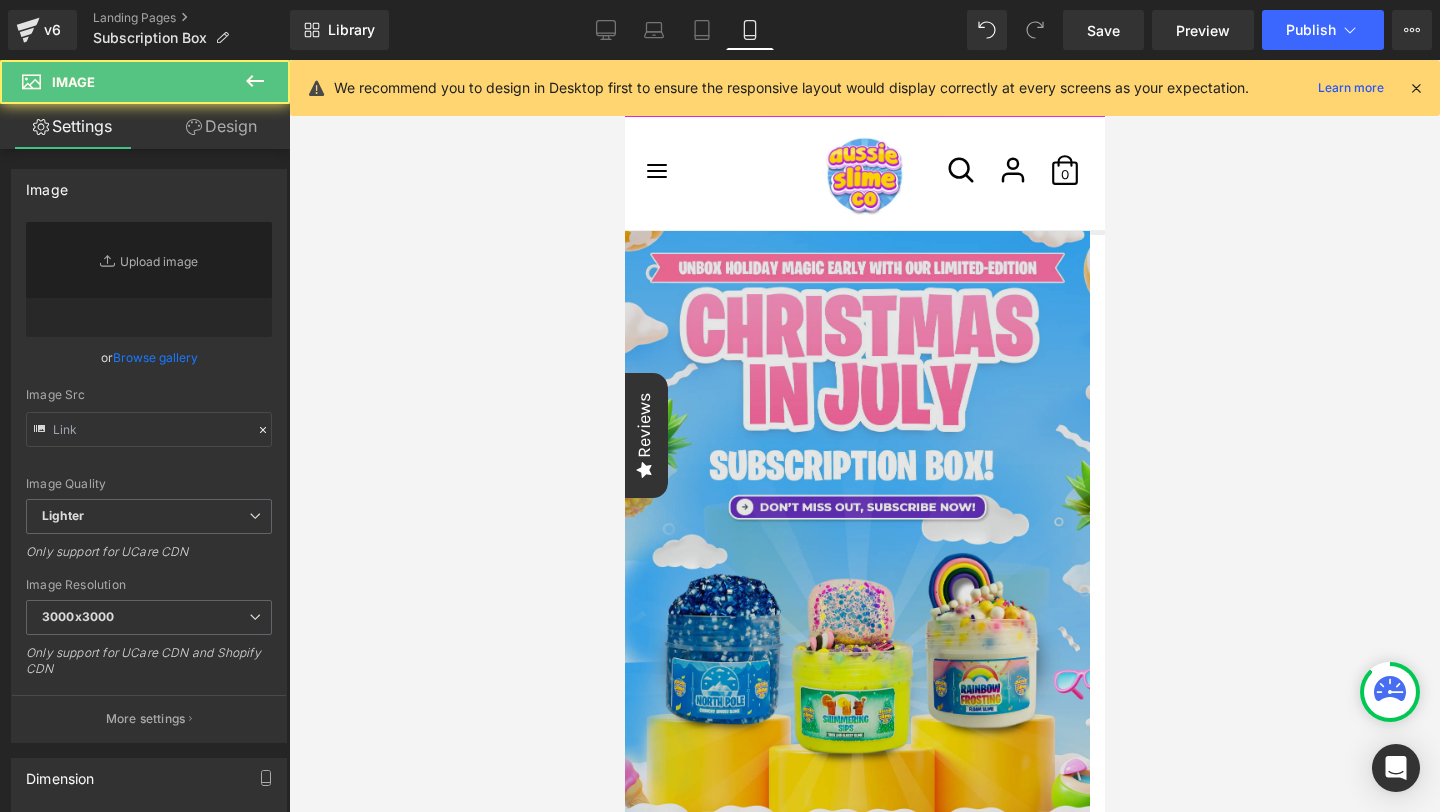 click at bounding box center [856, 517] 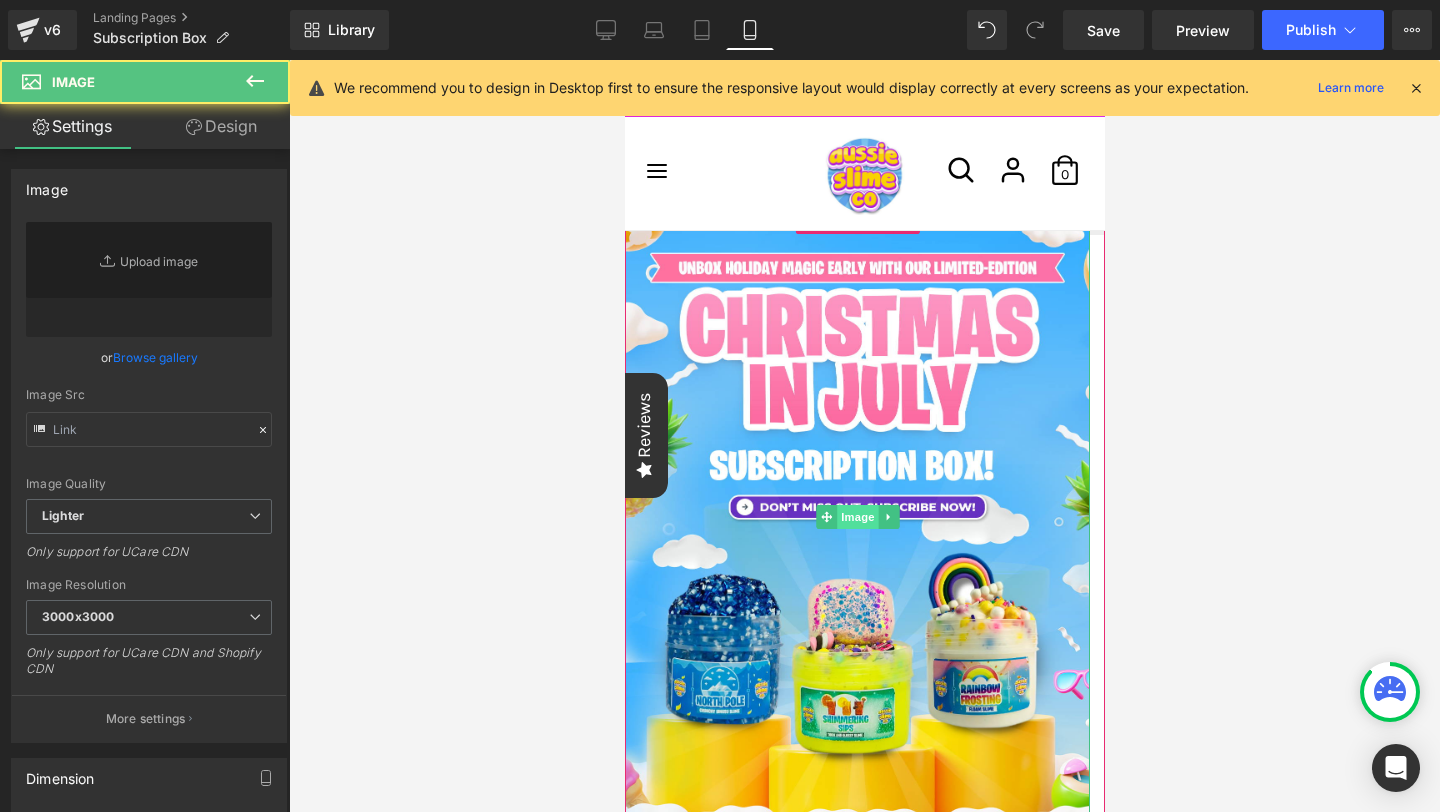 click on "Image" at bounding box center (857, 517) 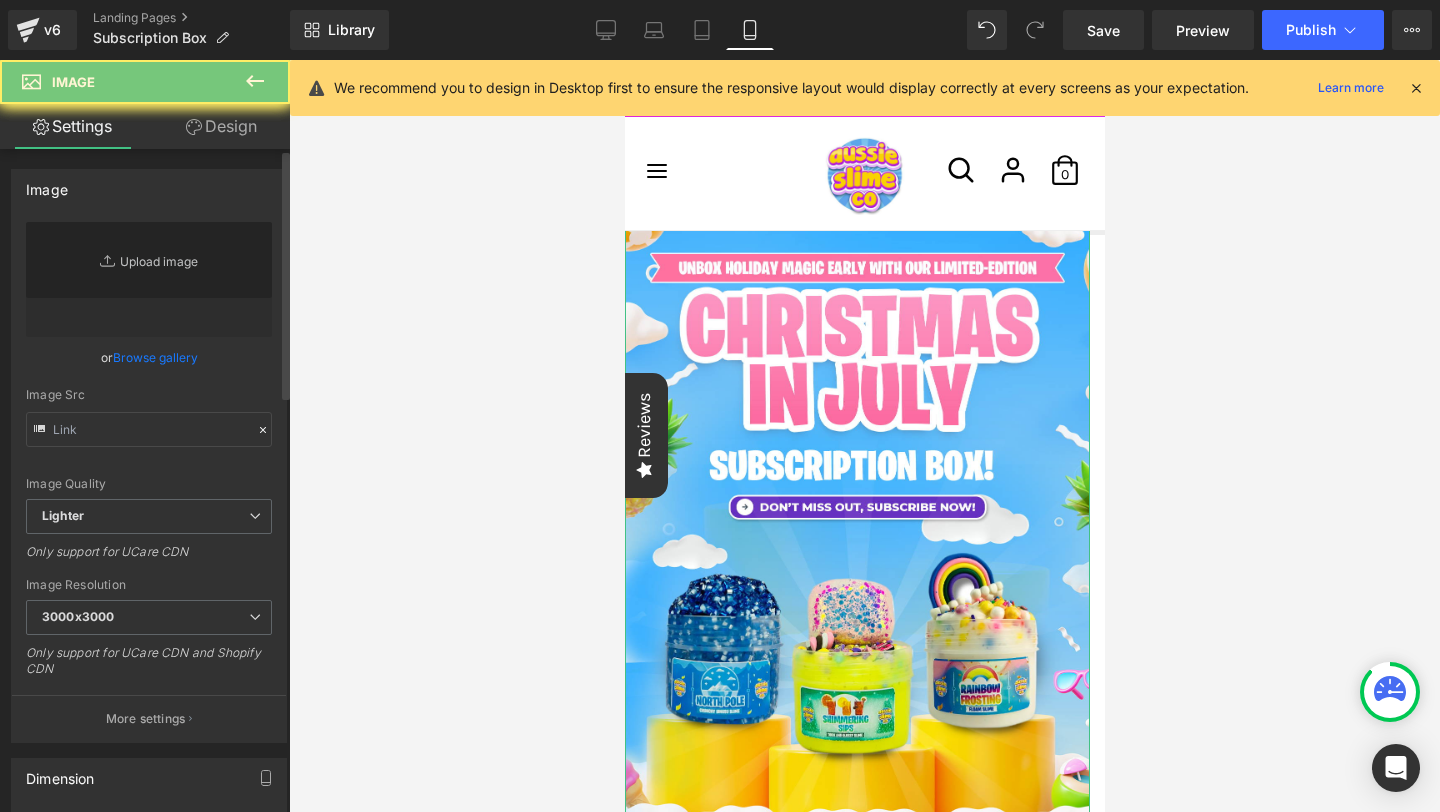 click on "Replace Image" at bounding box center [149, 279] 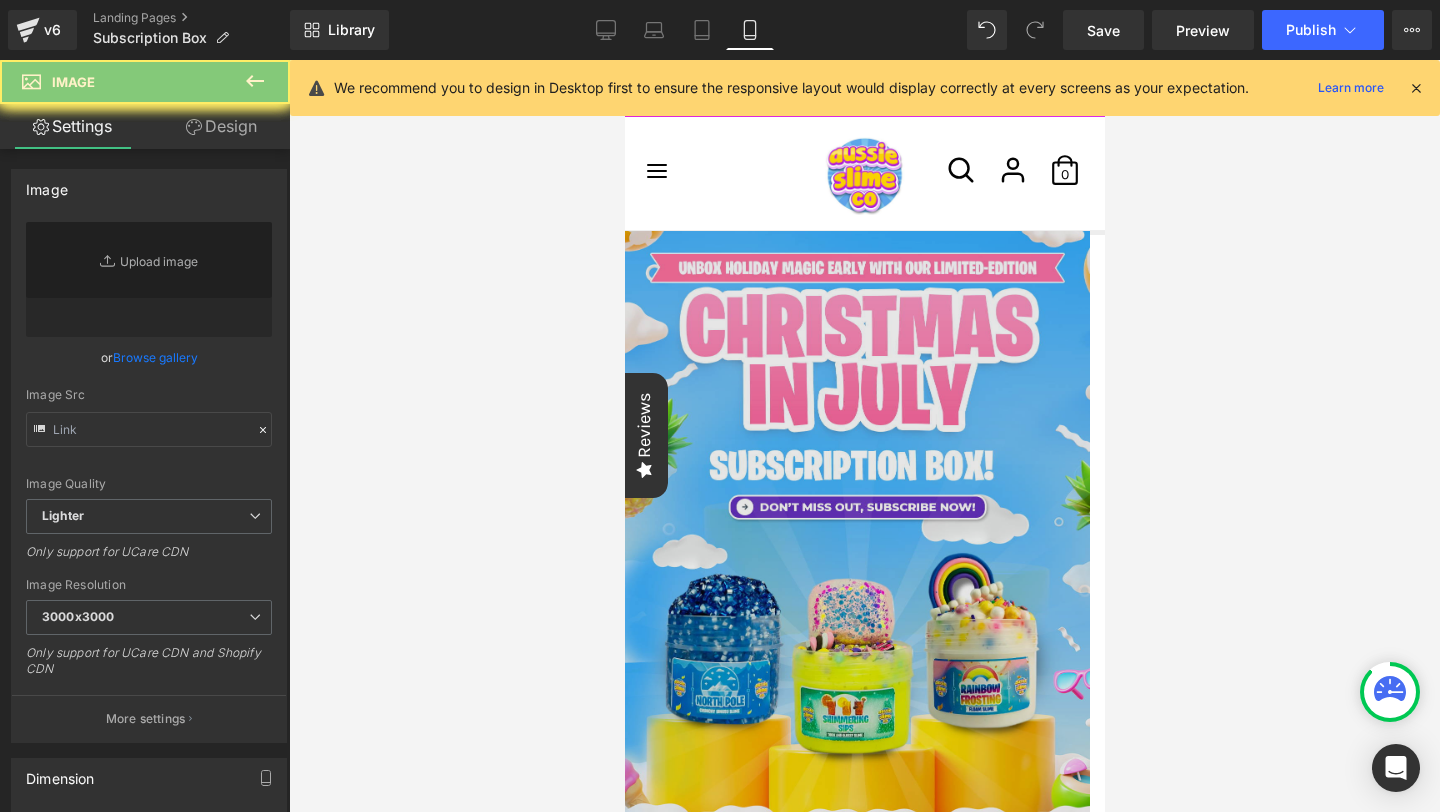 click at bounding box center [856, 517] 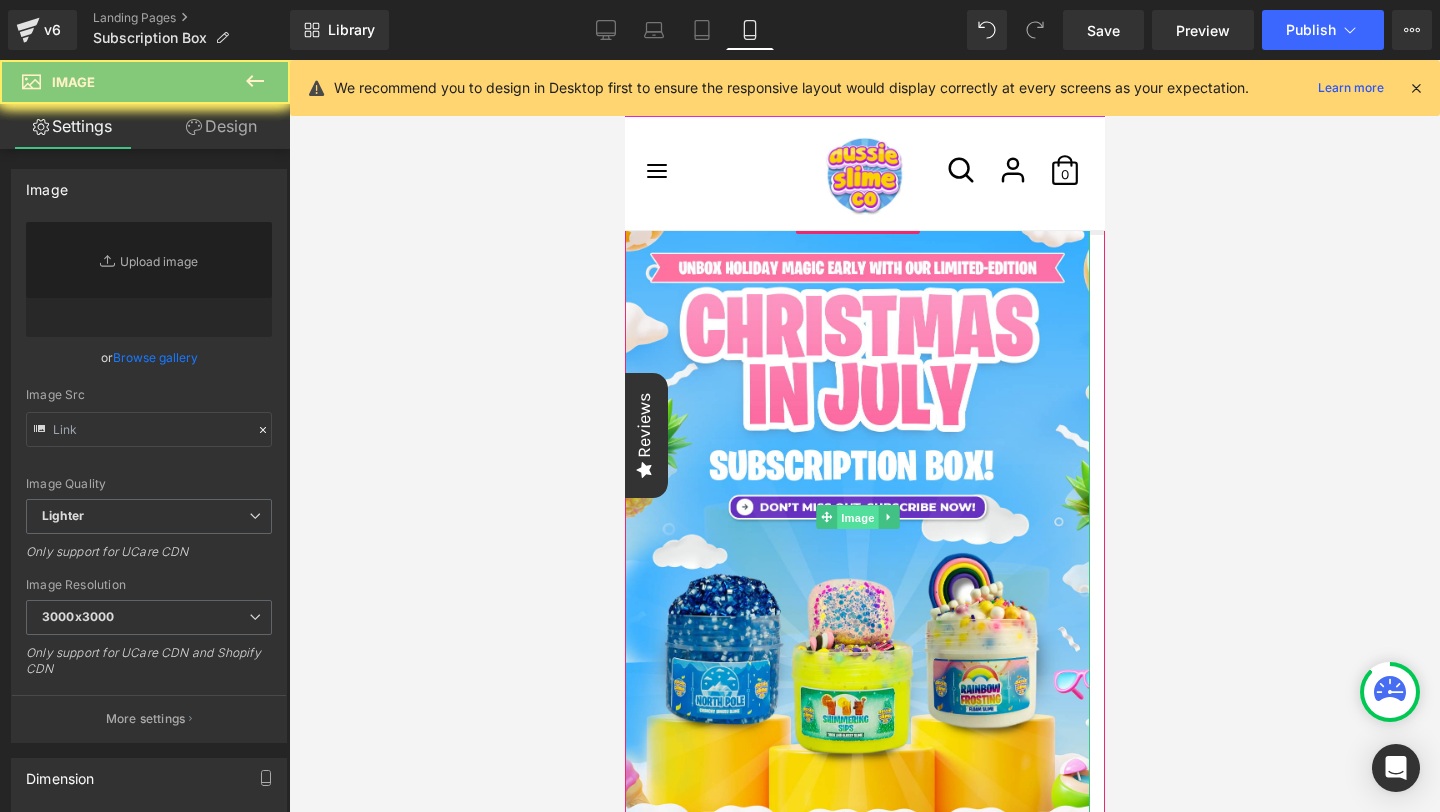 click on "Image" at bounding box center (857, 518) 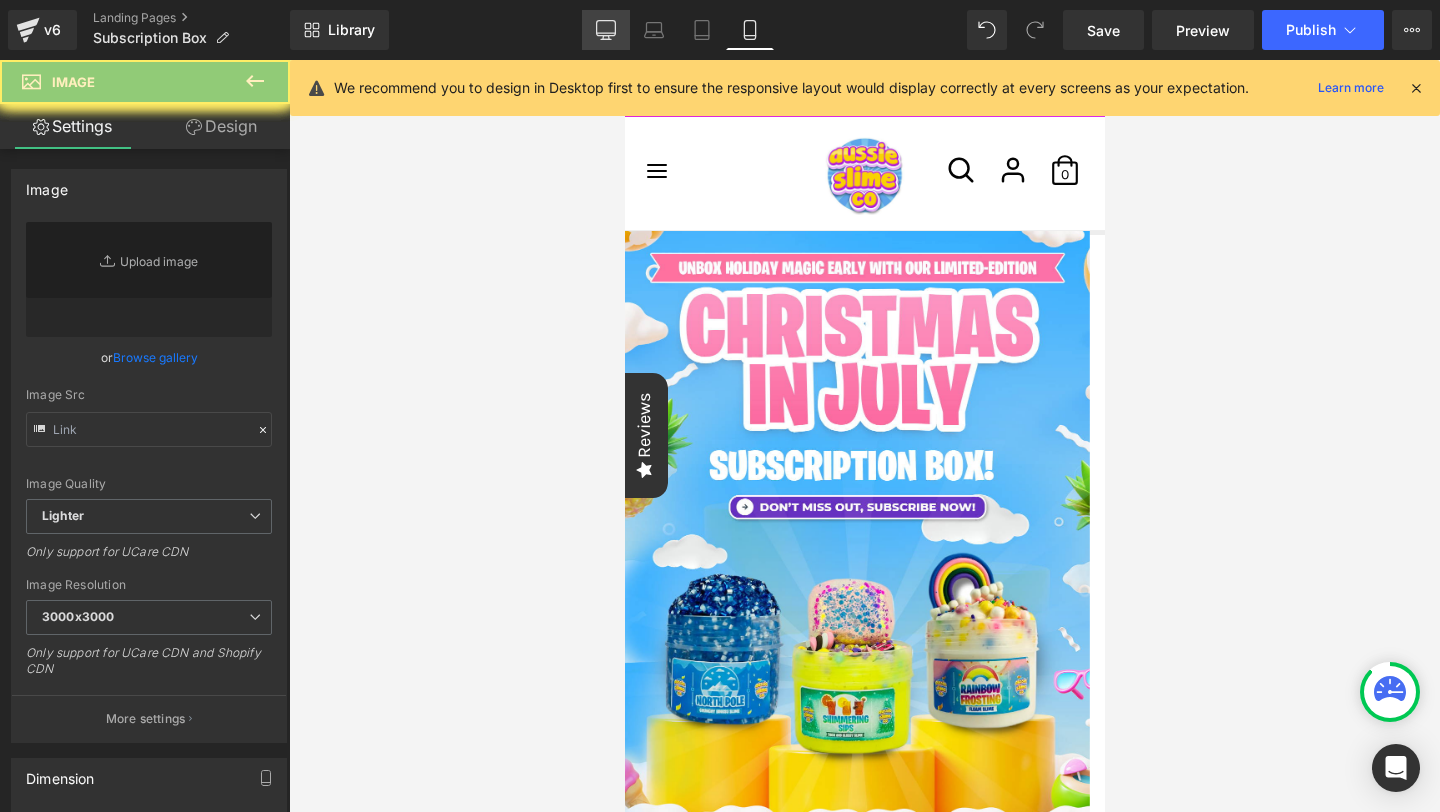 click 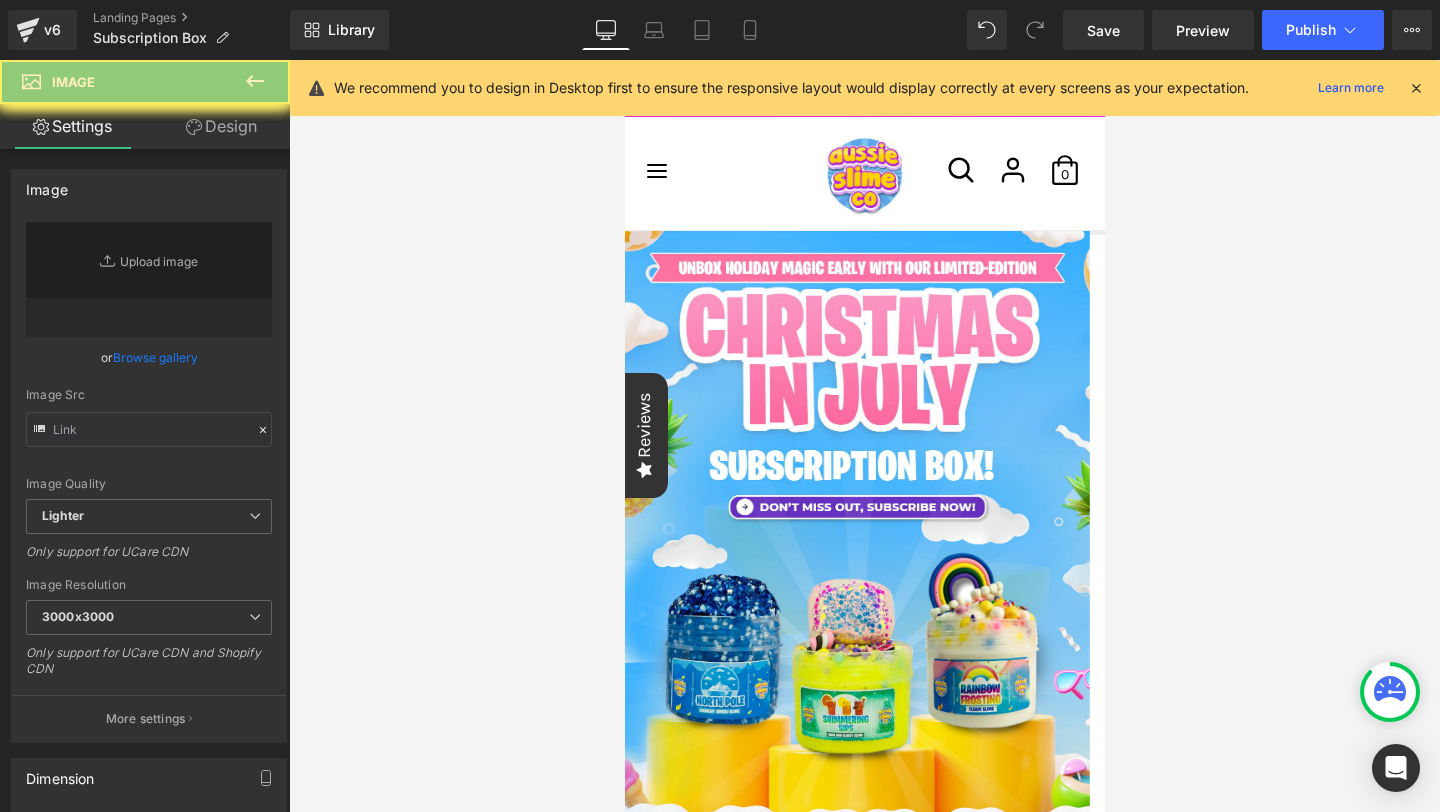 type on "https://ucarecdn.com/04251f58-d3b6-4748-9269-e5ea2f4405a4/-/format/auto/-/preview/3000x3000/-/quality/lighter/Mobile_2%20_27_.png" 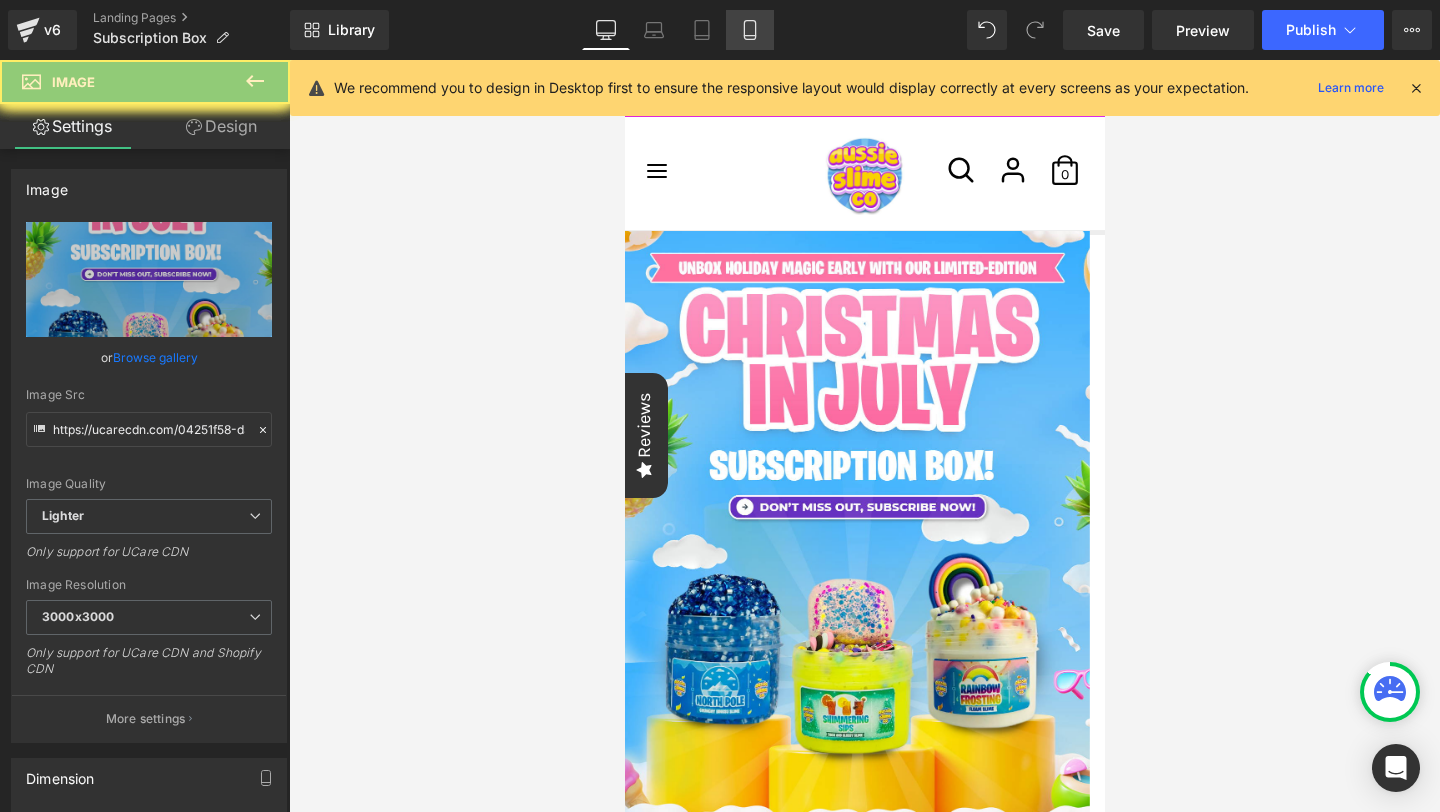 click 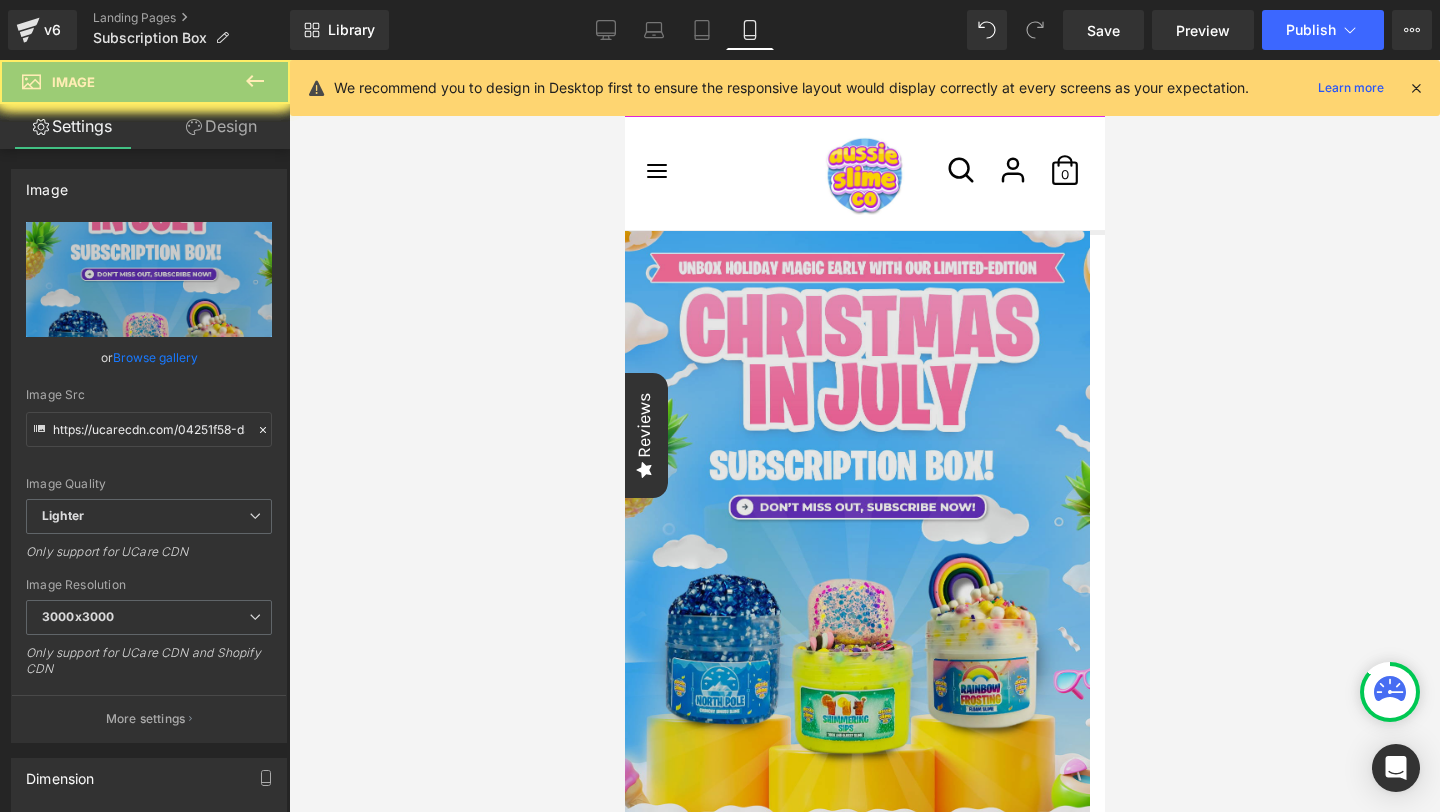 click at bounding box center (856, 517) 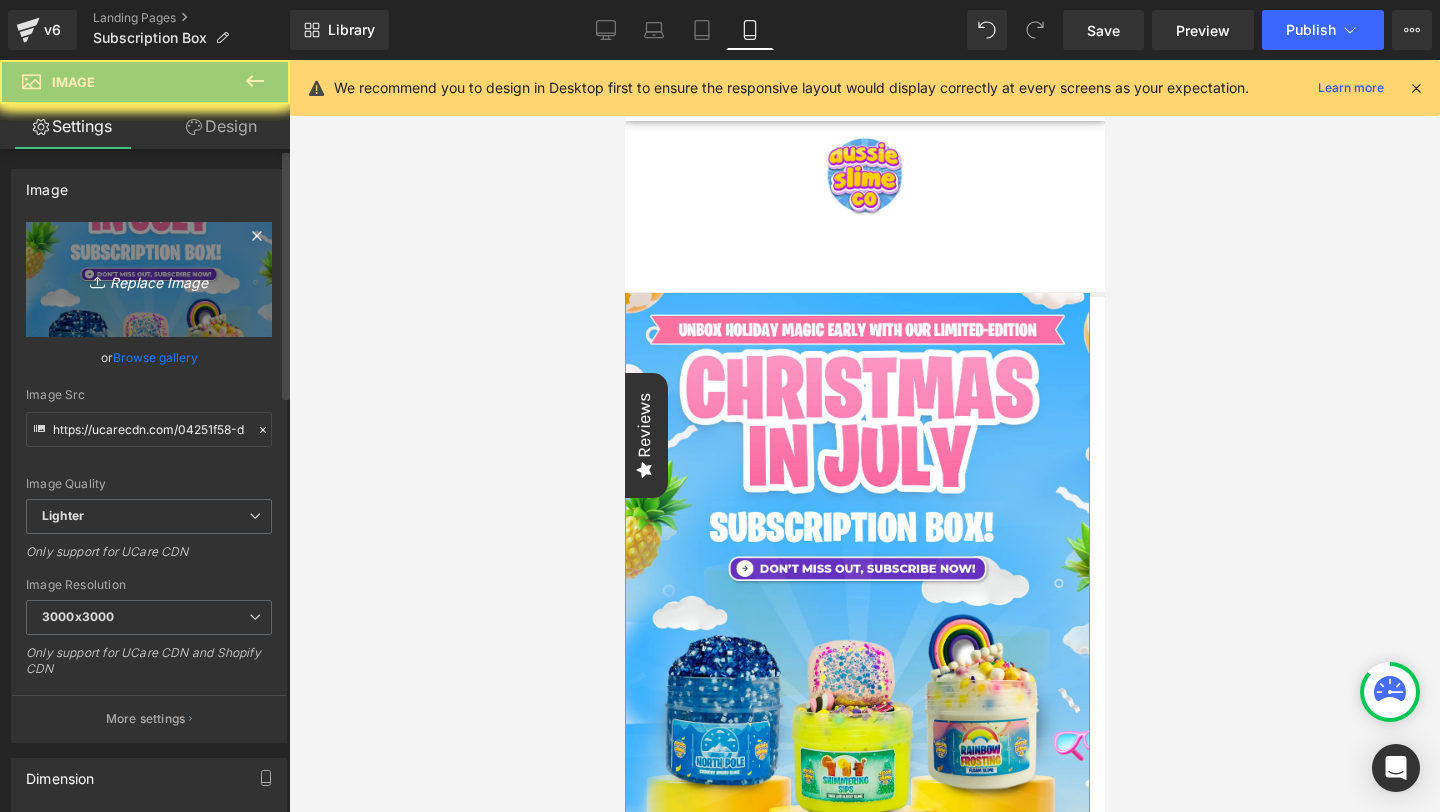 click on "Replace Image" at bounding box center (149, 279) 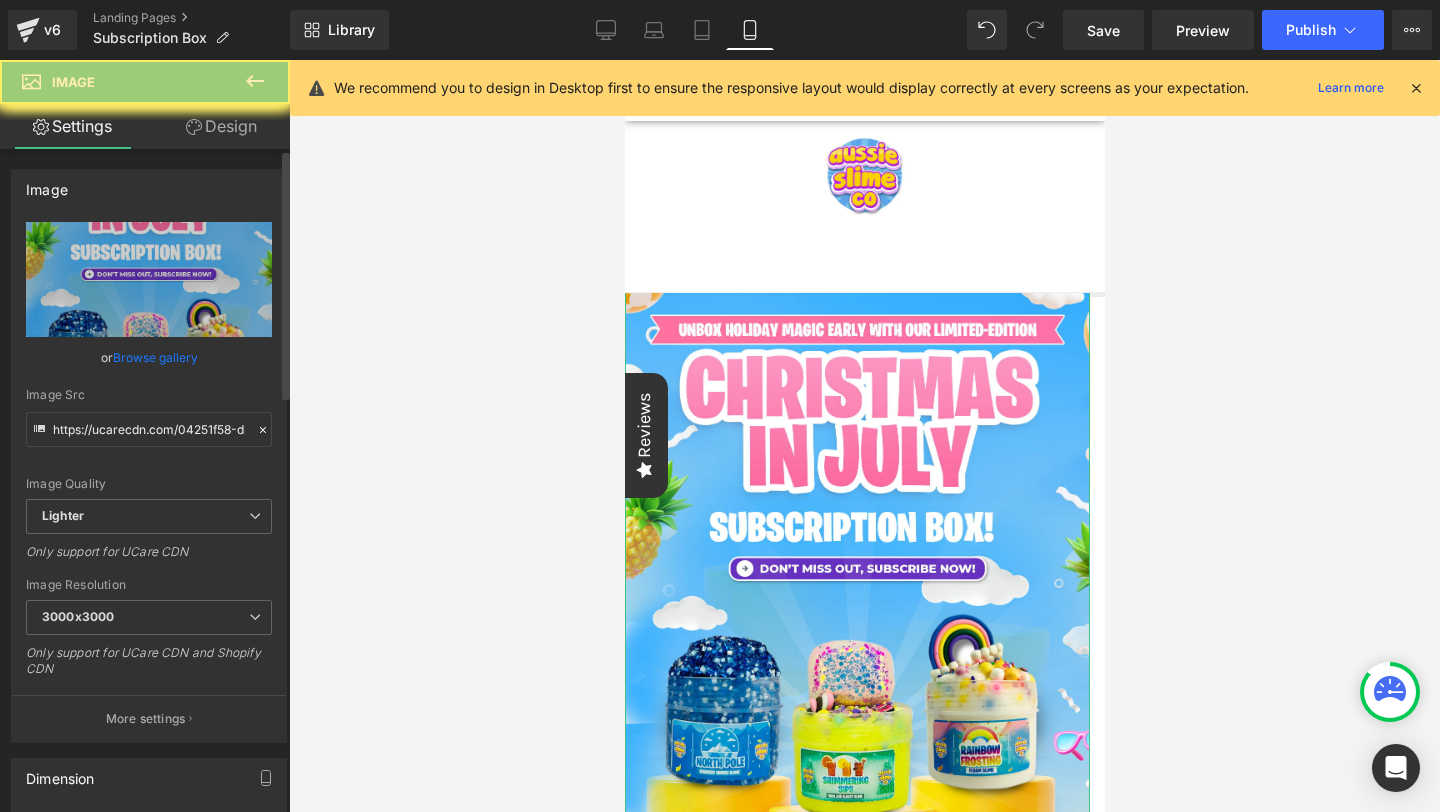 click on "Browse gallery" at bounding box center [155, 357] 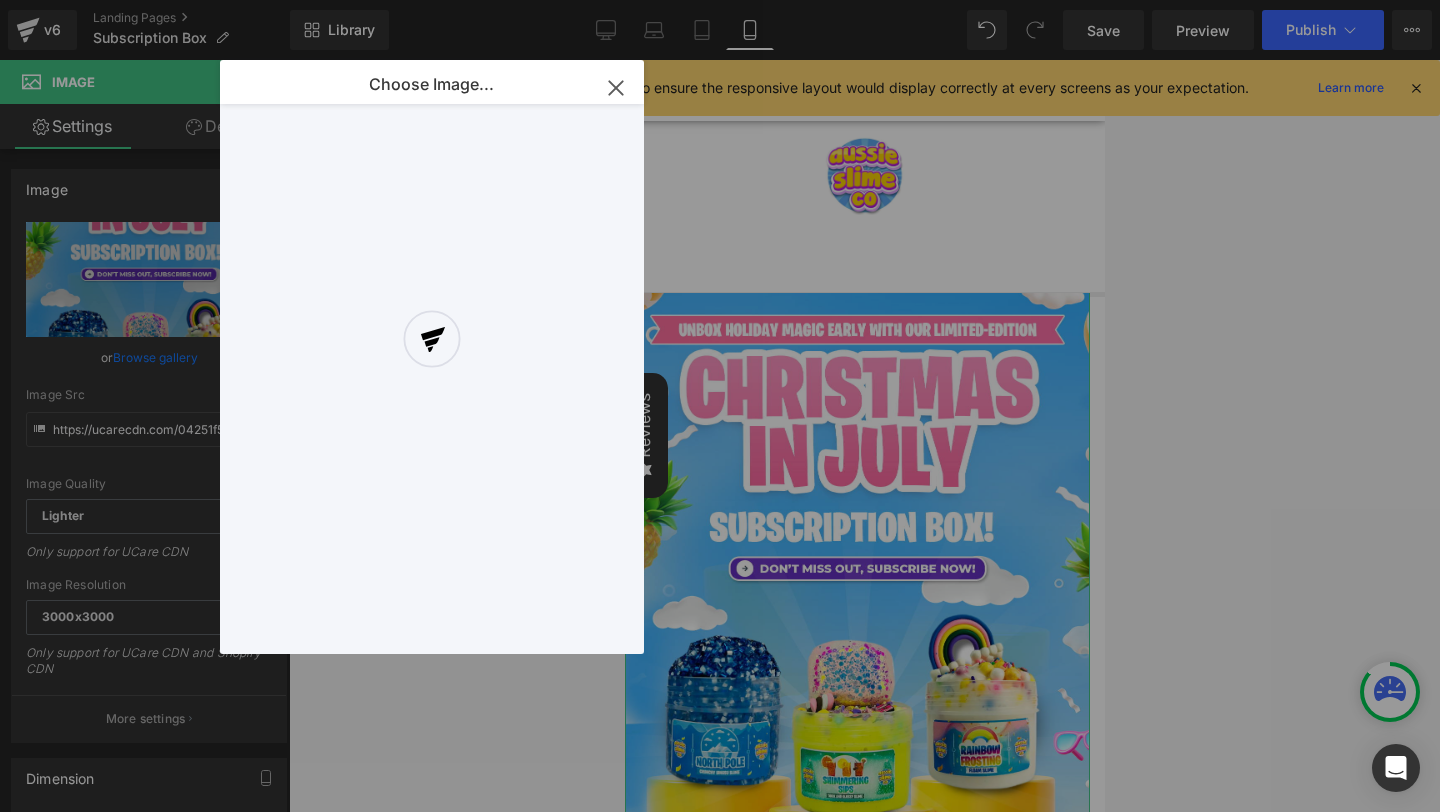 scroll, scrollTop: 261, scrollLeft: 0, axis: vertical 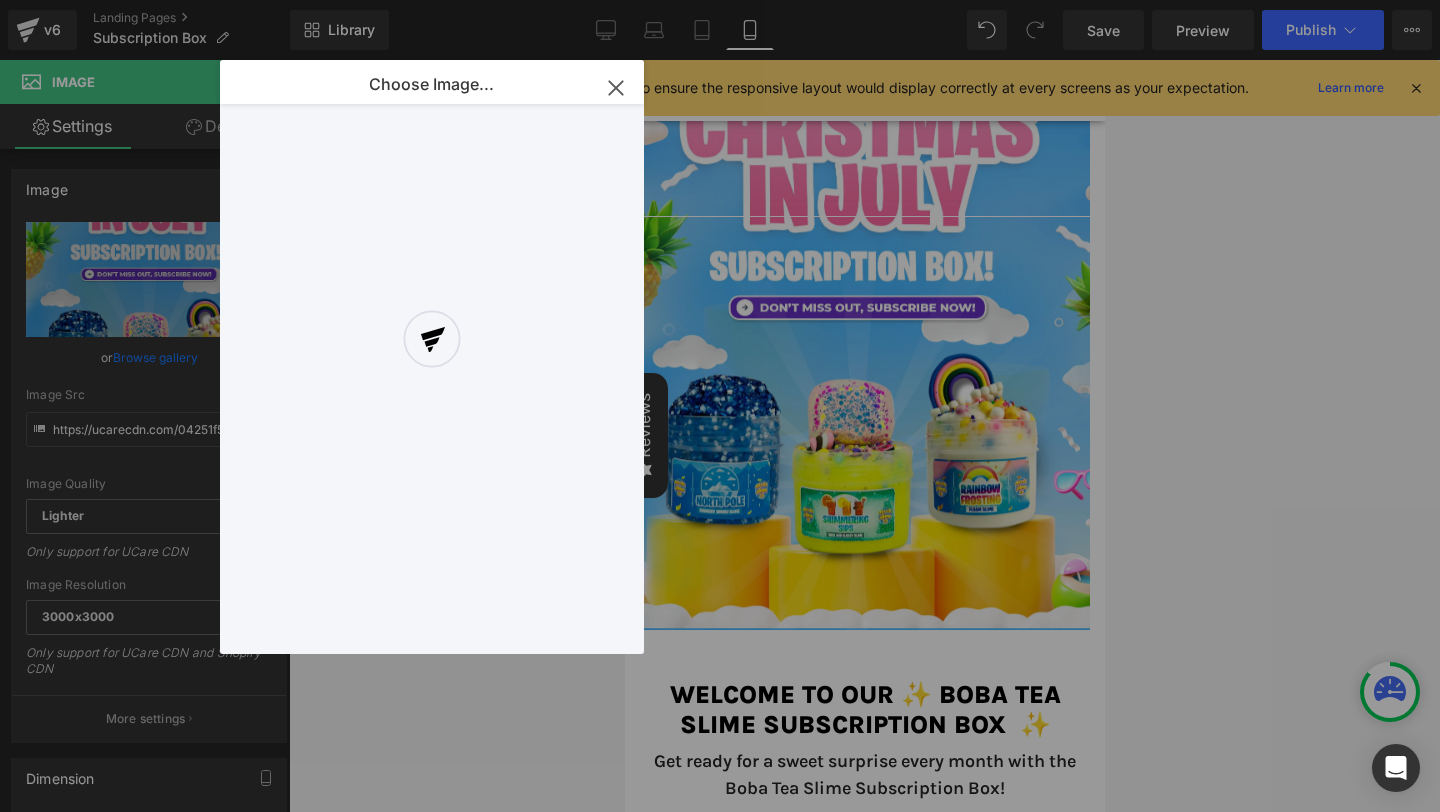 click at bounding box center [432, 357] 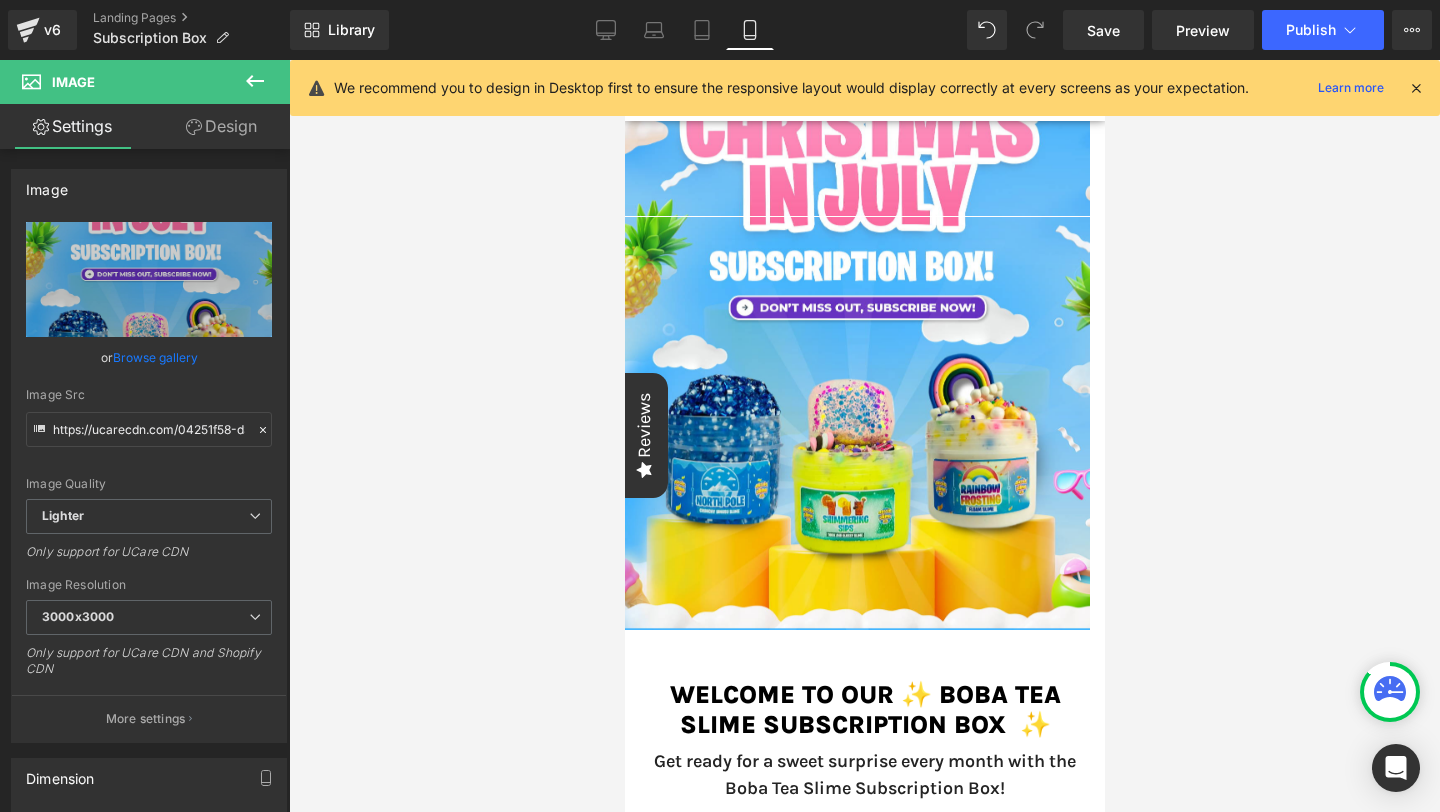 click on "Library Mobile Desktop Laptop Tablet Mobile Save Preview Publish Scheduled View Live Page View with current Template Save Template to Library Schedule Publish Publish Settings Shortcuts We recommend you to design in Desktop first to ensure the responsive layout would display correctly at every screens as your expectation. Learn more  Your page can’t be published   You've reached the maximum number of published pages on your plan  (0/0).  You need to upgrade your plan or unpublish all your pages to get 1 publish slot.   Unpublish pages   Upgrade plan" at bounding box center [865, 30] 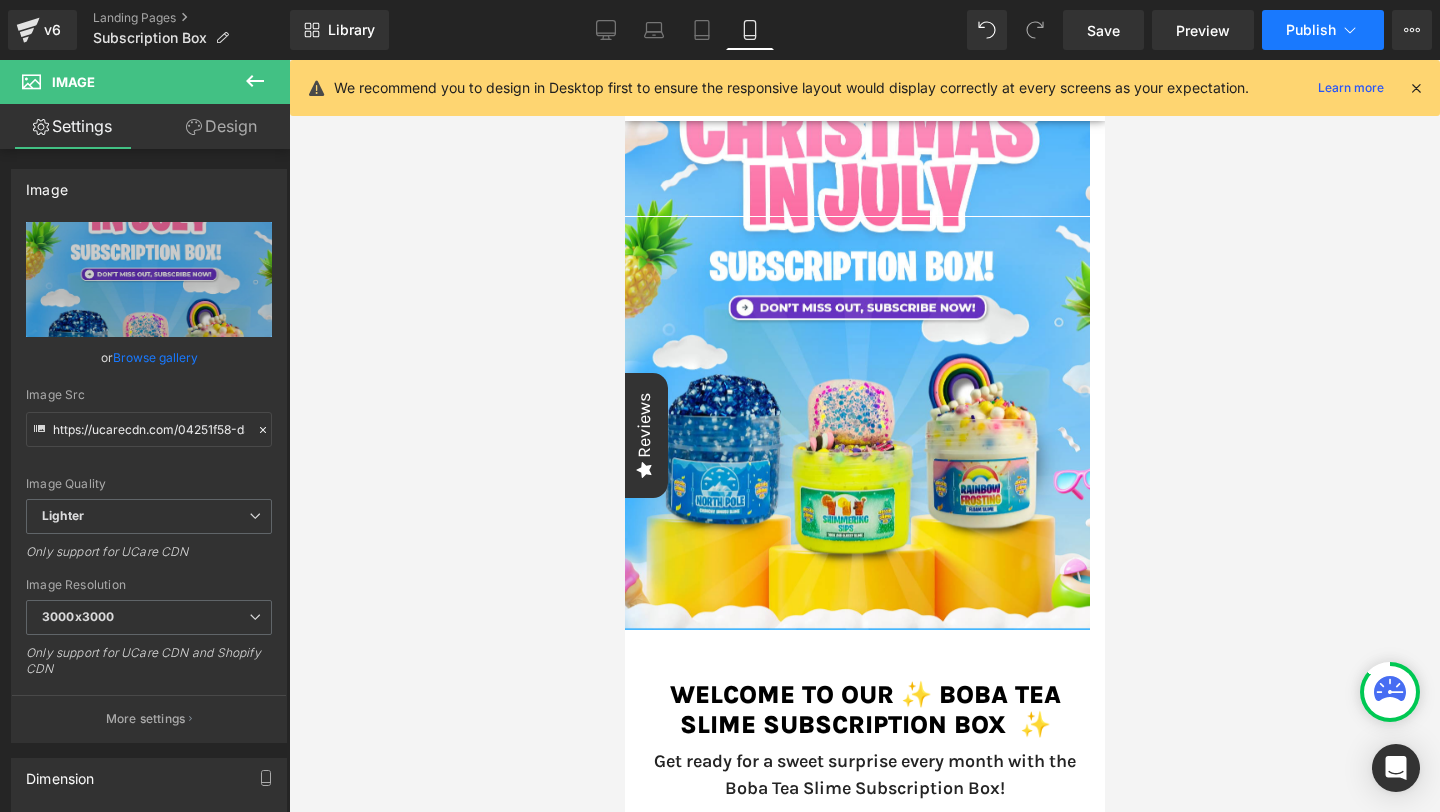 click on "Publish" at bounding box center (1311, 30) 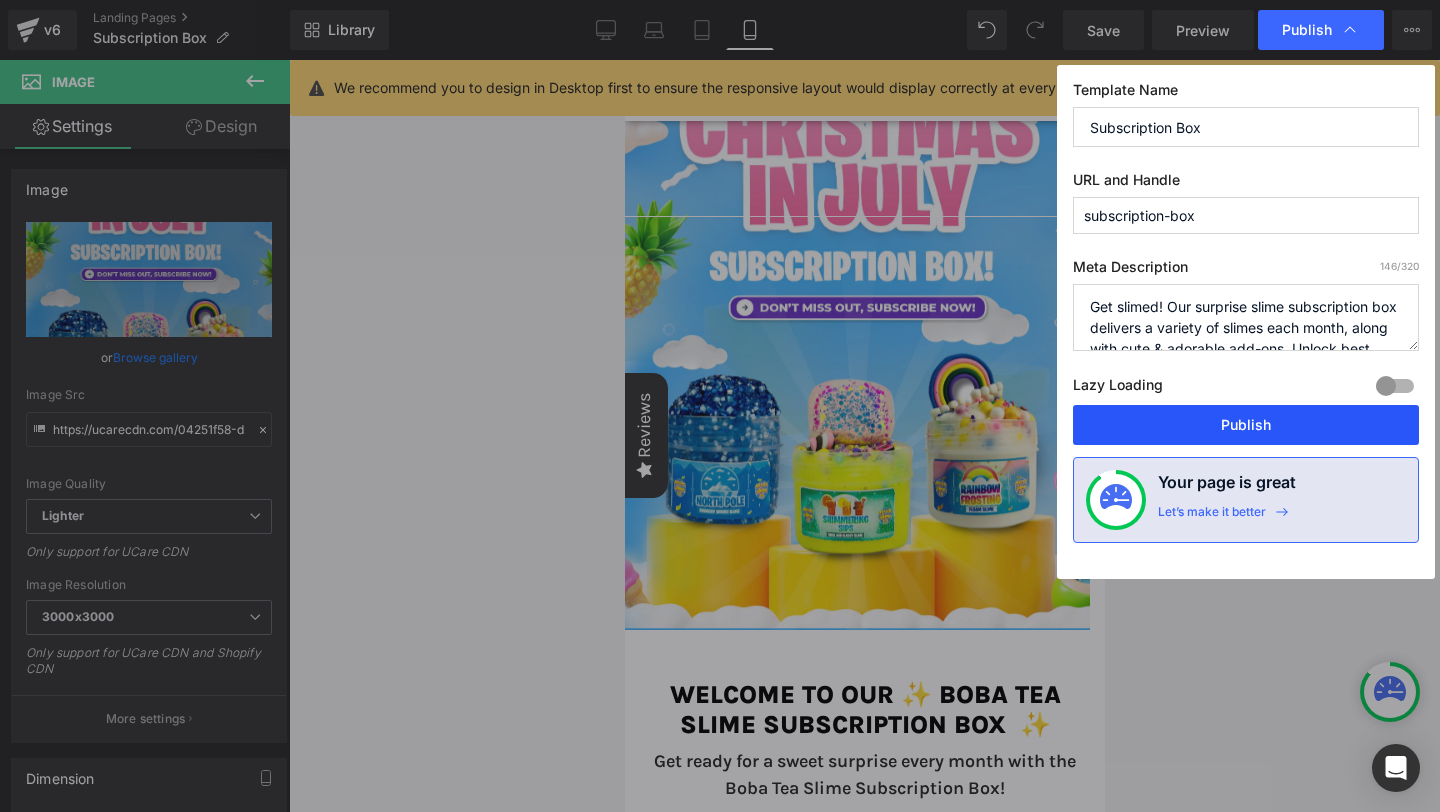 click on "Publish" at bounding box center [1246, 425] 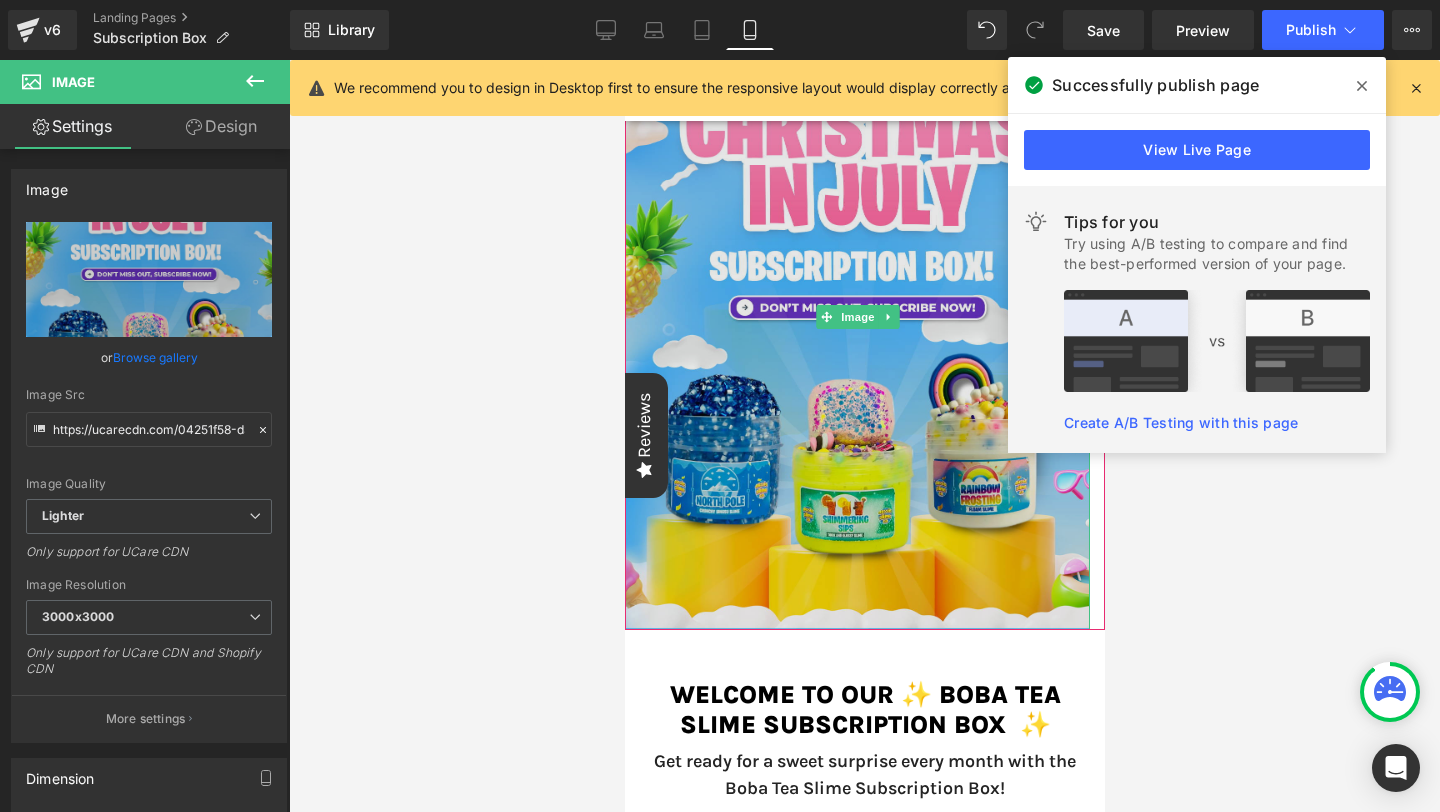 scroll, scrollTop: 0, scrollLeft: 0, axis: both 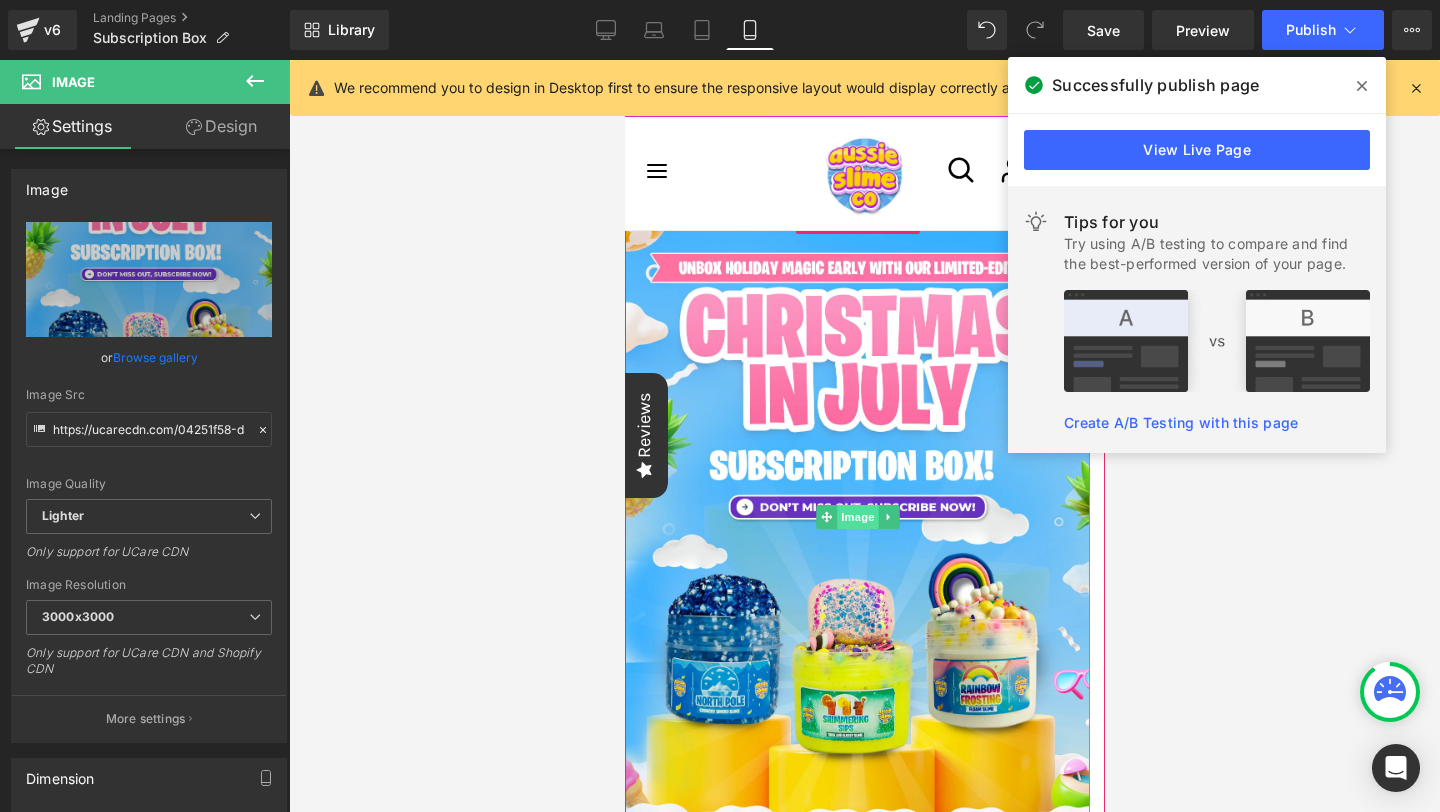 click on "Image" at bounding box center (857, 517) 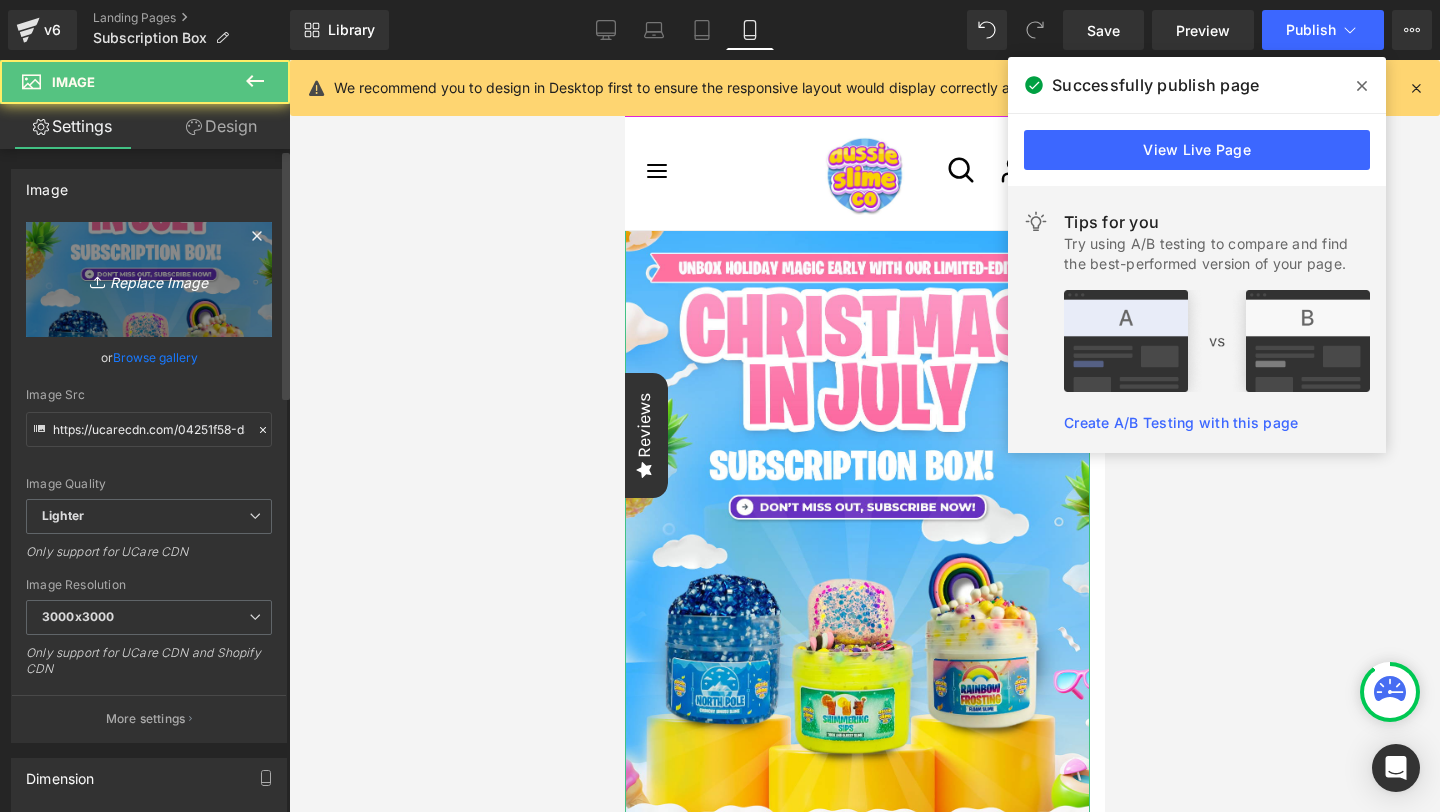 drag, startPoint x: 221, startPoint y: 453, endPoint x: 85, endPoint y: 261, distance: 235.28706 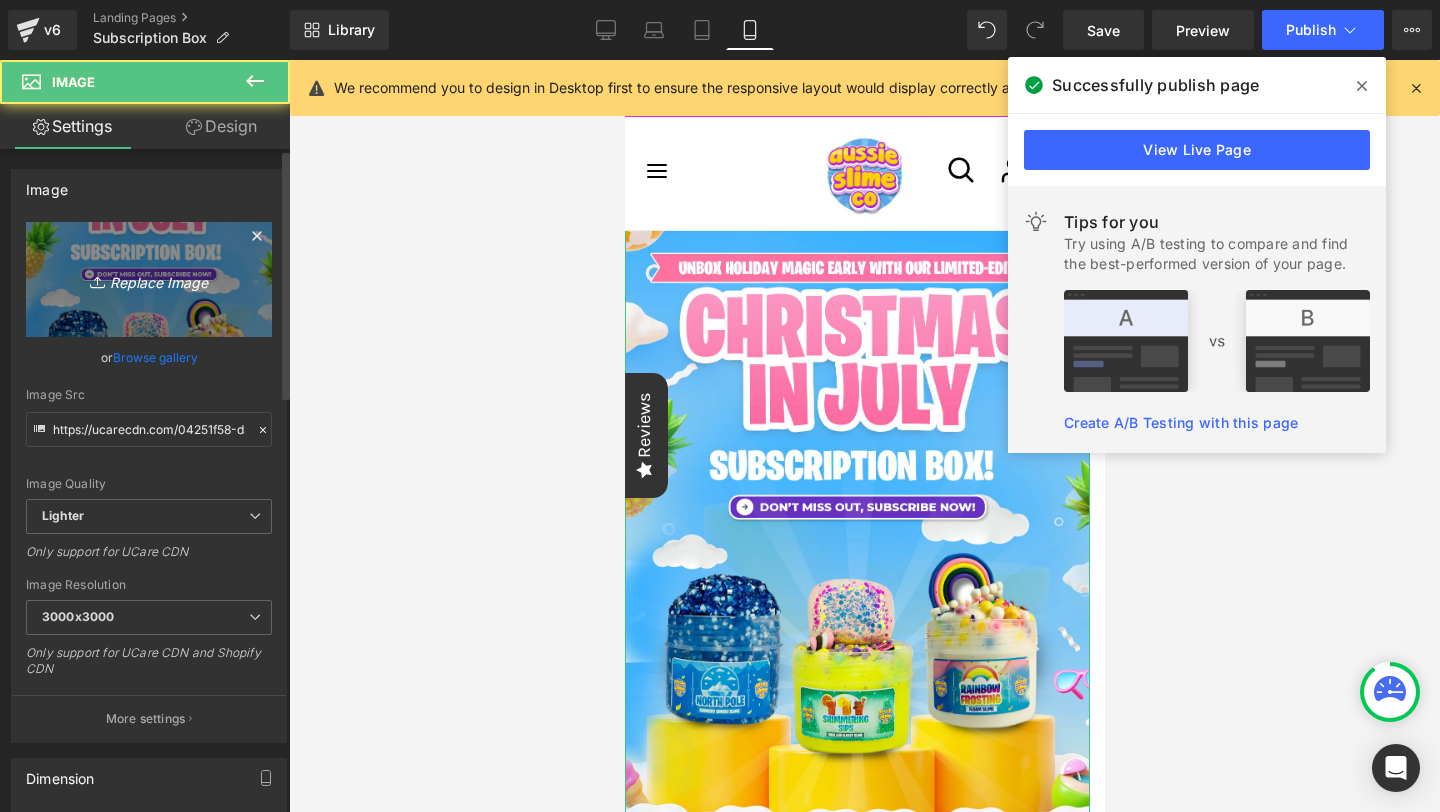 click on "Replace Image" at bounding box center [149, 279] 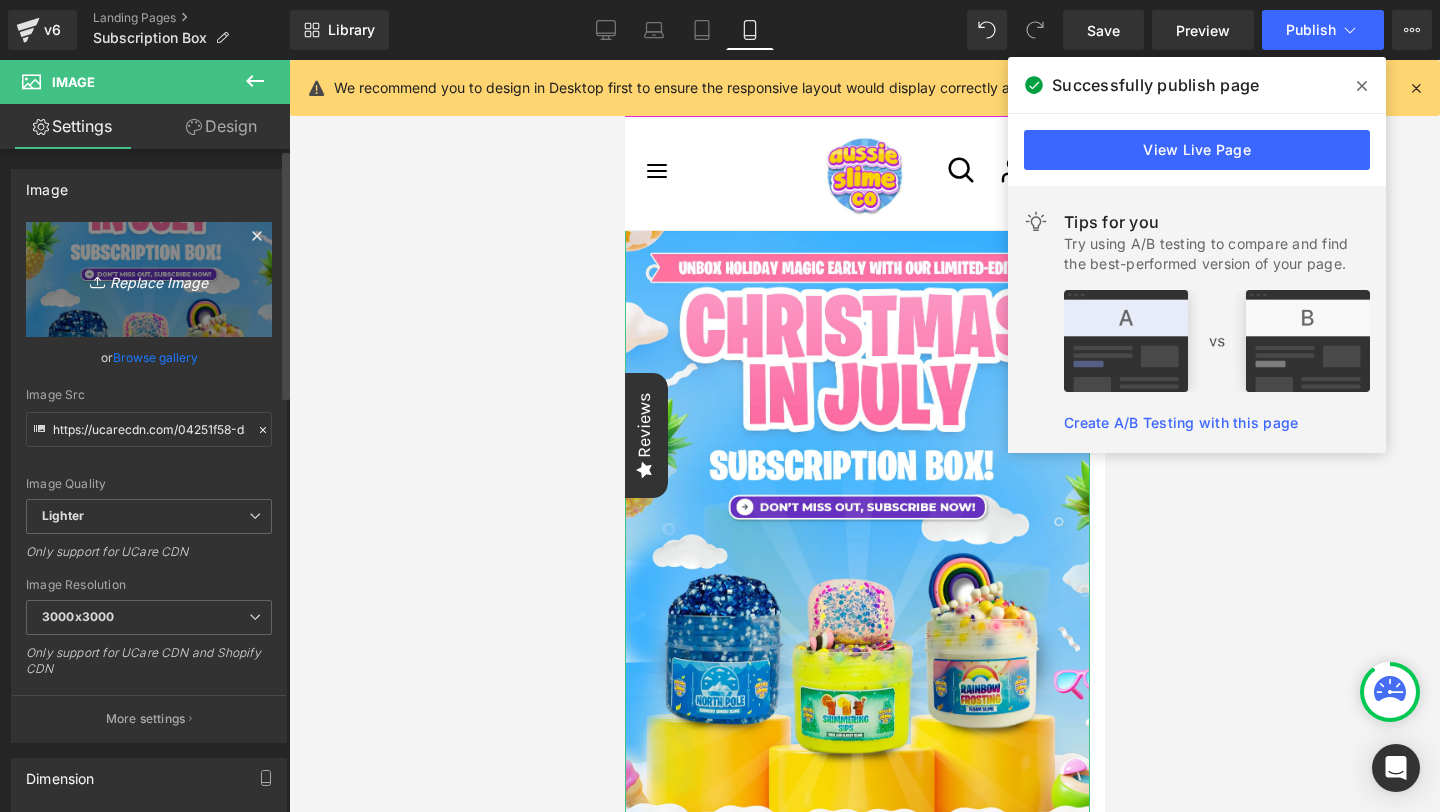 type on "C:\fakepath\[FILENAME].png" 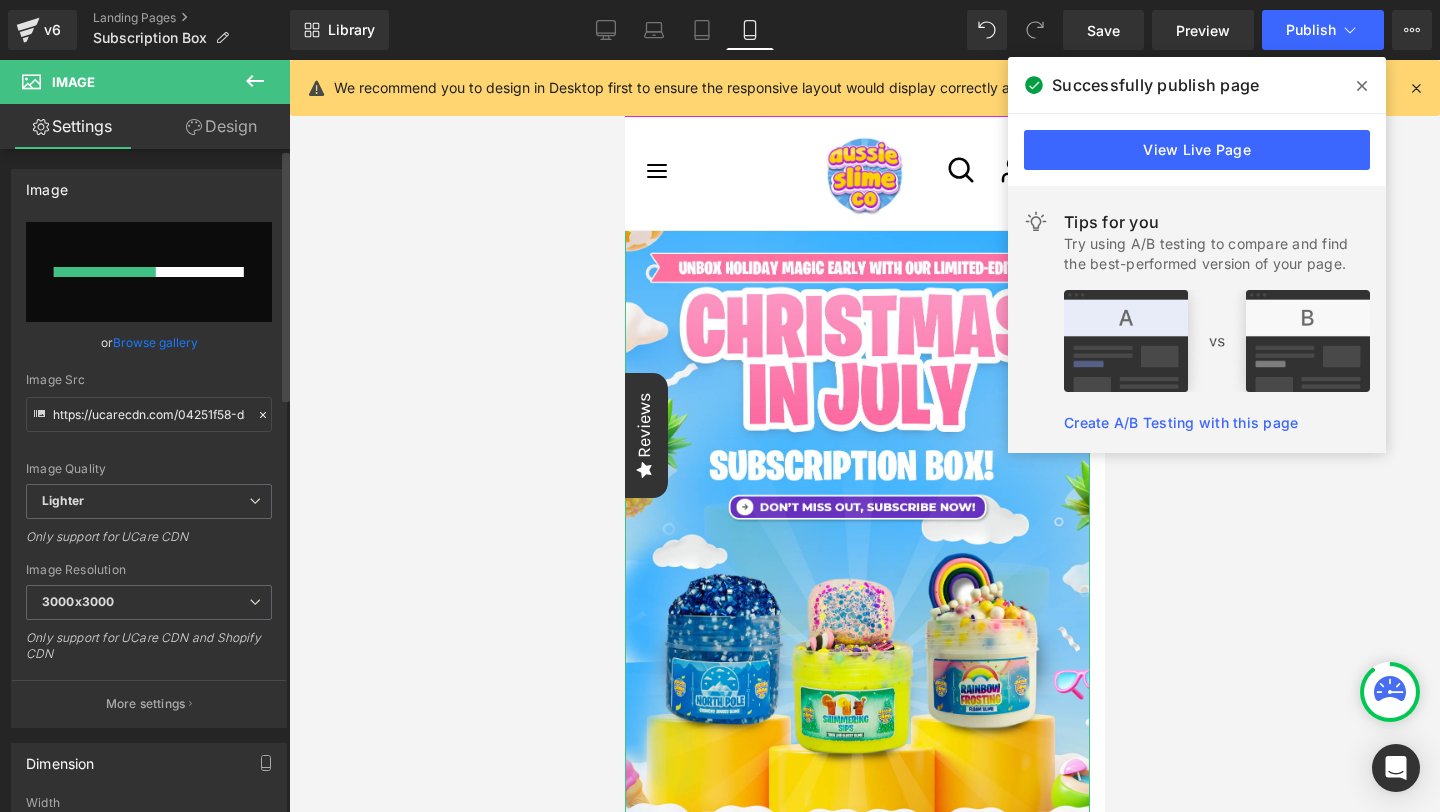 type 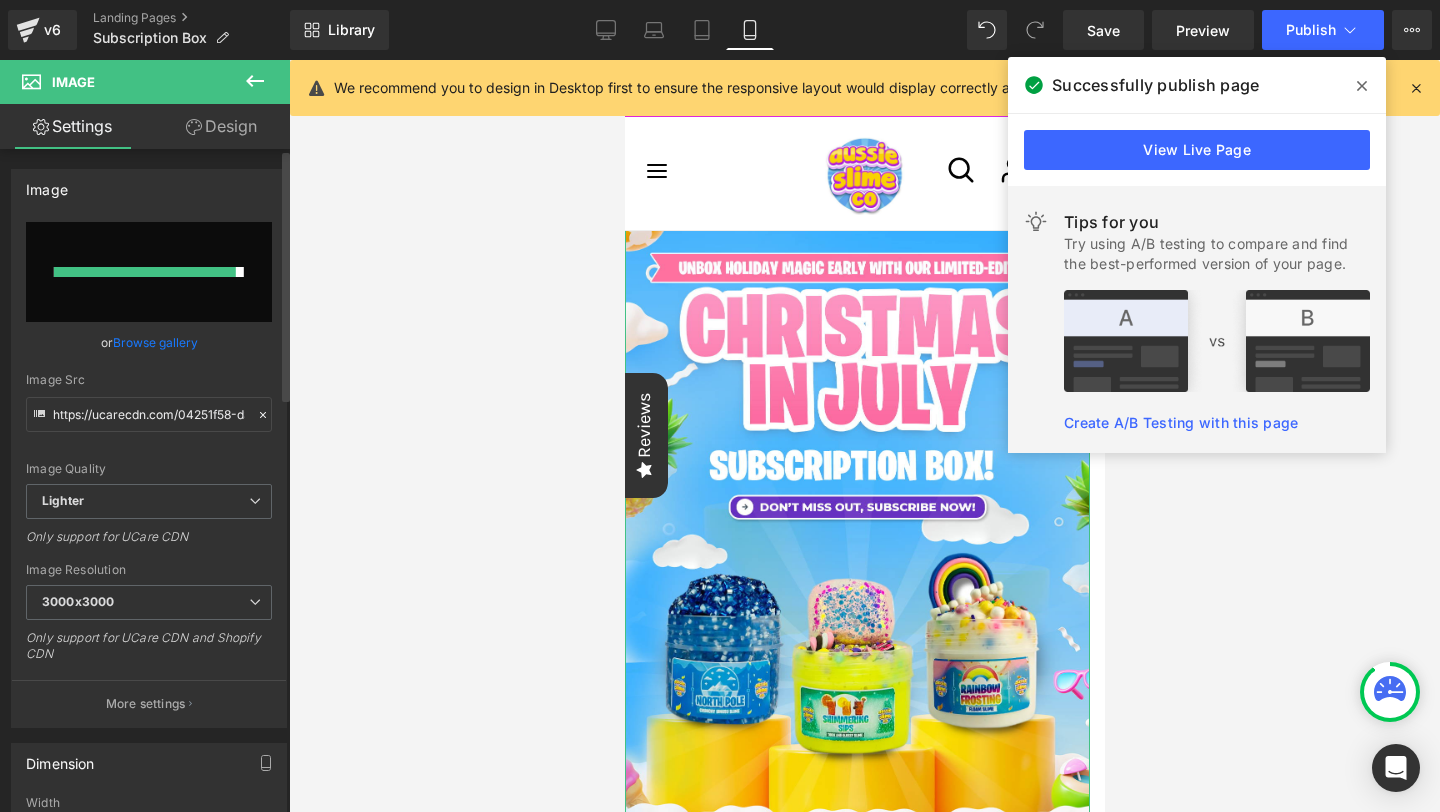 type on "https://ucarecdn.com/36208d7f-7451-4195-8705-83fae09c4a98/-/format/auto/-/preview/3000x3000/-/quality/lighter/Mobile_2%20_27_.png" 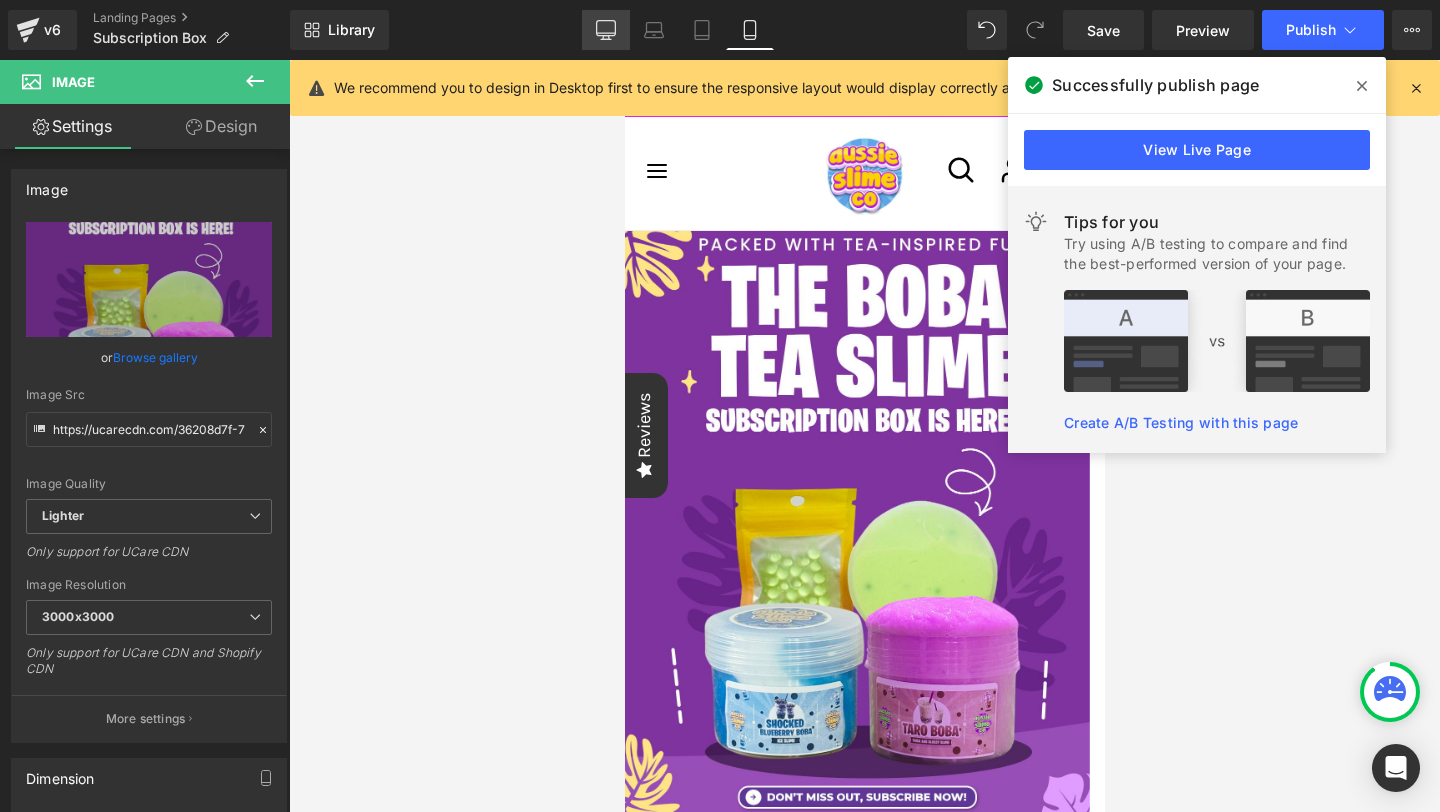 click 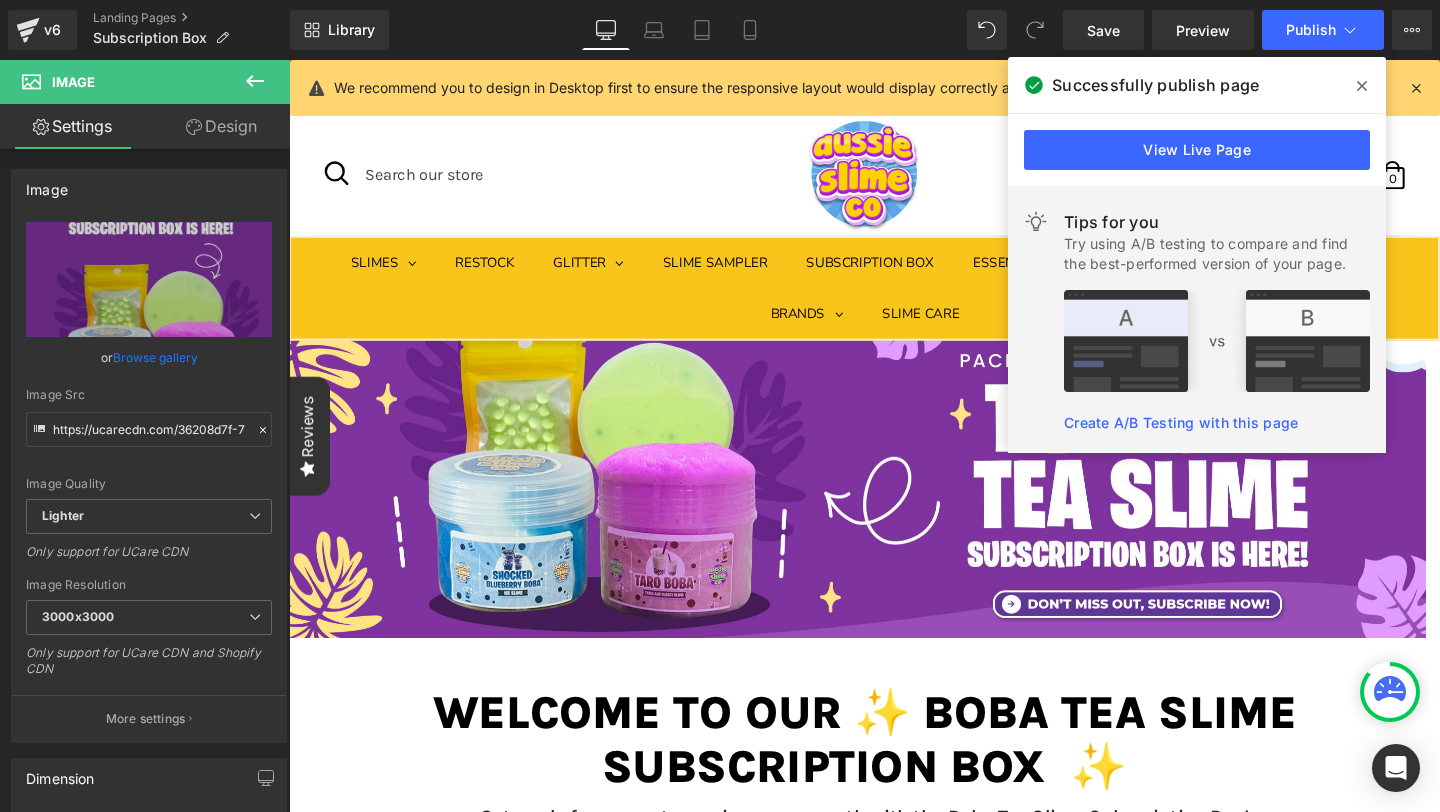 click 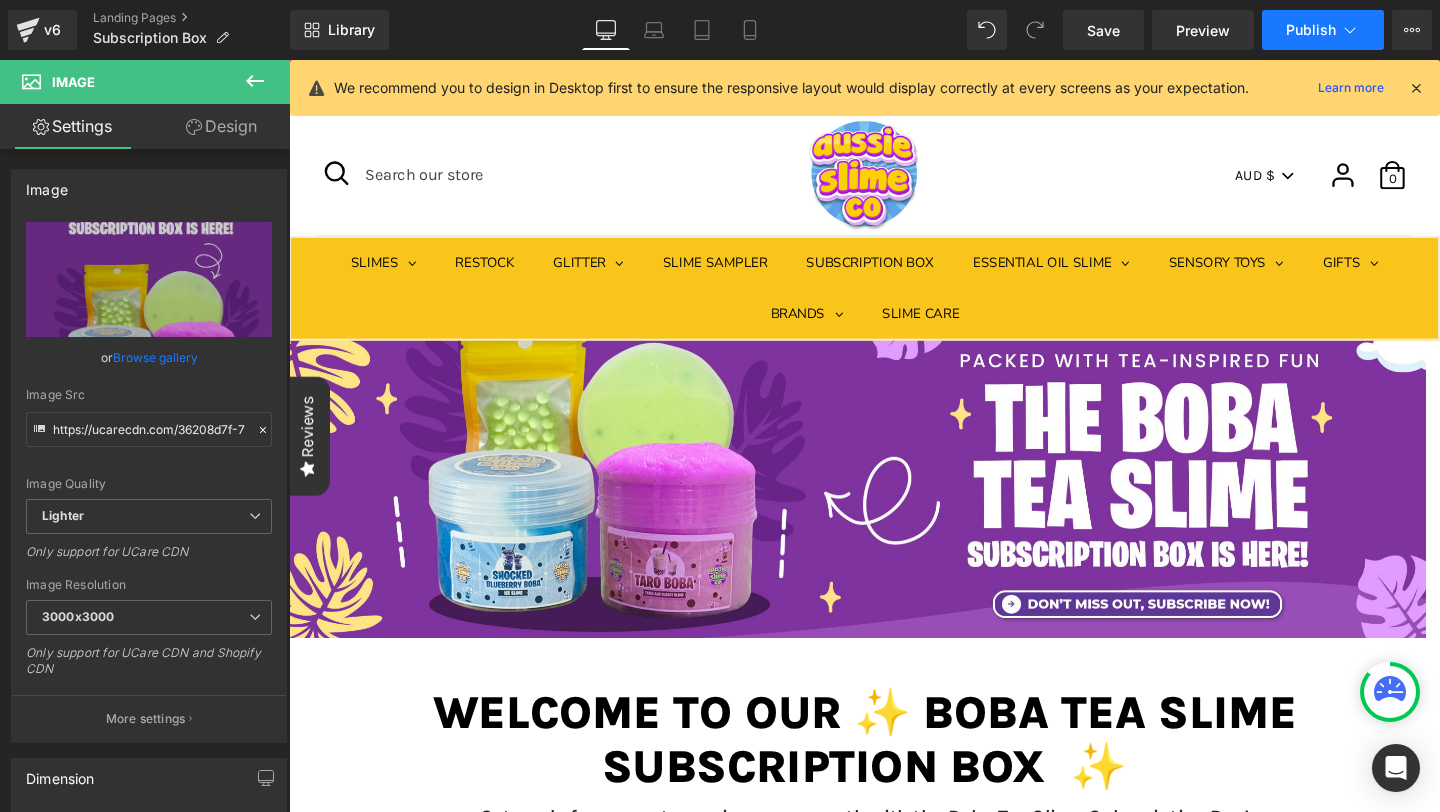 click on "Publish" at bounding box center (1311, 30) 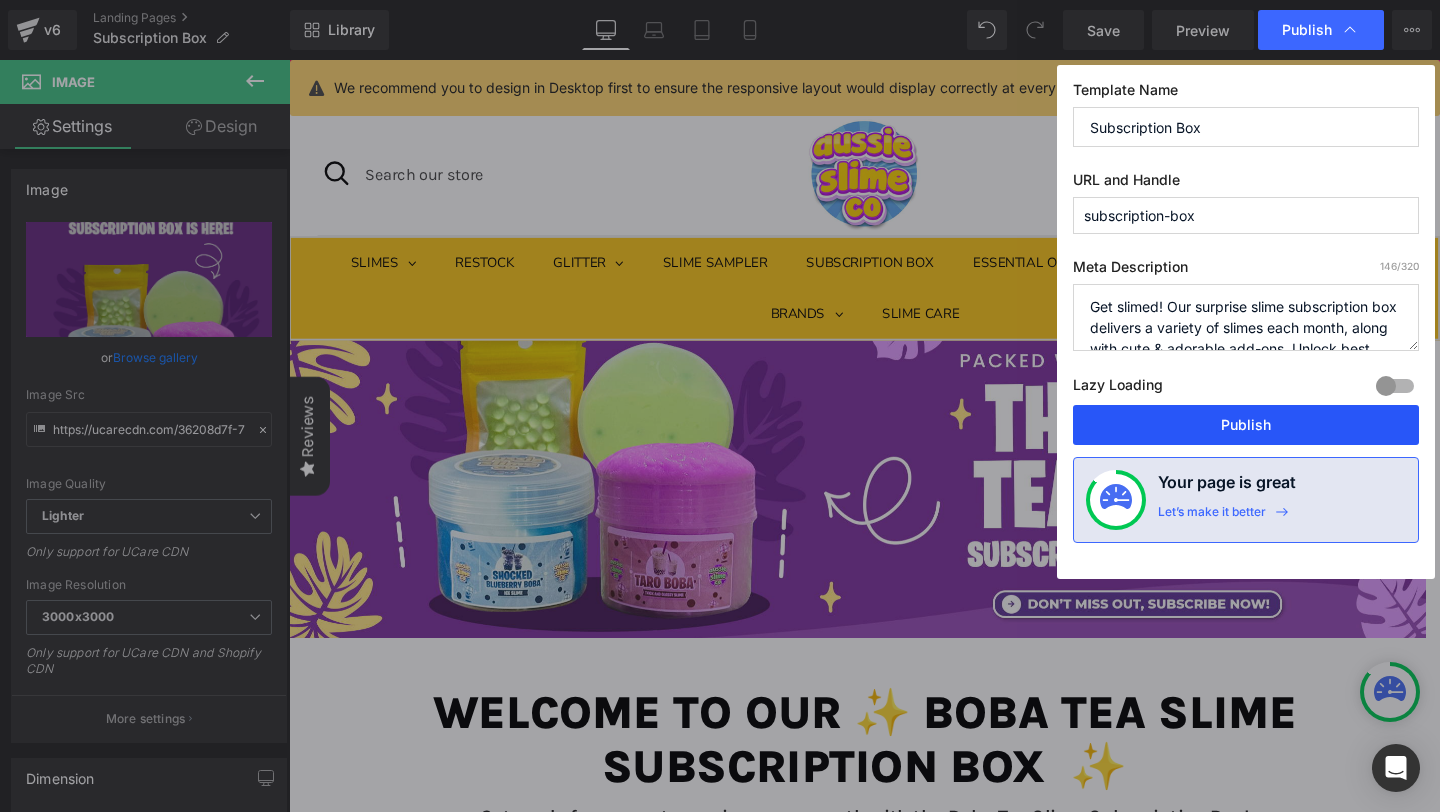 click on "Publish" at bounding box center (1246, 425) 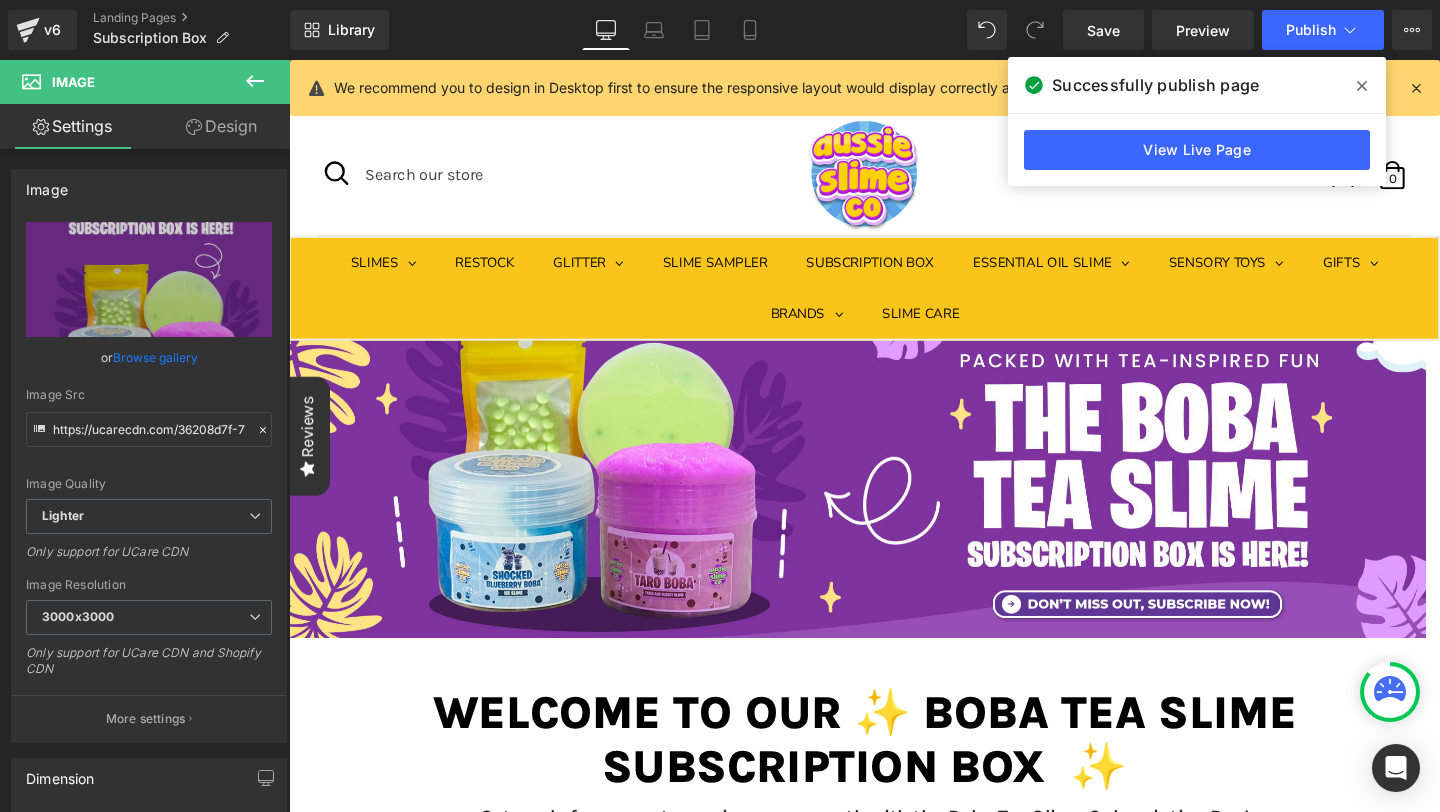 click at bounding box center (1362, 86) 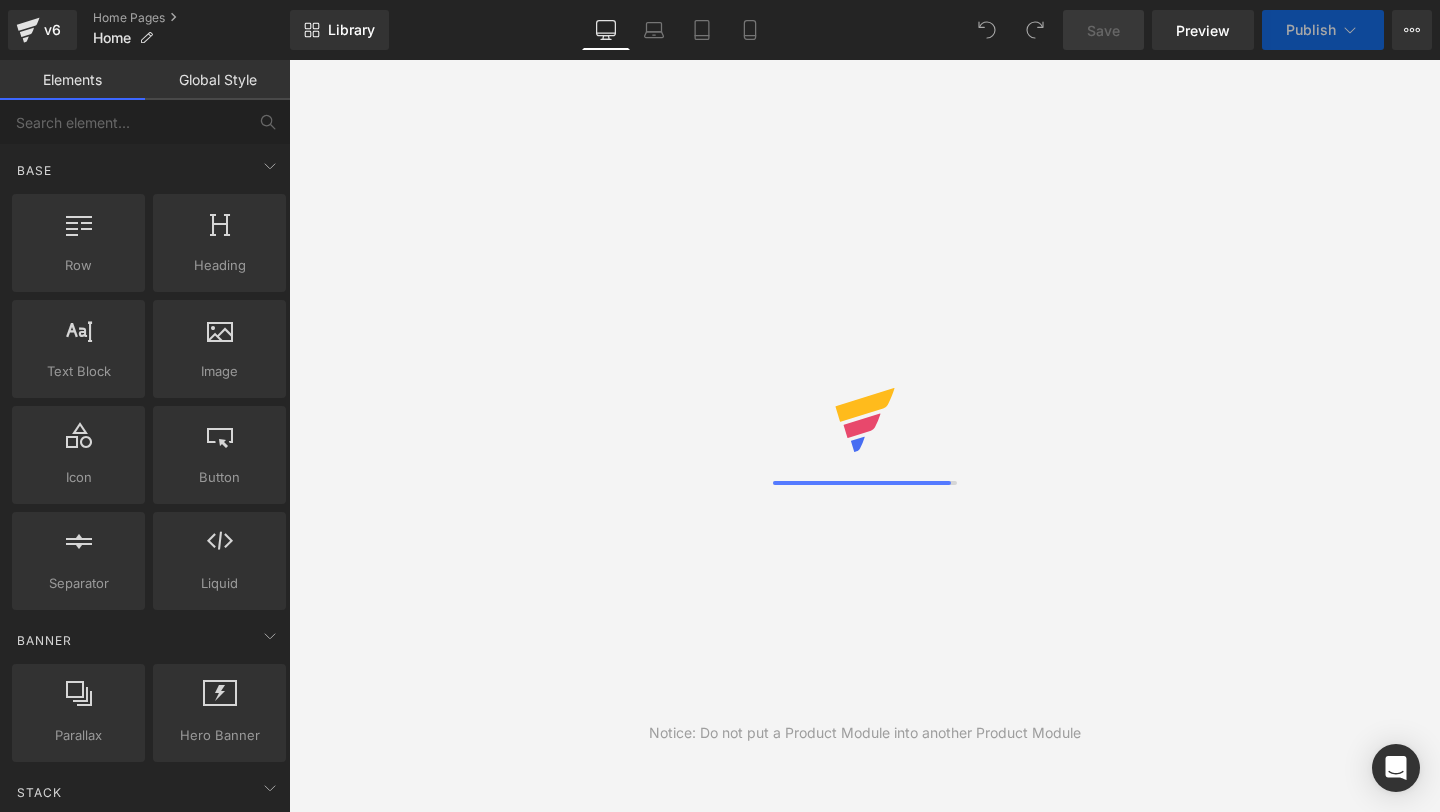 scroll, scrollTop: 0, scrollLeft: 0, axis: both 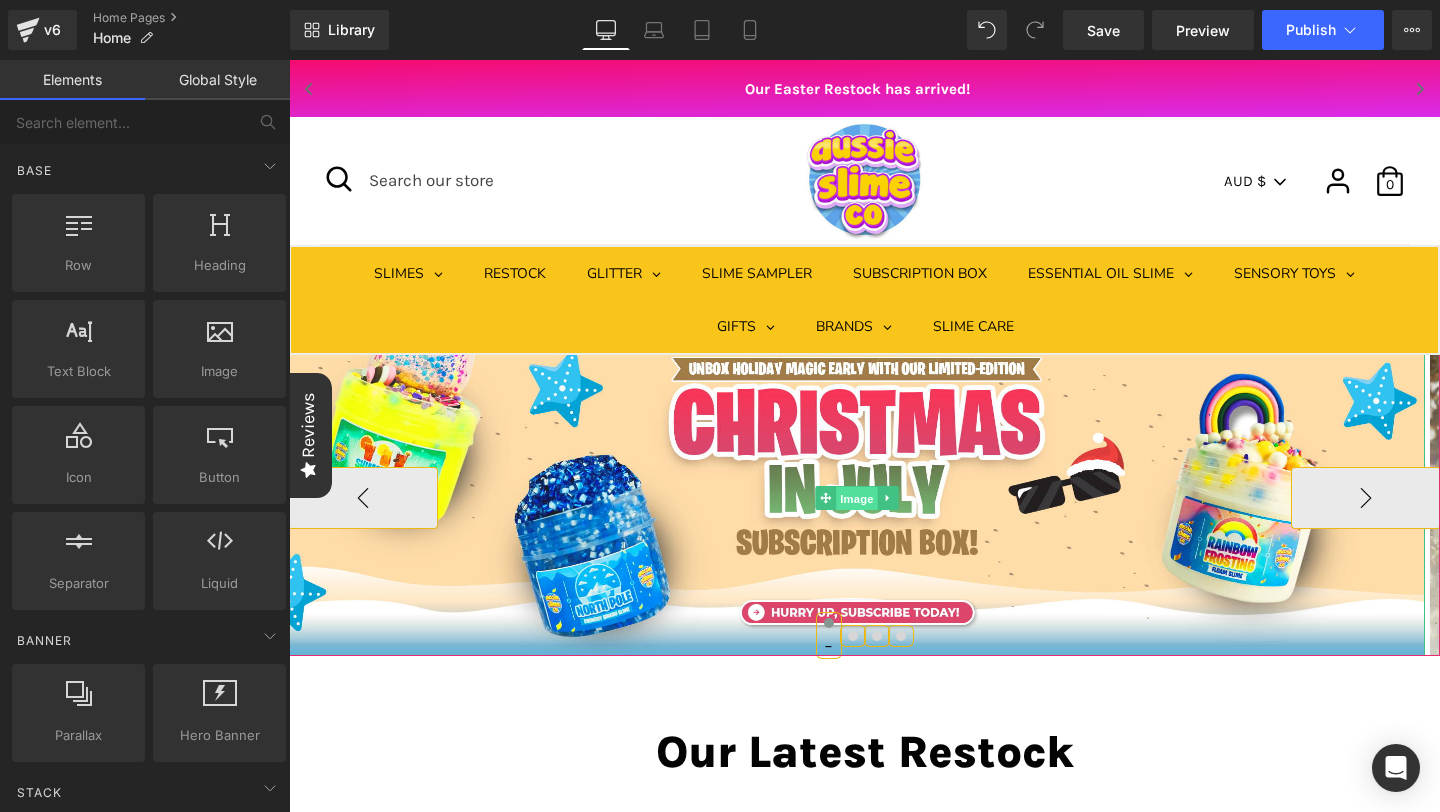 click on "Image" at bounding box center [857, 499] 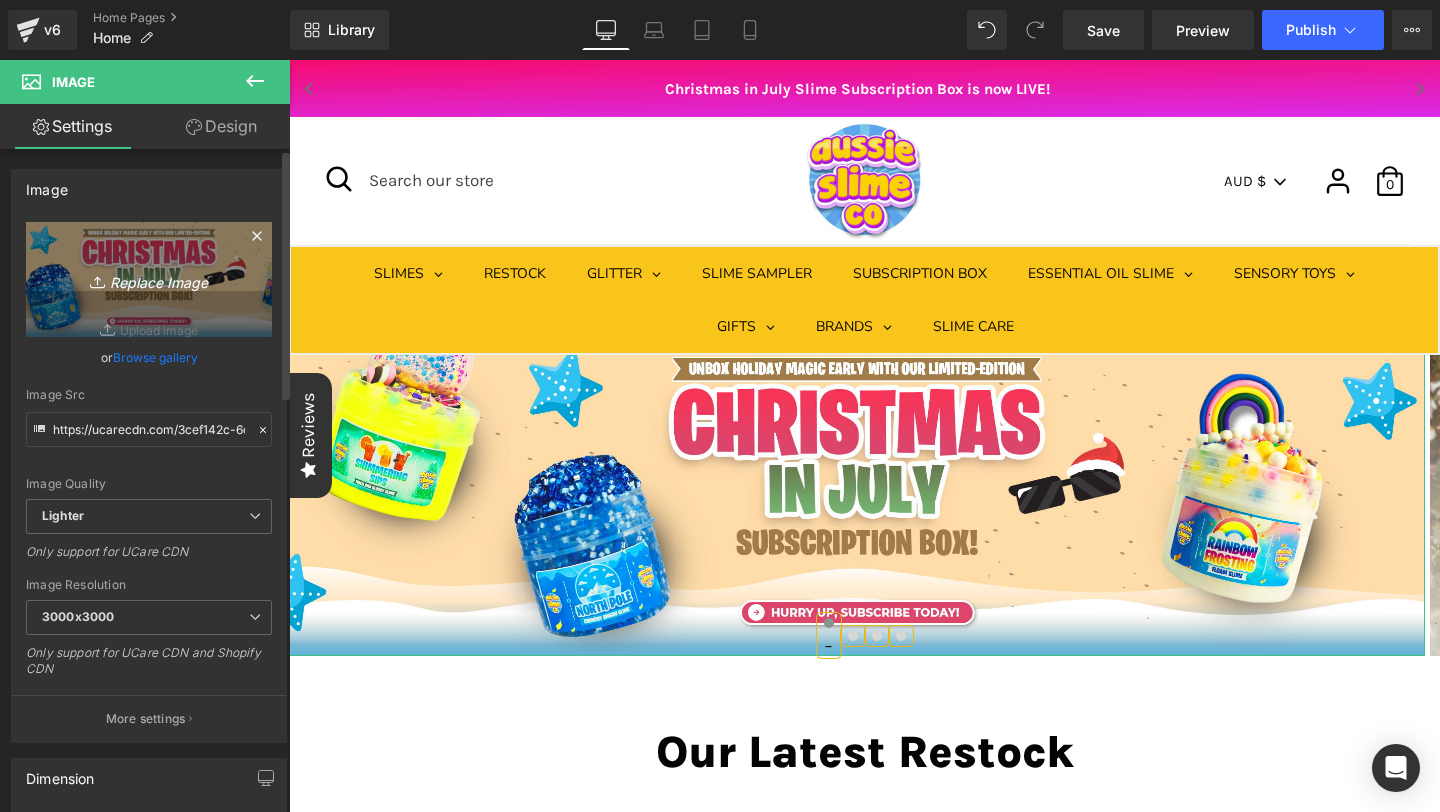 click on "Replace Image" at bounding box center [149, 279] 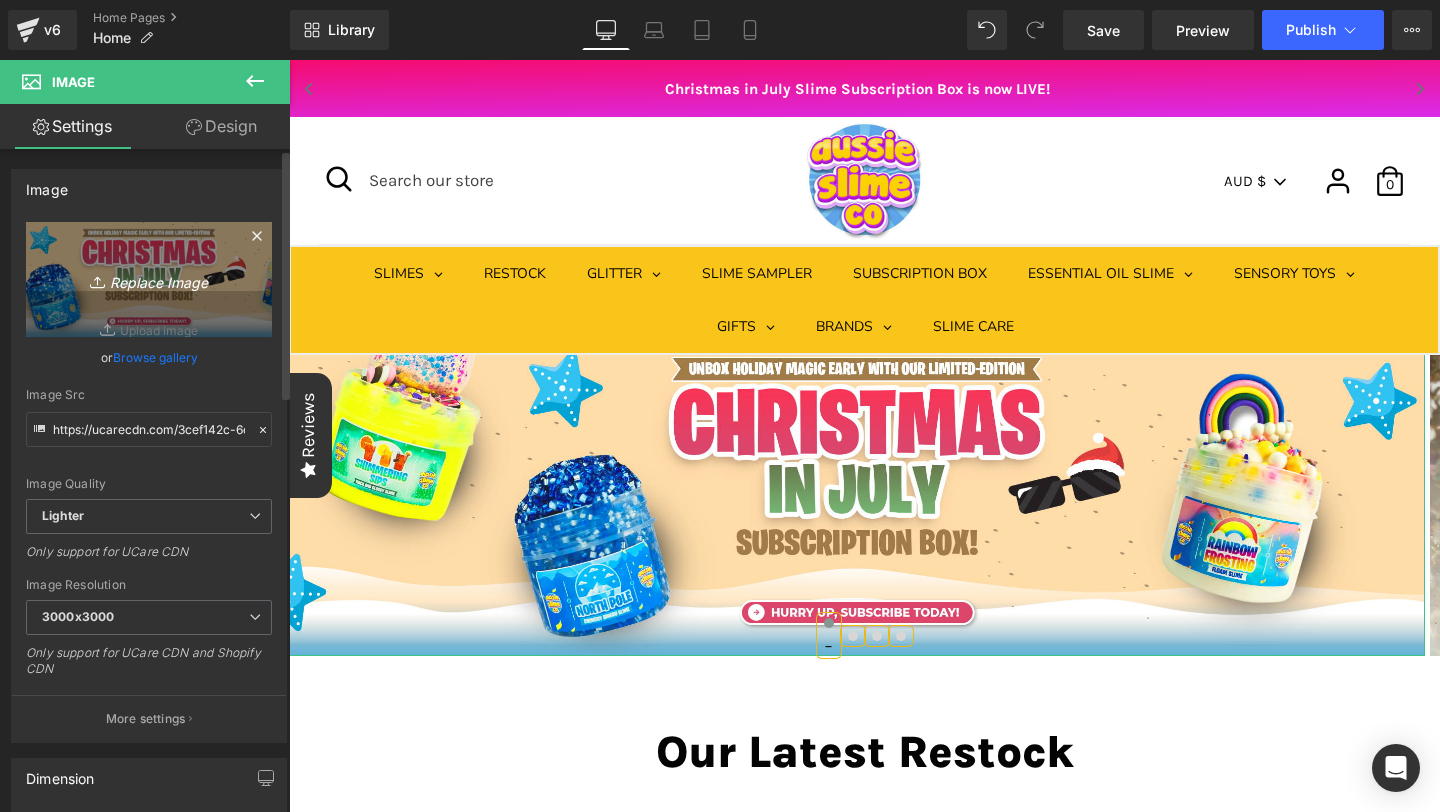 type on "C:\fakepath\Website_1 (17).png" 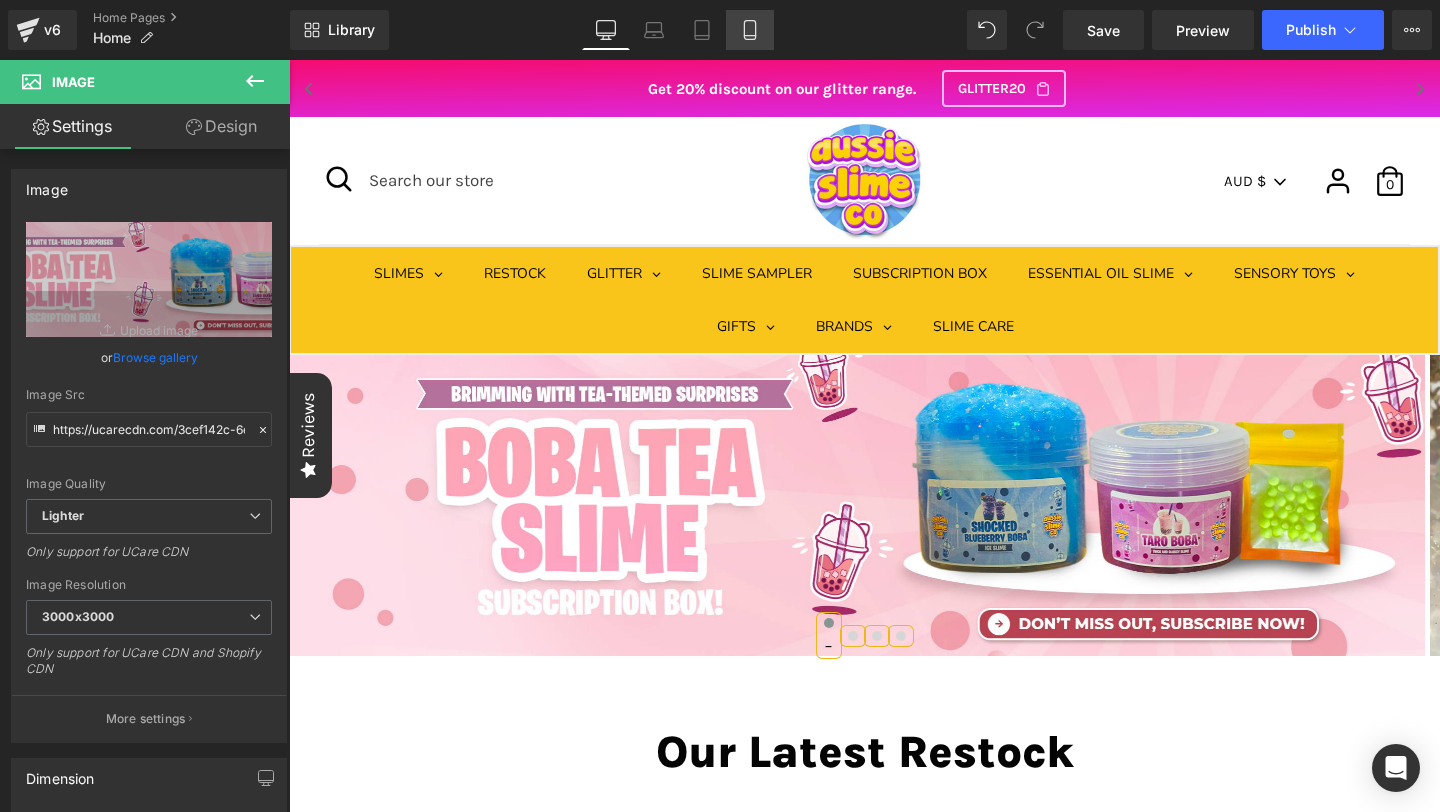 click on "Mobile" at bounding box center (750, 30) 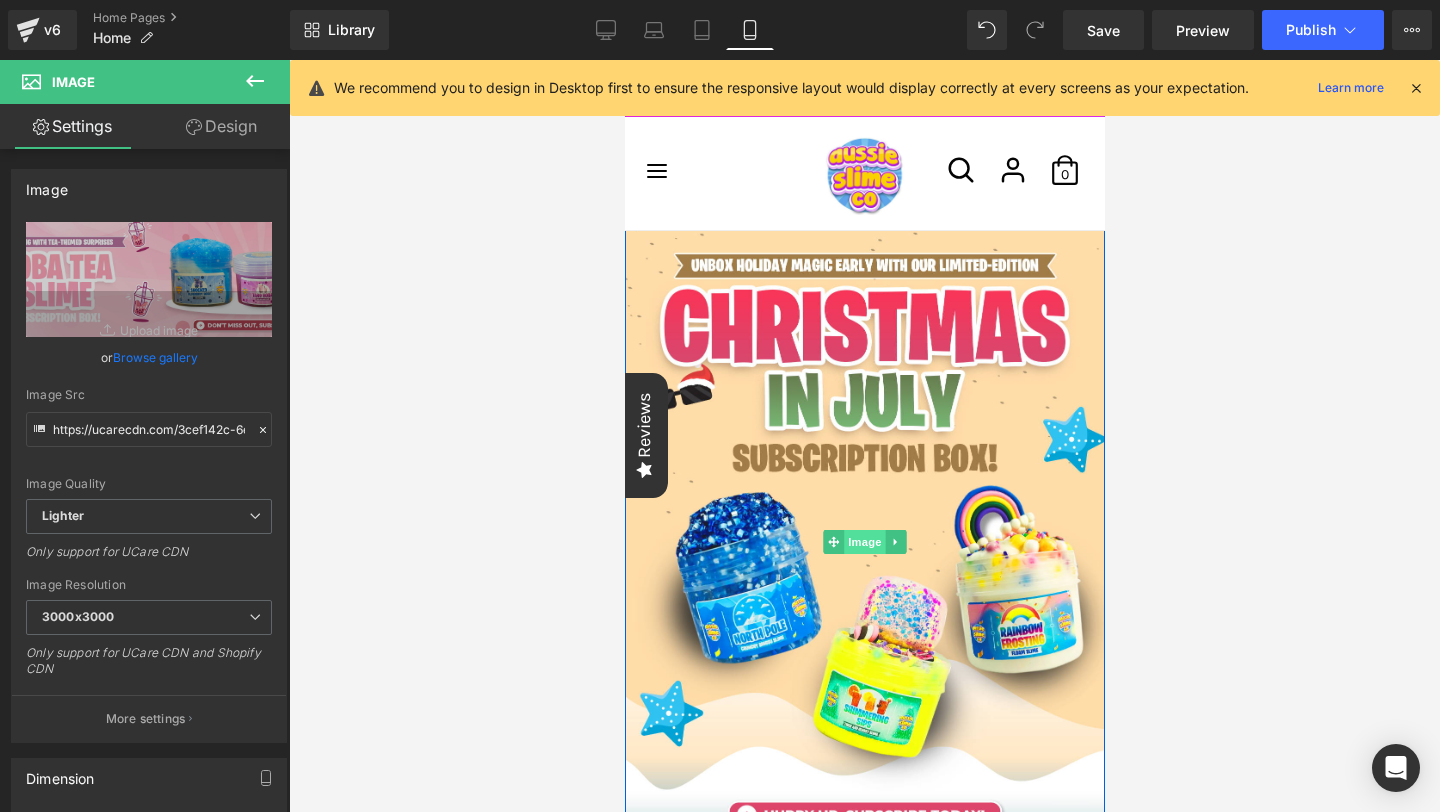 click on "Image" at bounding box center [864, 542] 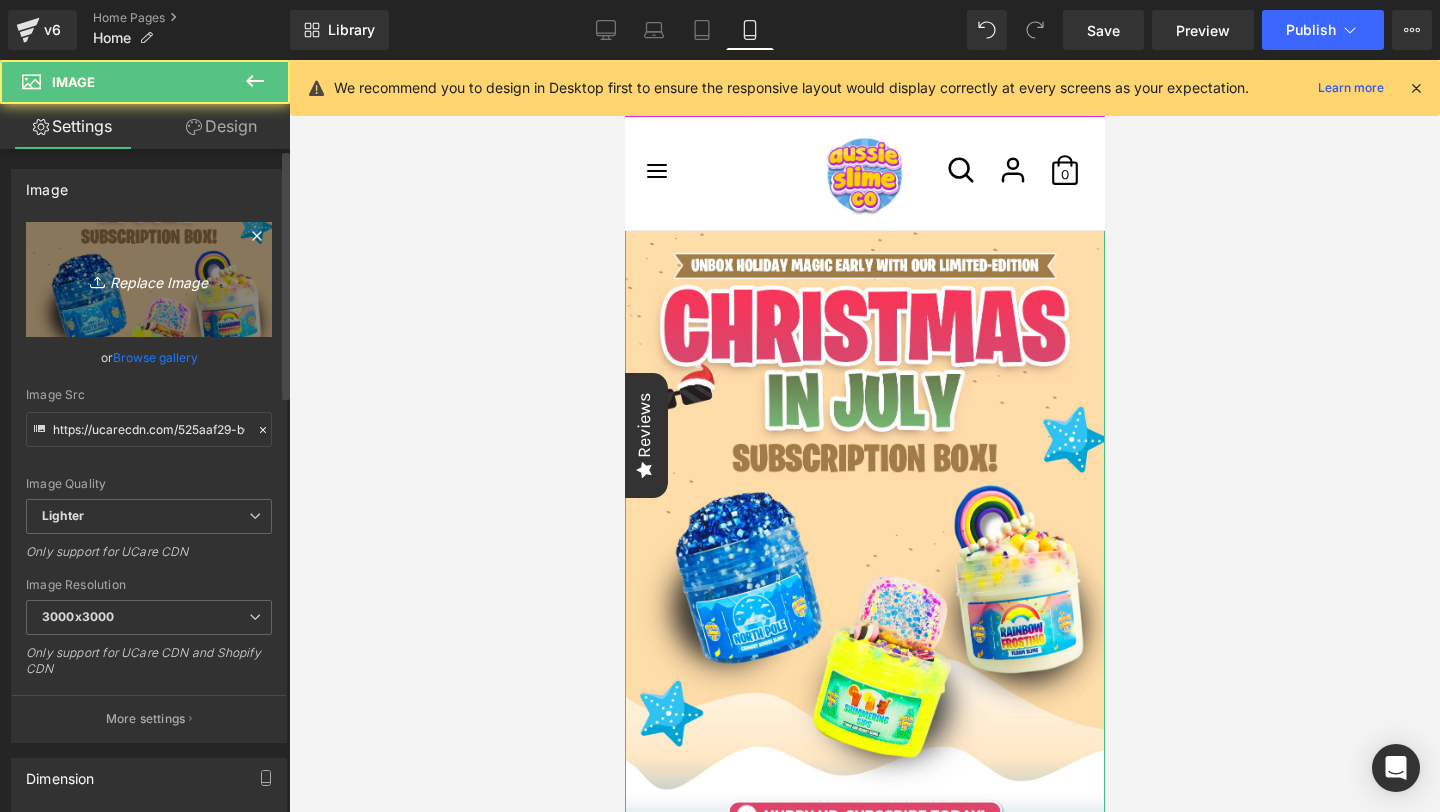 click on "Replace Image" at bounding box center [149, 279] 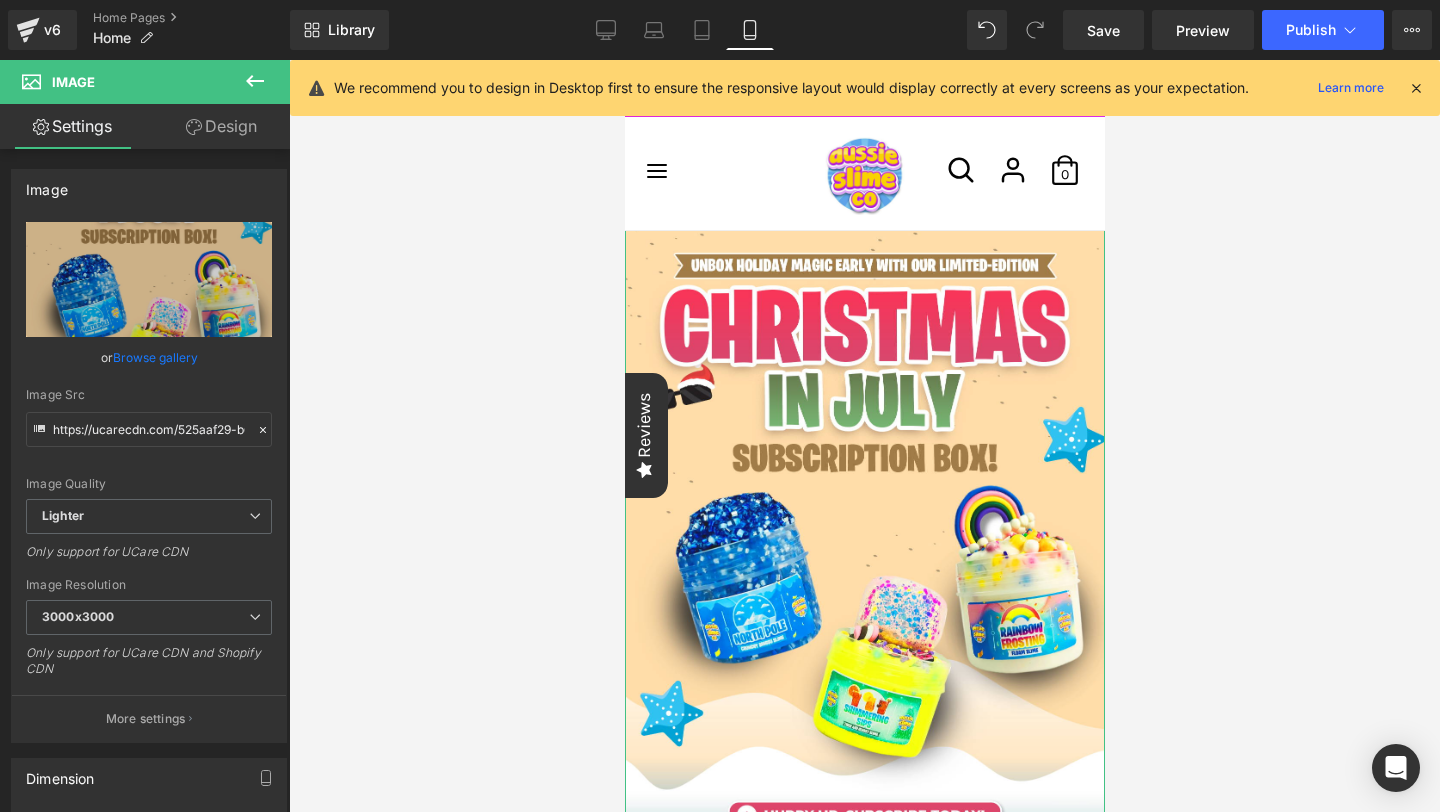 type on "C:\fakepath\Mobile_1 (23).png" 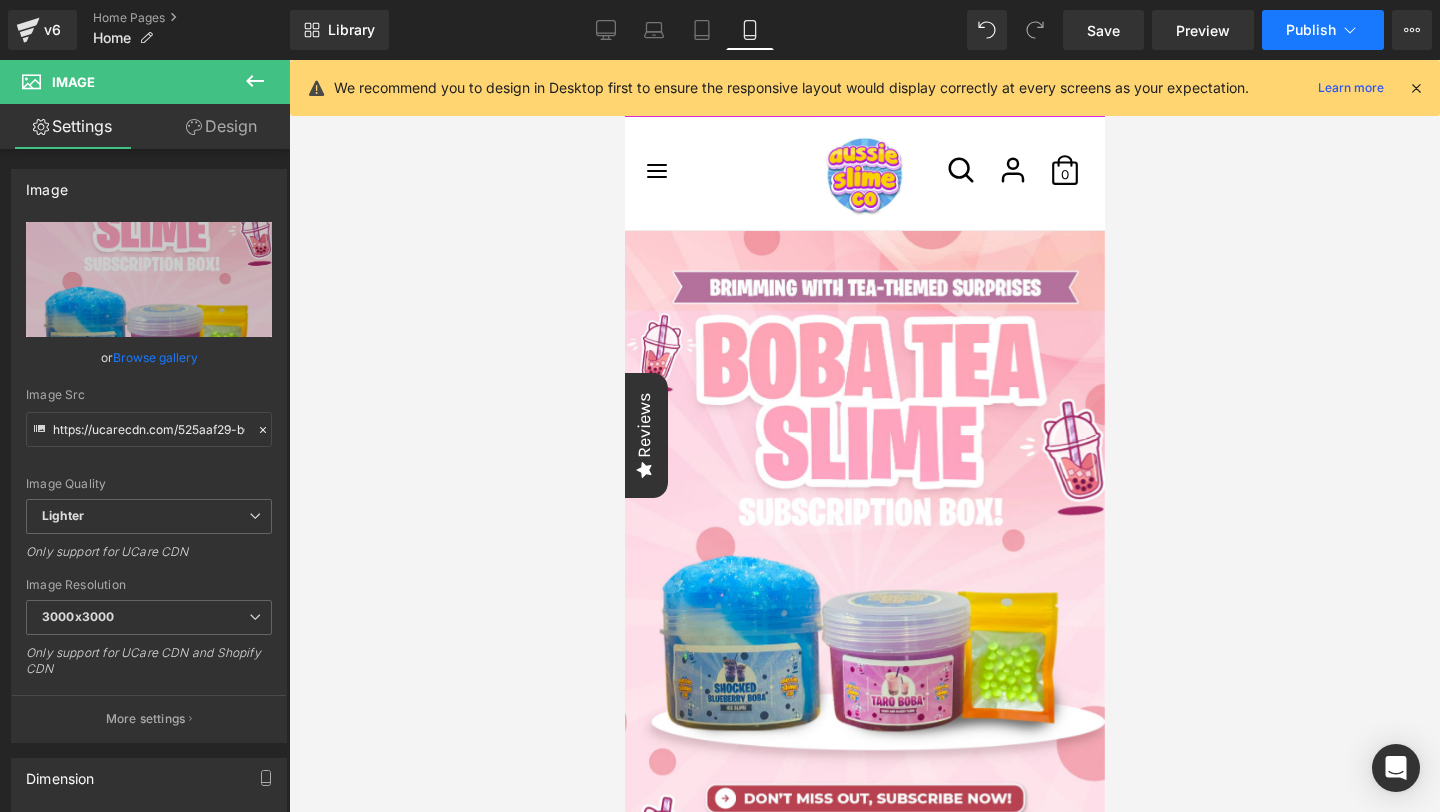 click on "Publish" at bounding box center [1311, 30] 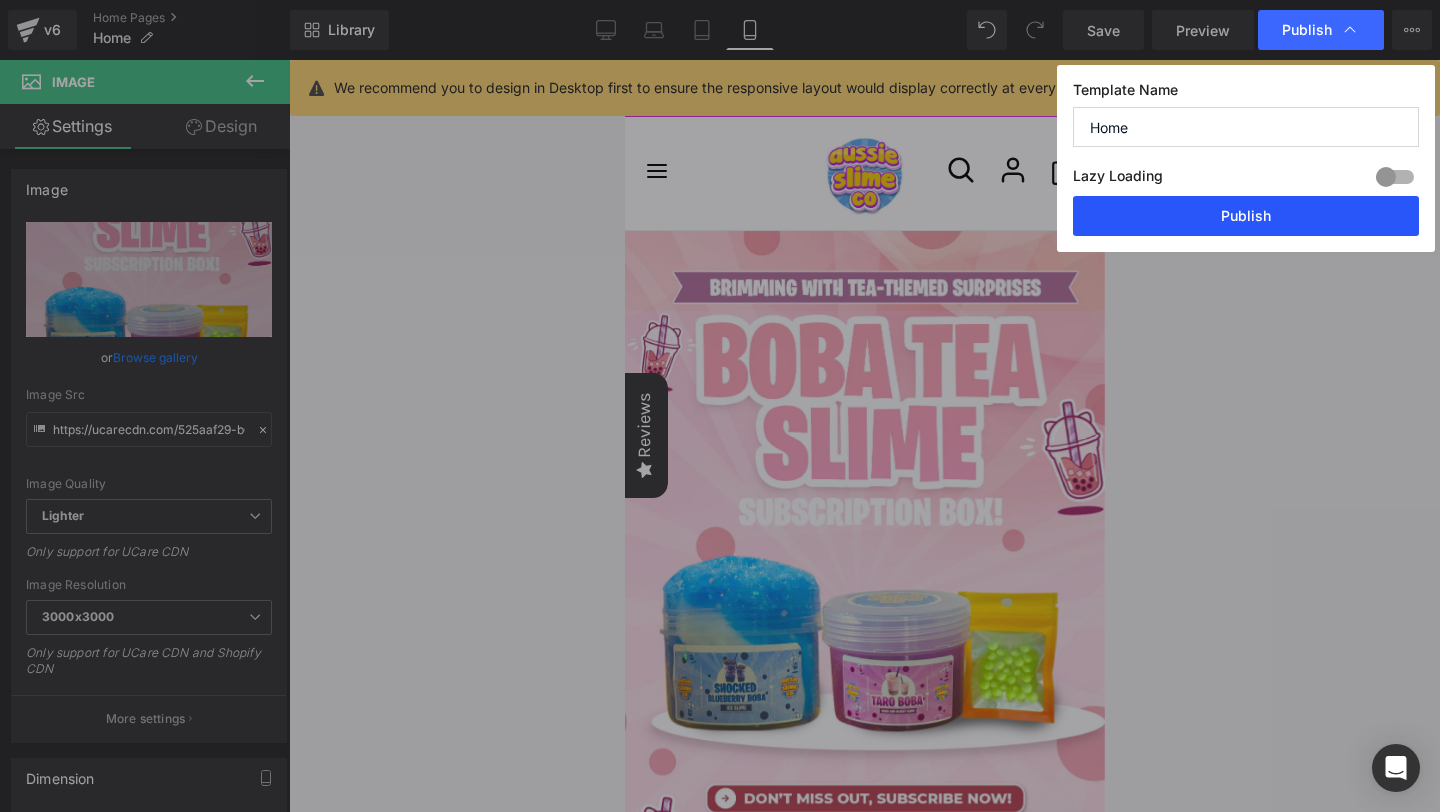 click on "Publish" at bounding box center [1246, 216] 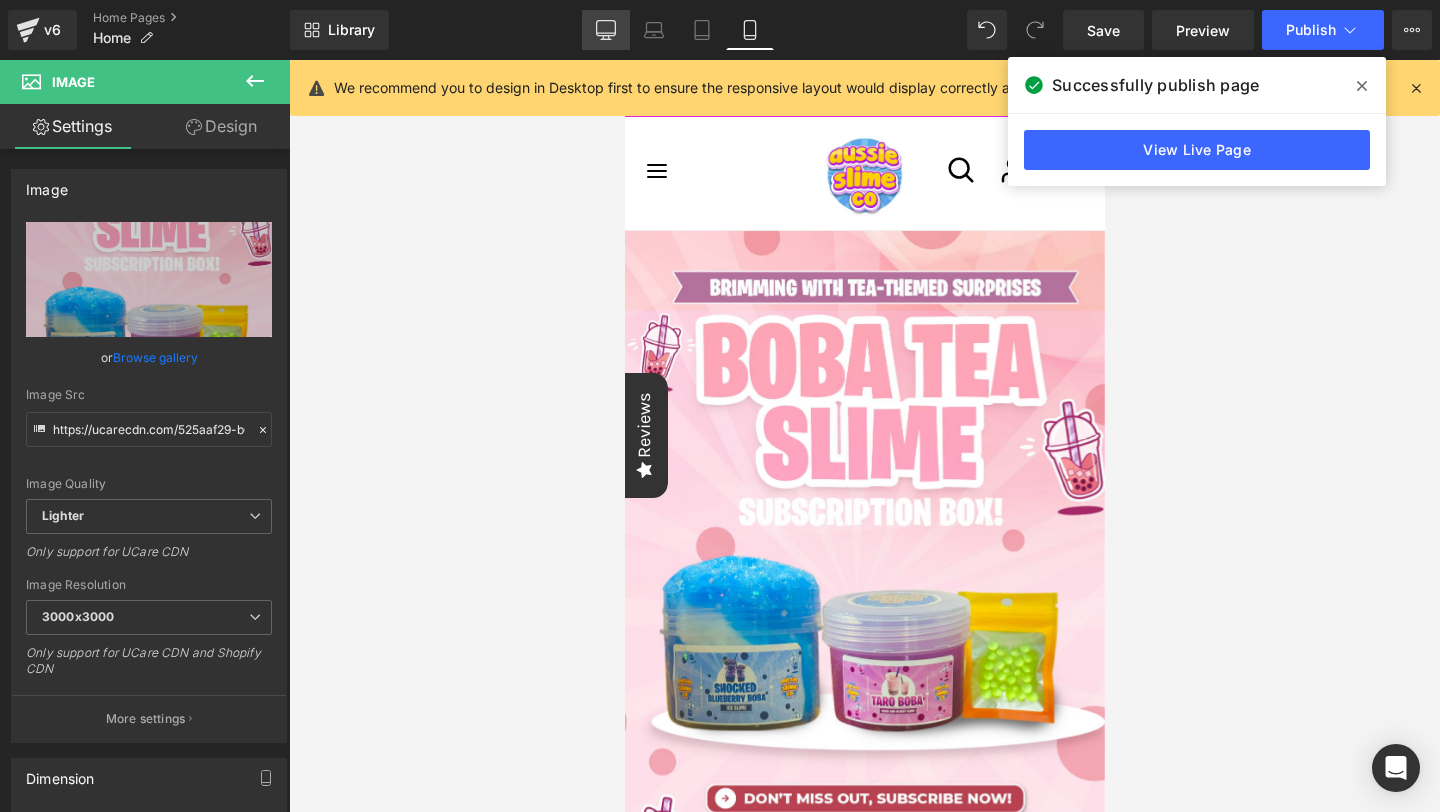 click on "Desktop" at bounding box center (606, 30) 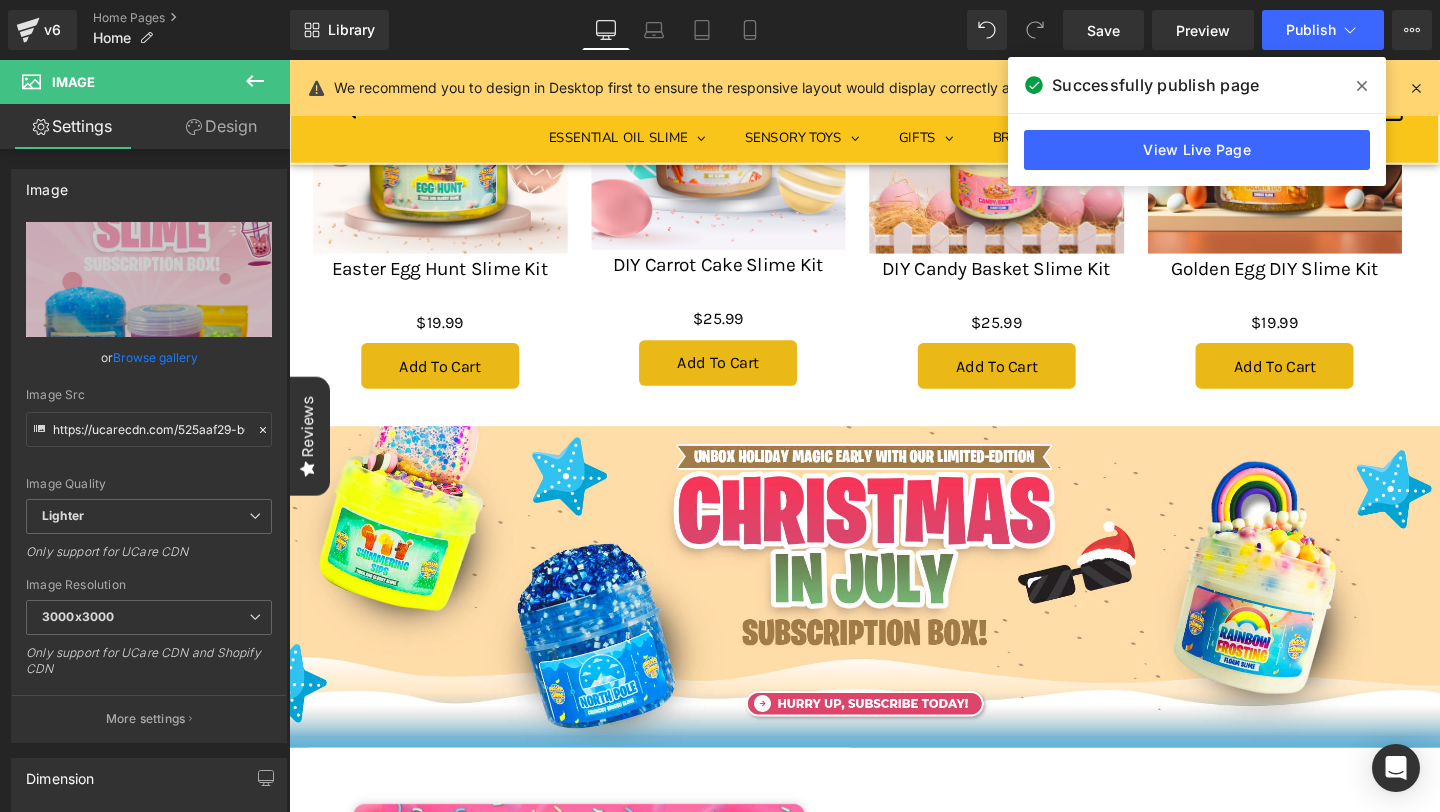 scroll, scrollTop: 1100, scrollLeft: 0, axis: vertical 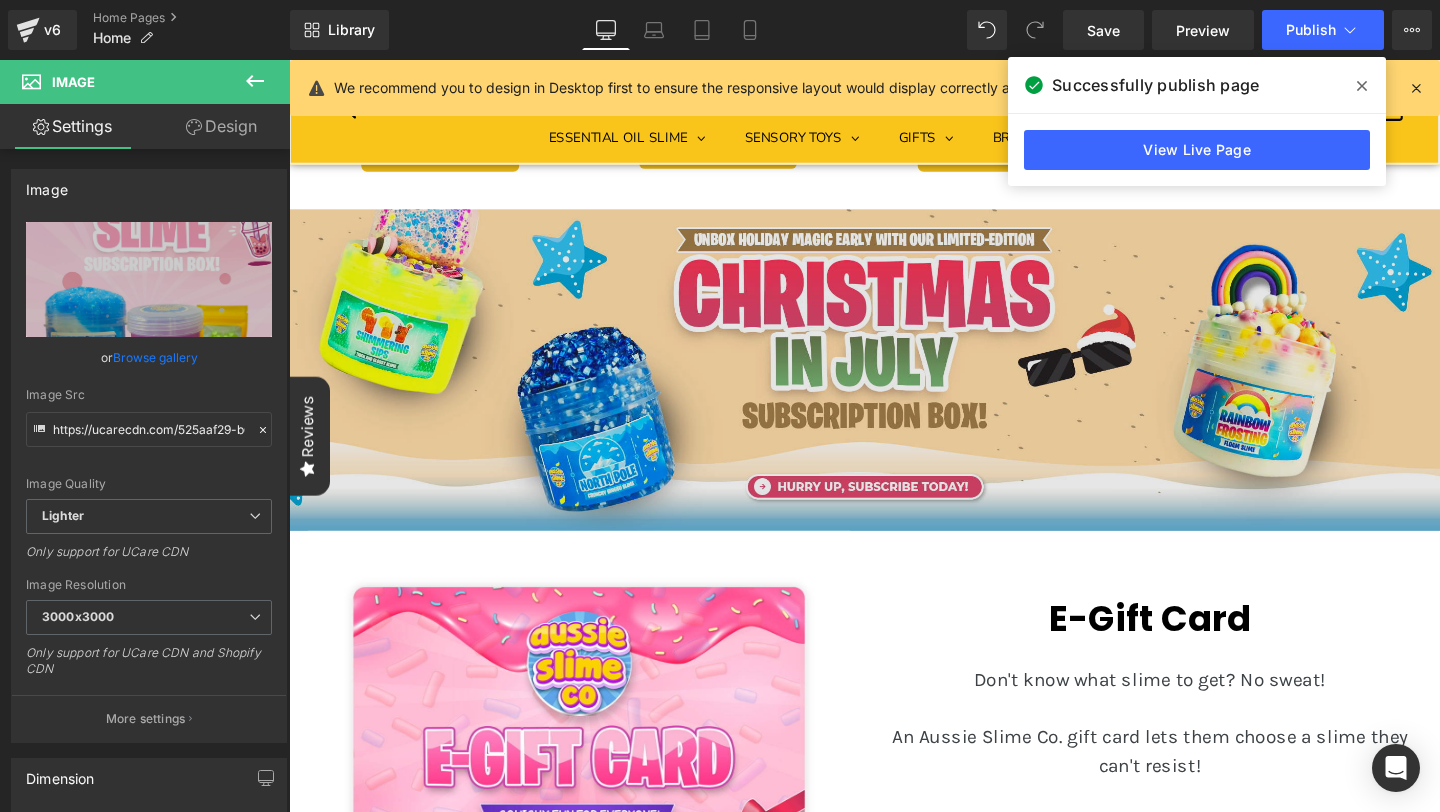 click at bounding box center (894, 386) 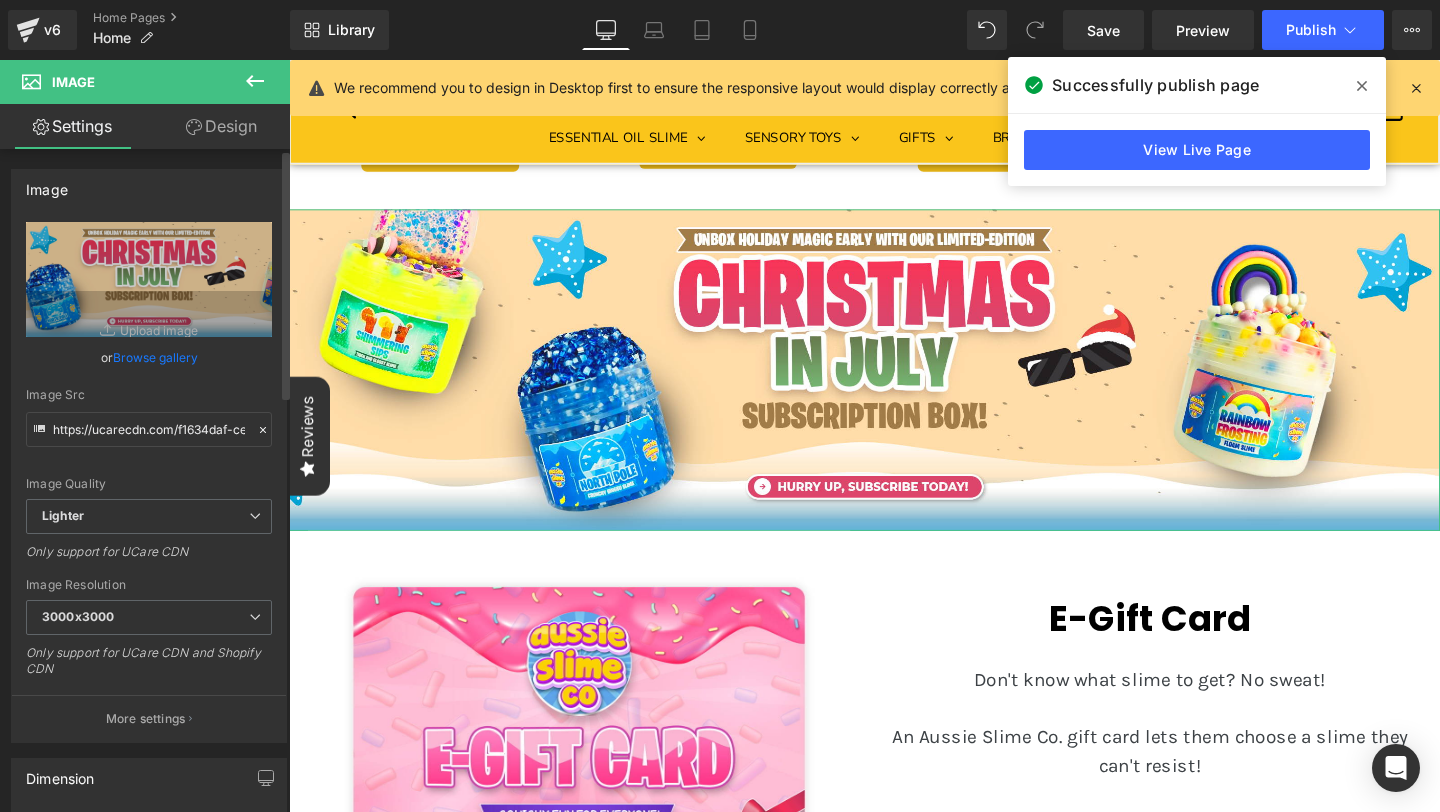 click on "Browse gallery" at bounding box center [155, 357] 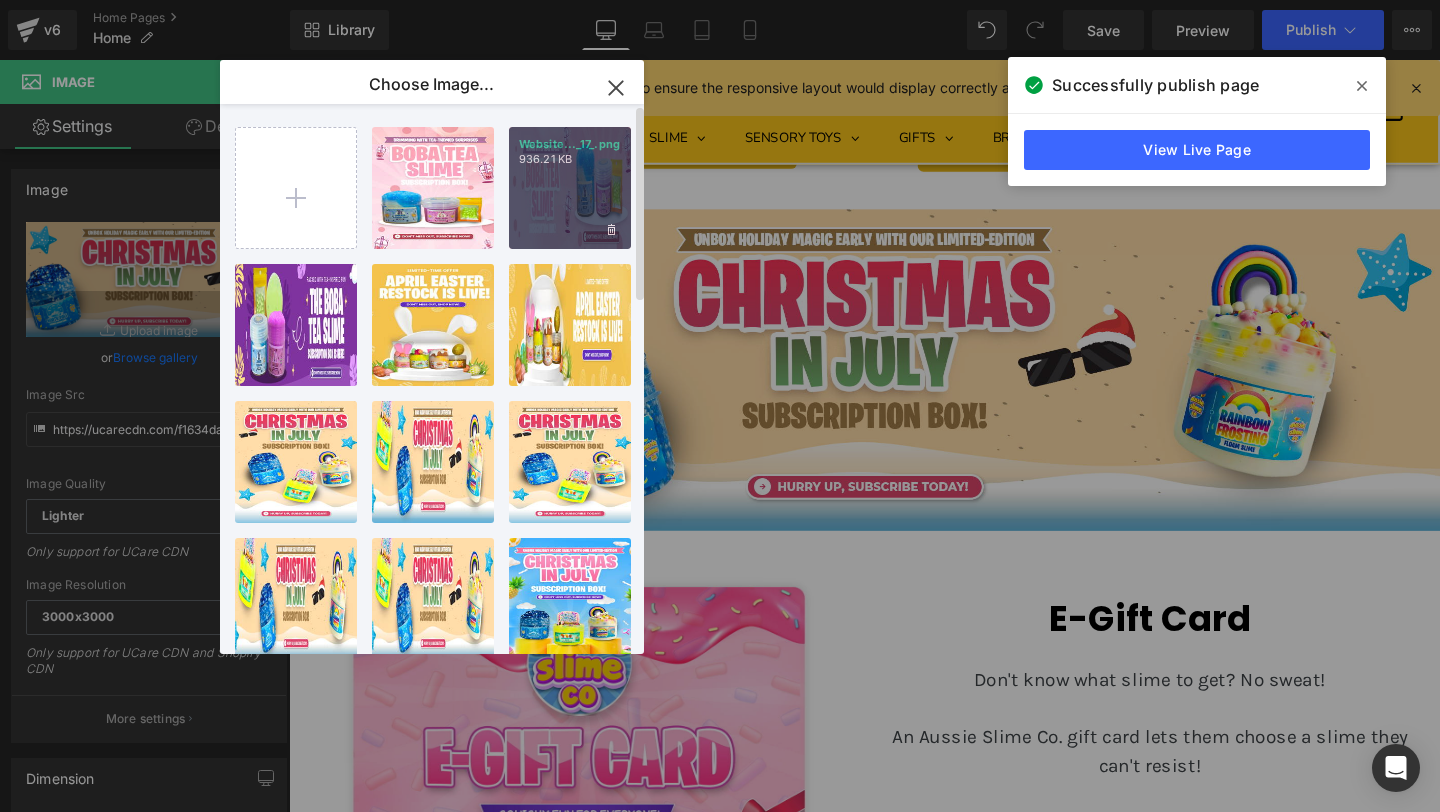 click on "Website..._17_.png 936.21 KB" at bounding box center (570, 188) 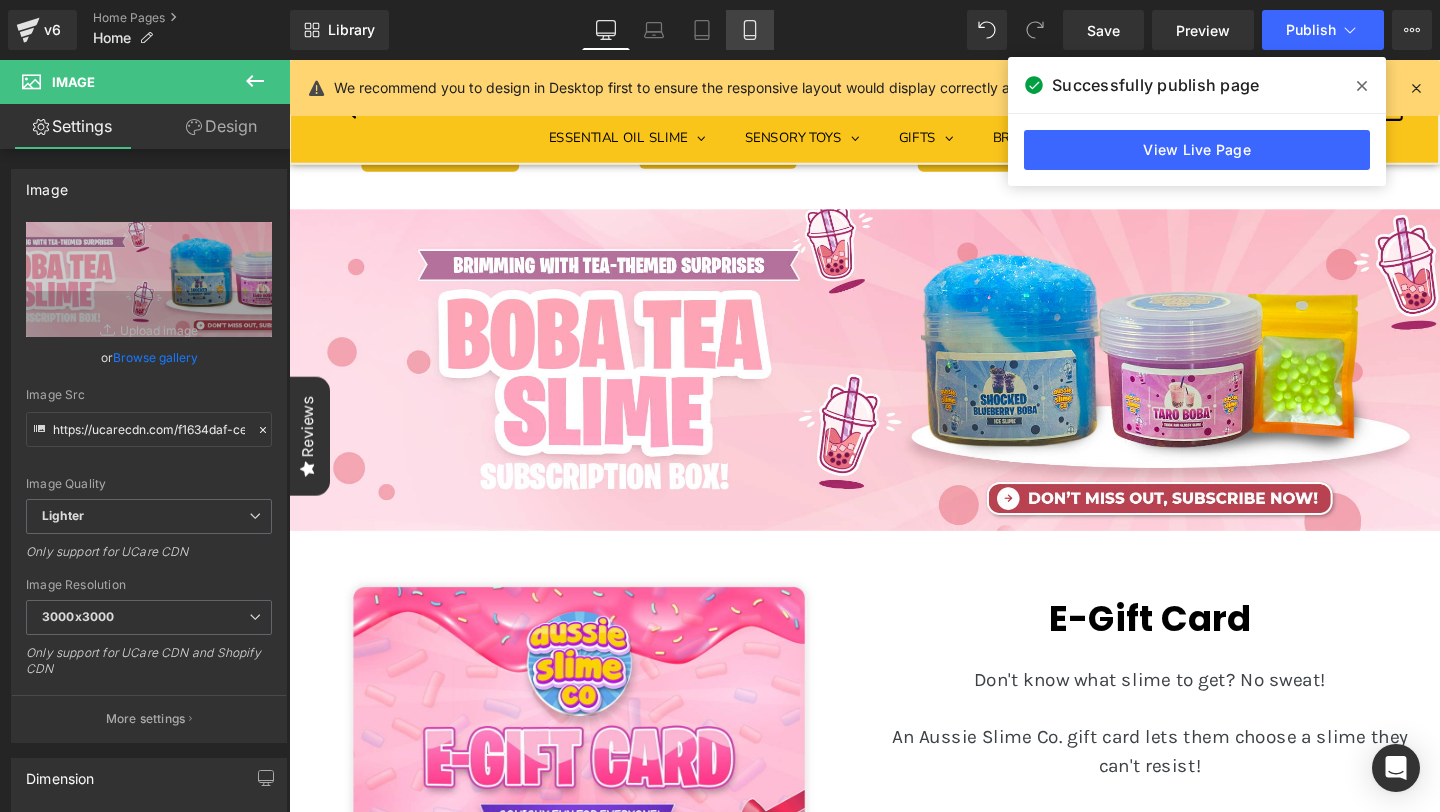 click 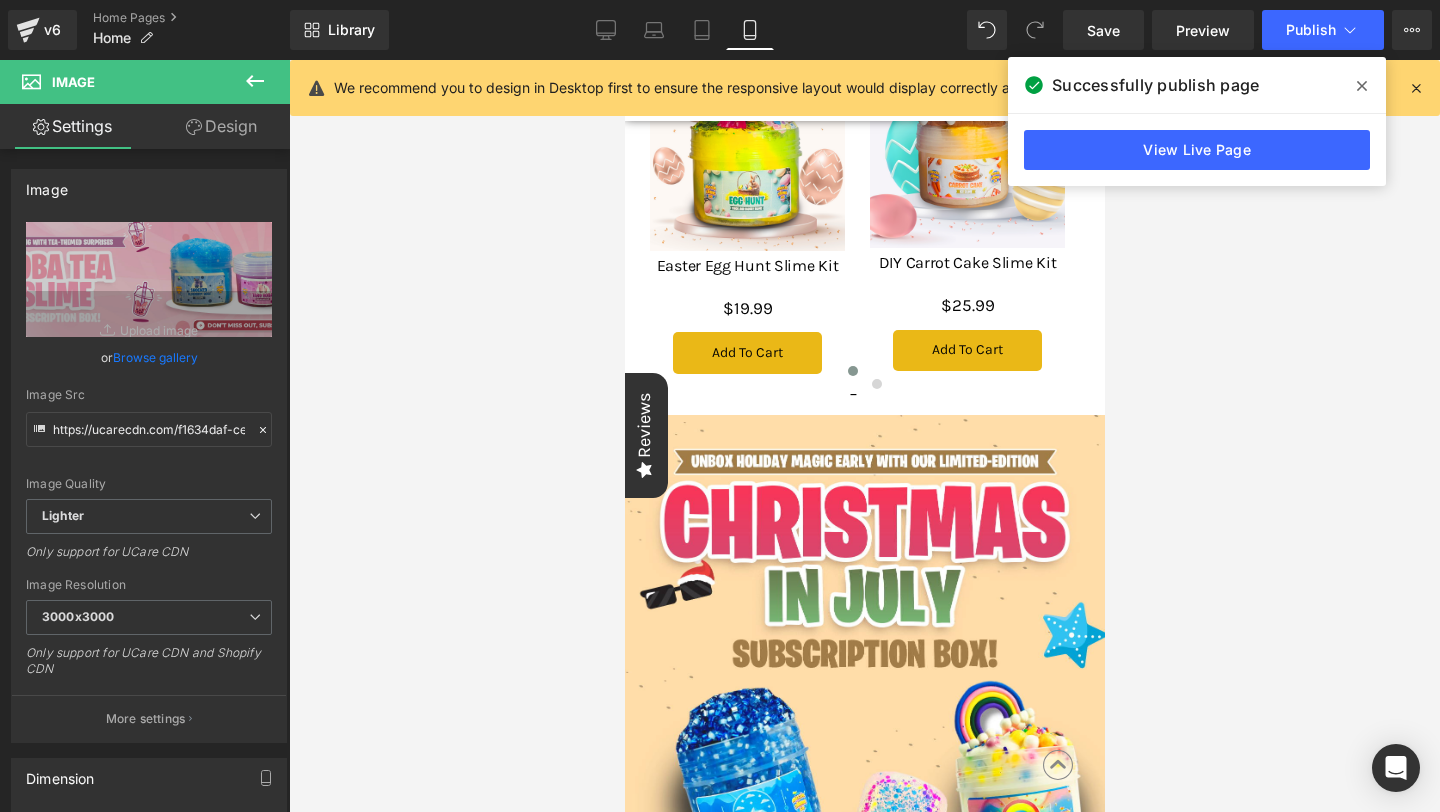 scroll, scrollTop: 1061, scrollLeft: 0, axis: vertical 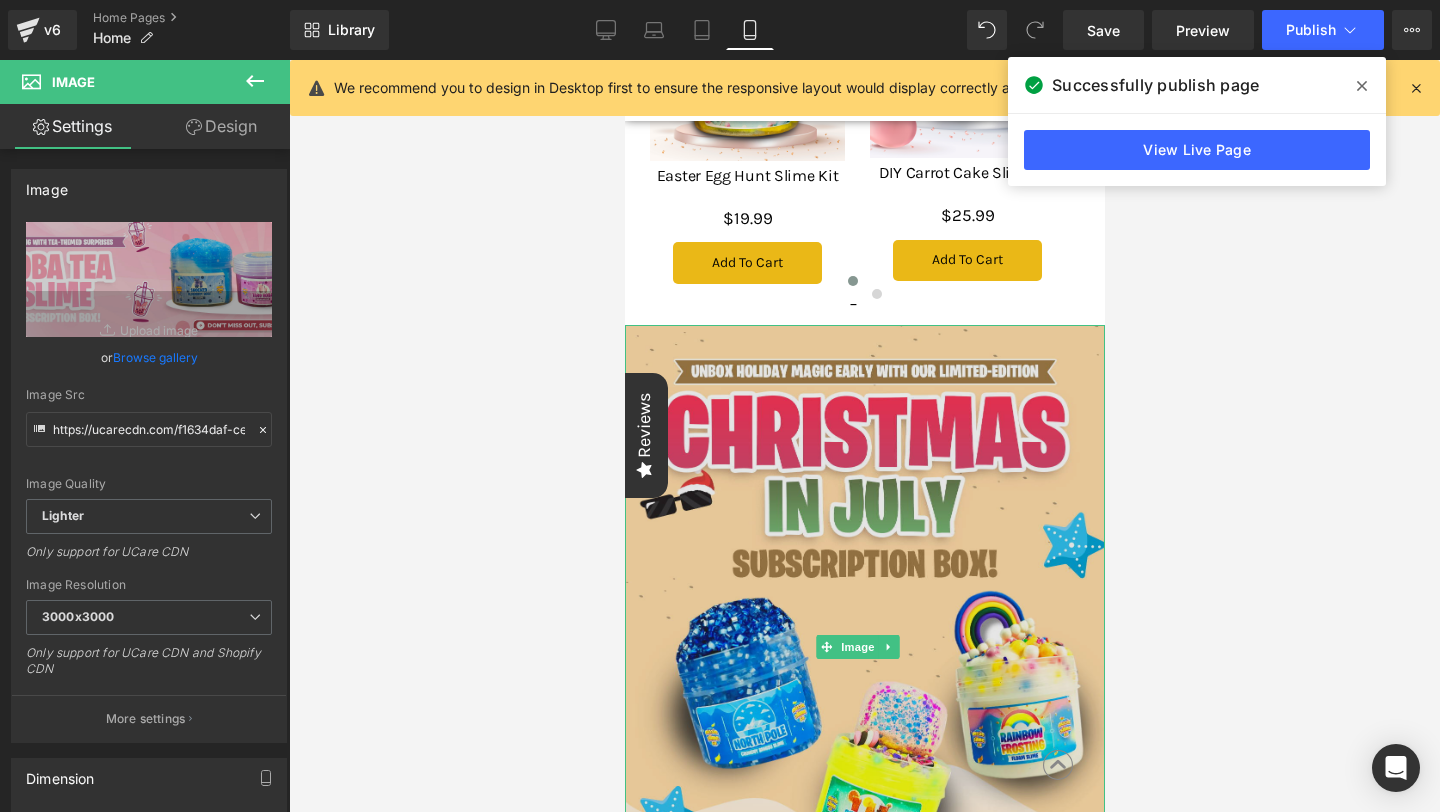 click at bounding box center (864, 648) 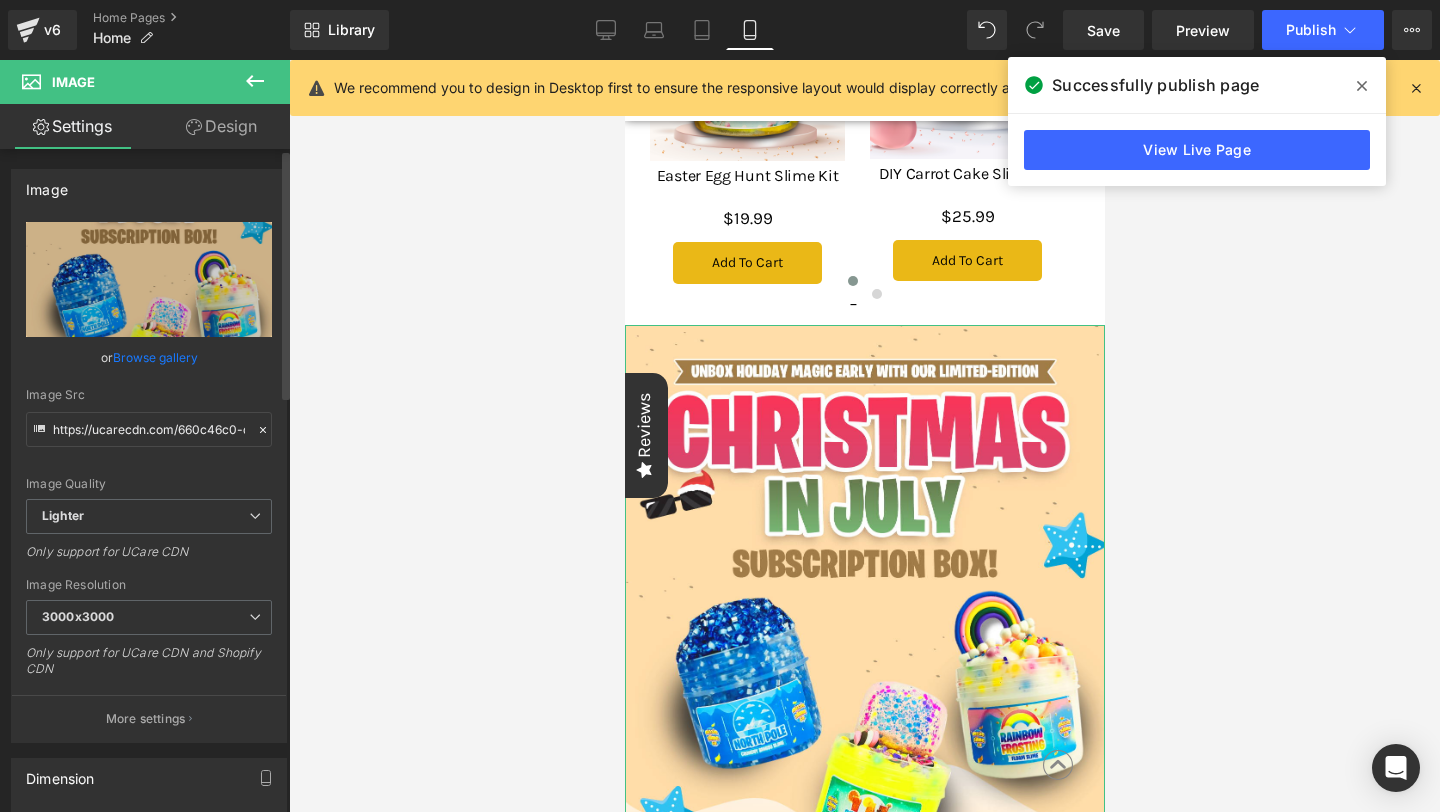 click on "Browse gallery" at bounding box center [155, 357] 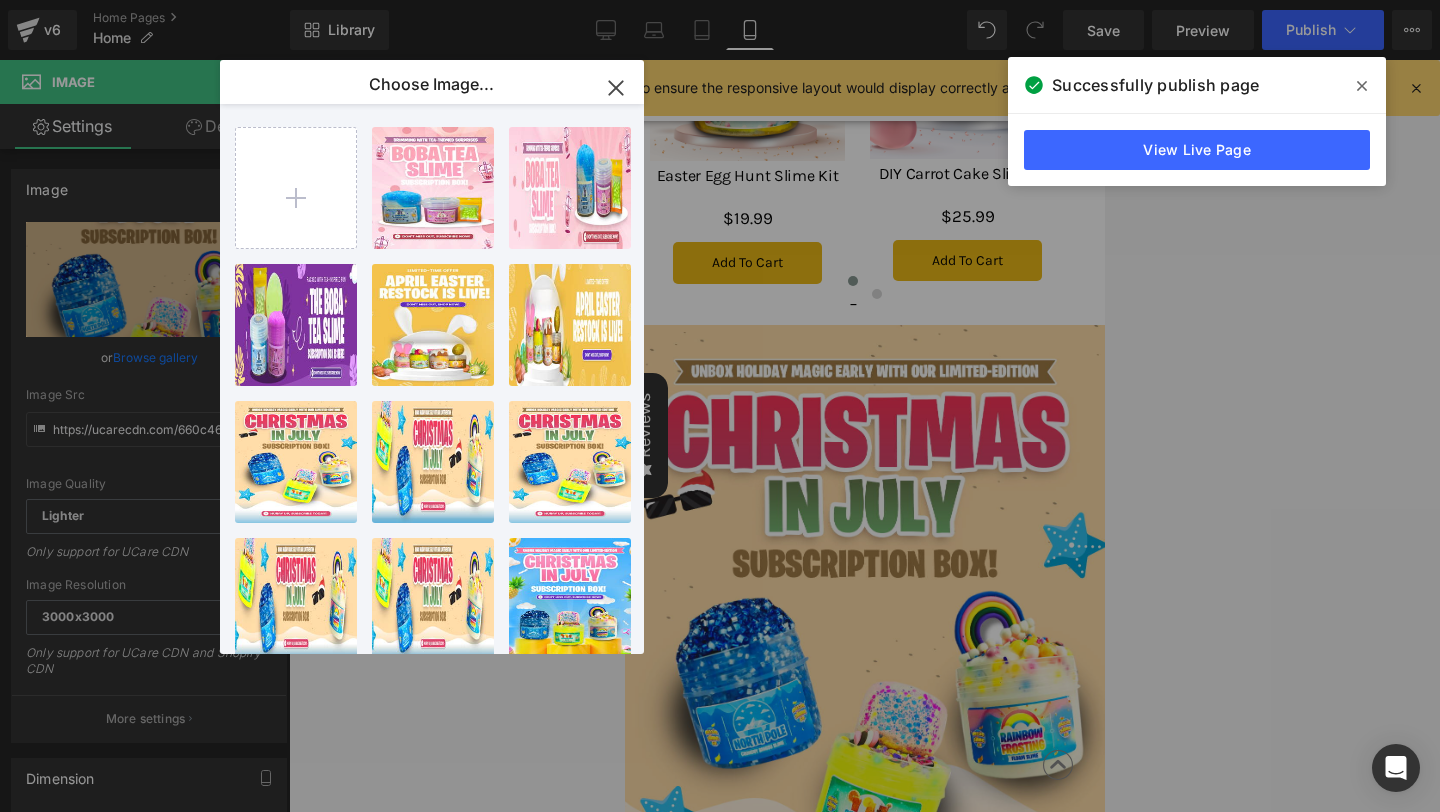 click on "Mobile_..._23_.png 1.05 MB" at bounding box center [0, 0] 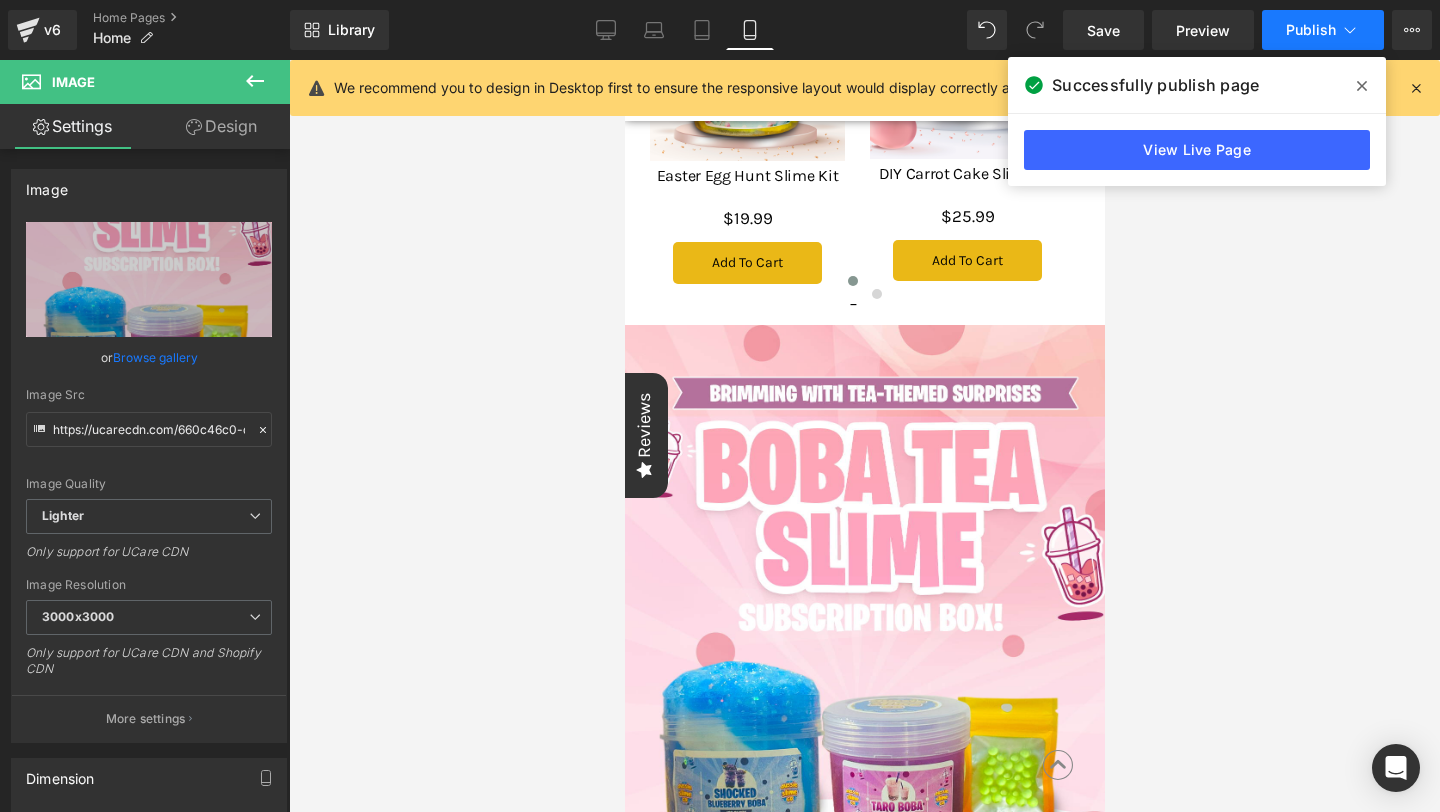 click on "Publish" at bounding box center [1311, 30] 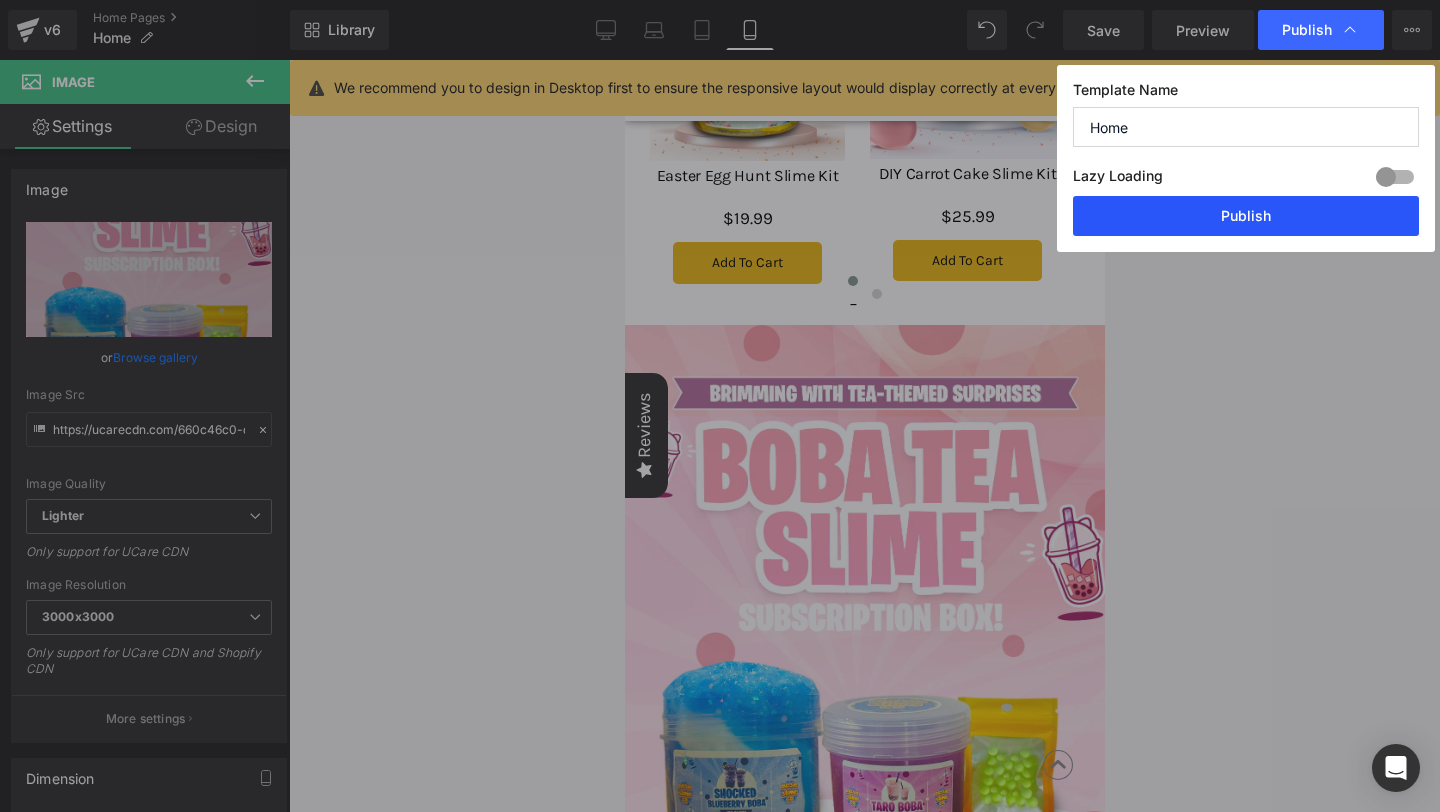 click on "Publish" at bounding box center [1246, 216] 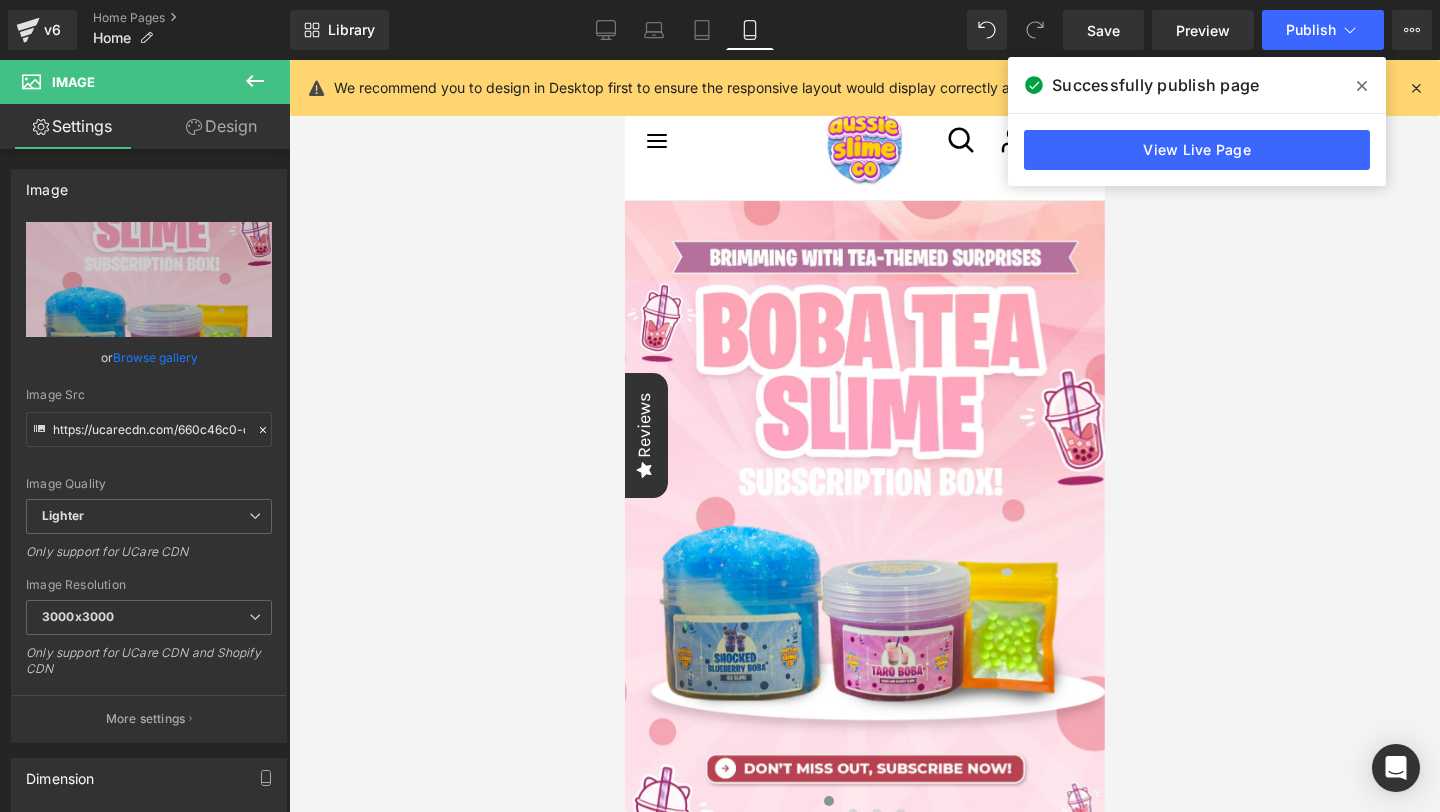 scroll, scrollTop: 0, scrollLeft: 0, axis: both 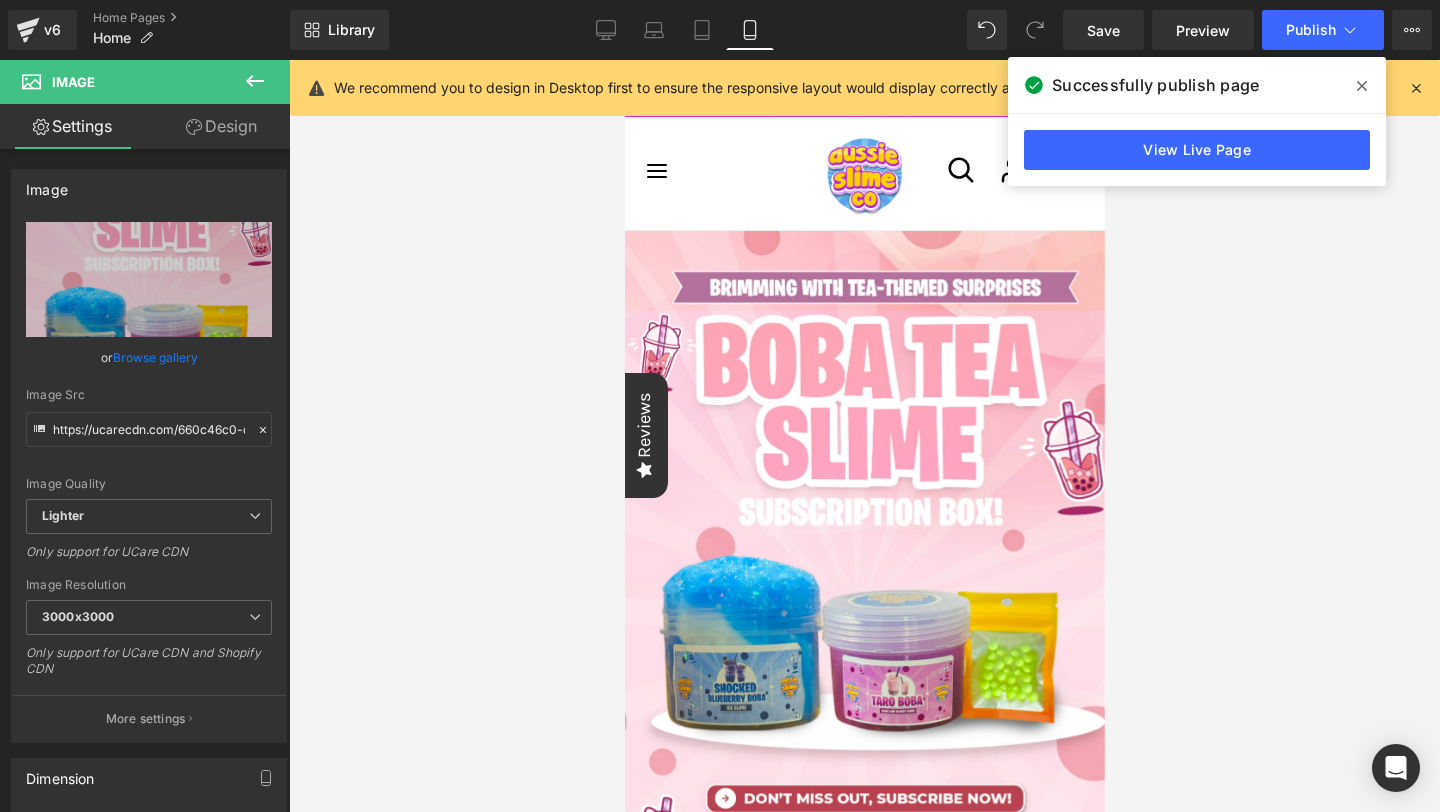 click 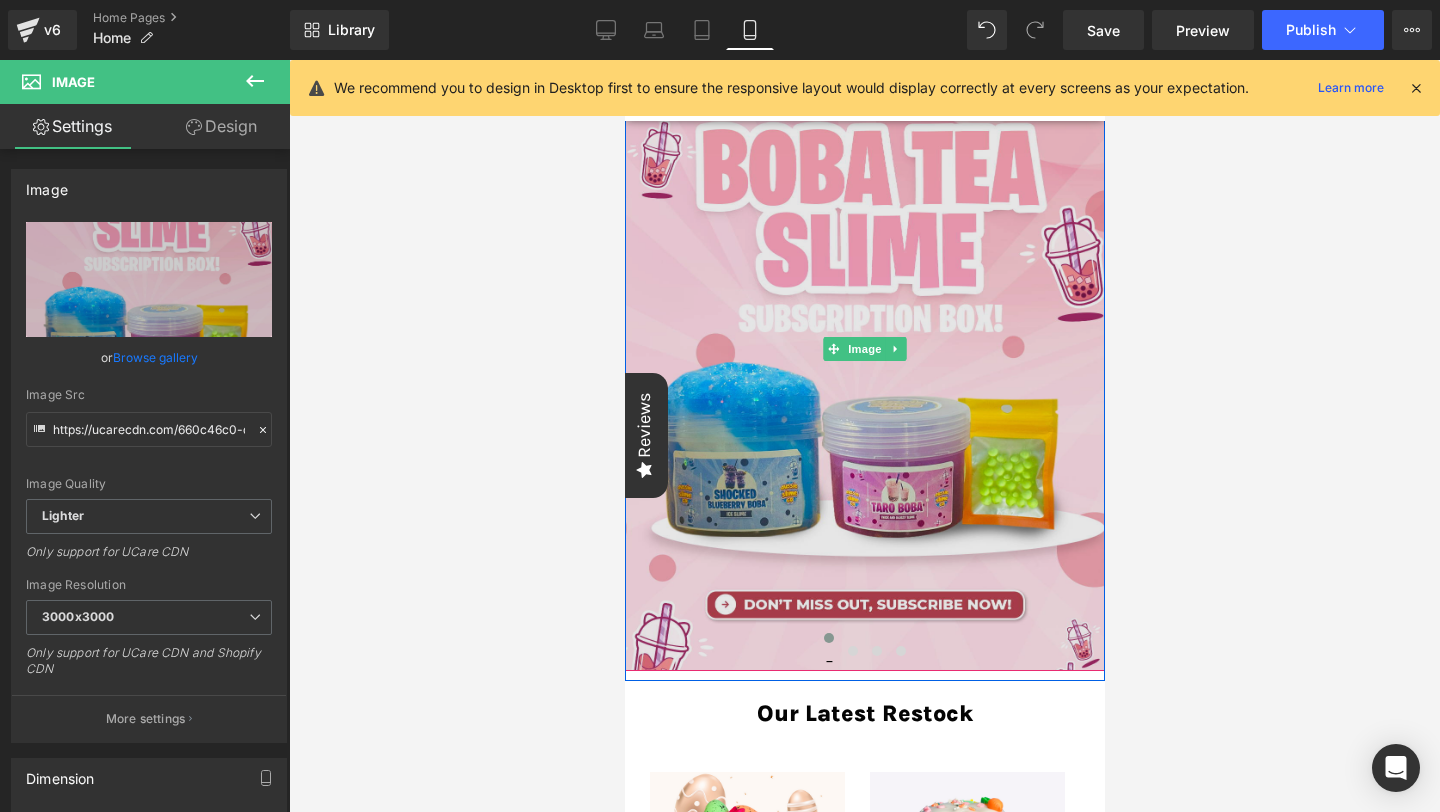 scroll, scrollTop: 261, scrollLeft: 0, axis: vertical 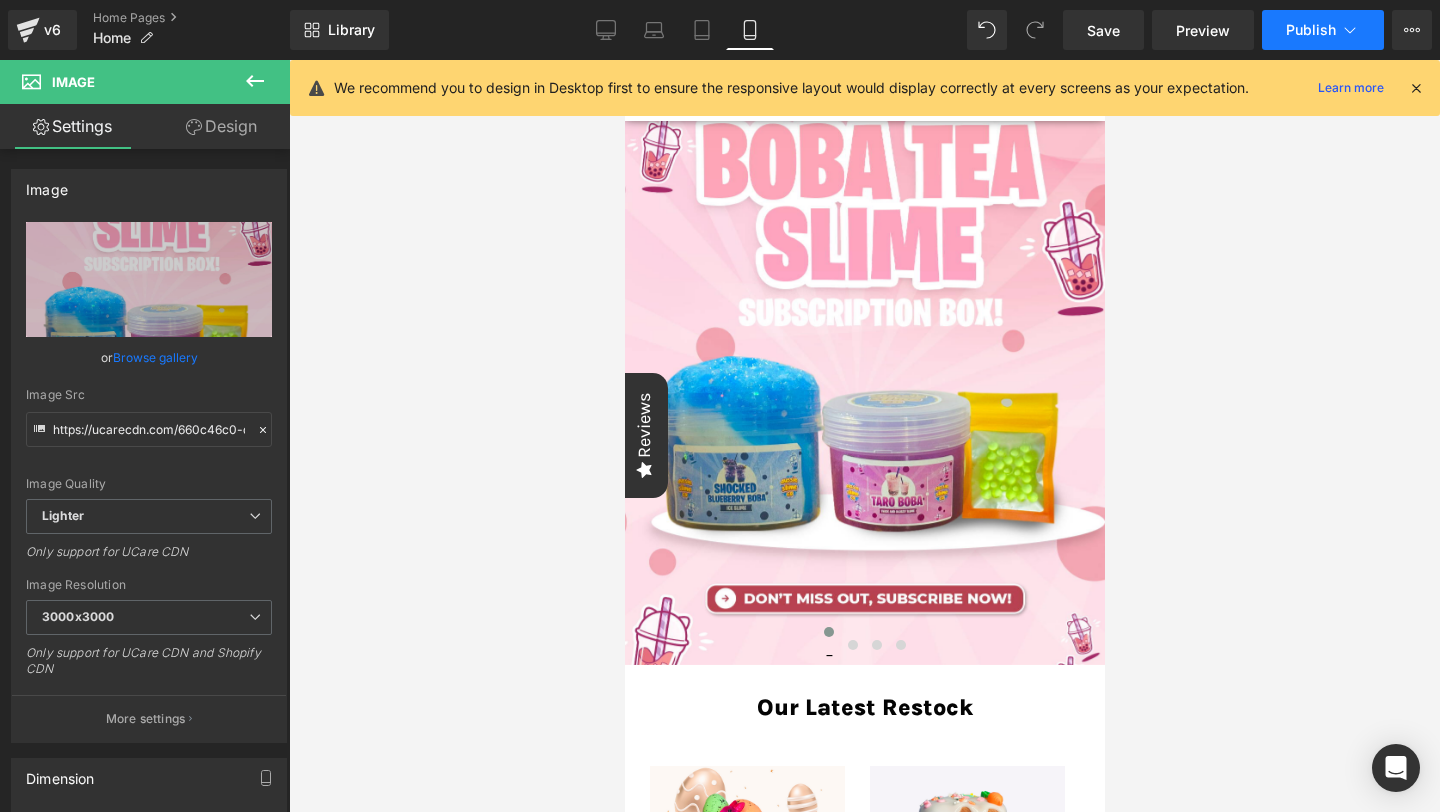 click on "Publish" at bounding box center [1311, 30] 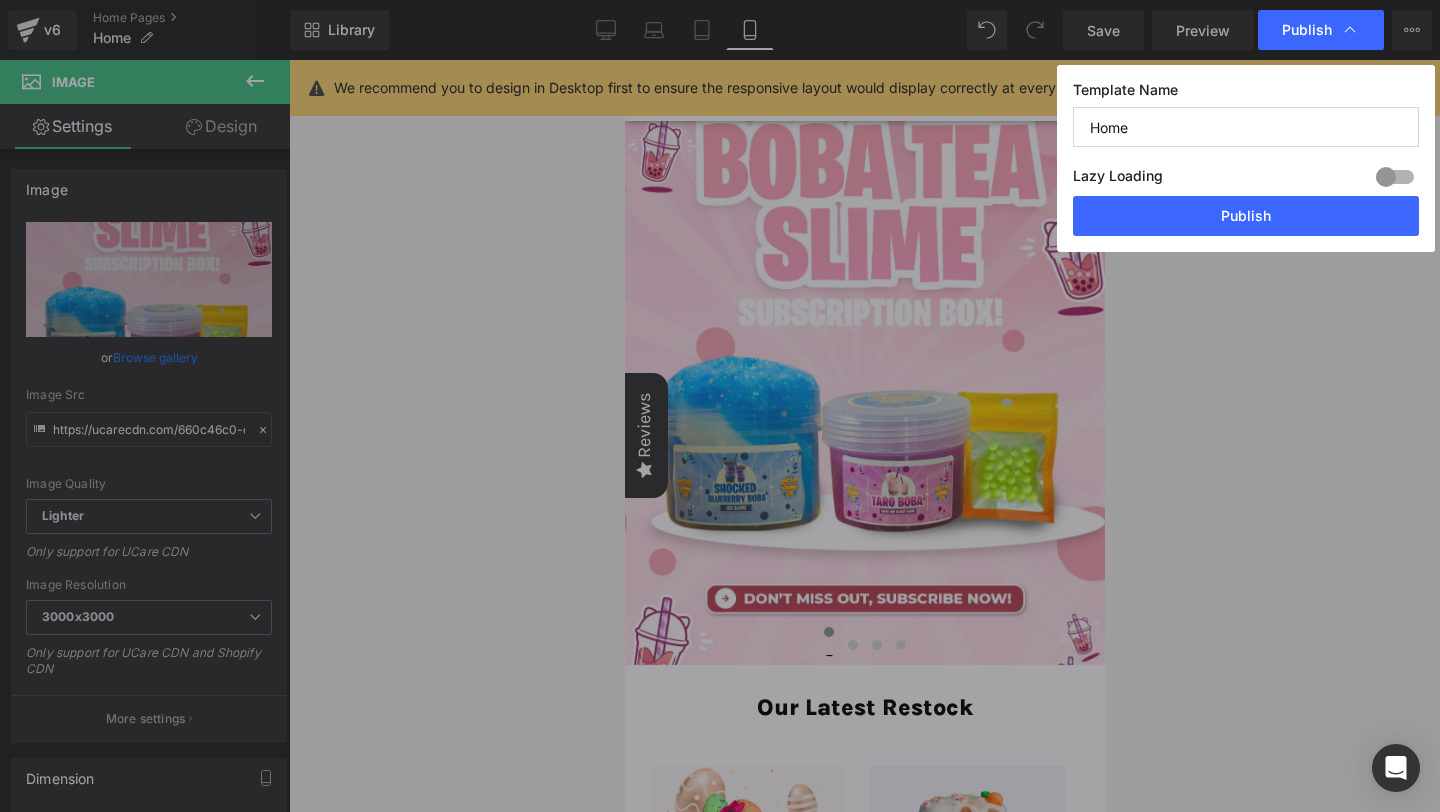 click on "Publish" at bounding box center [1246, 216] 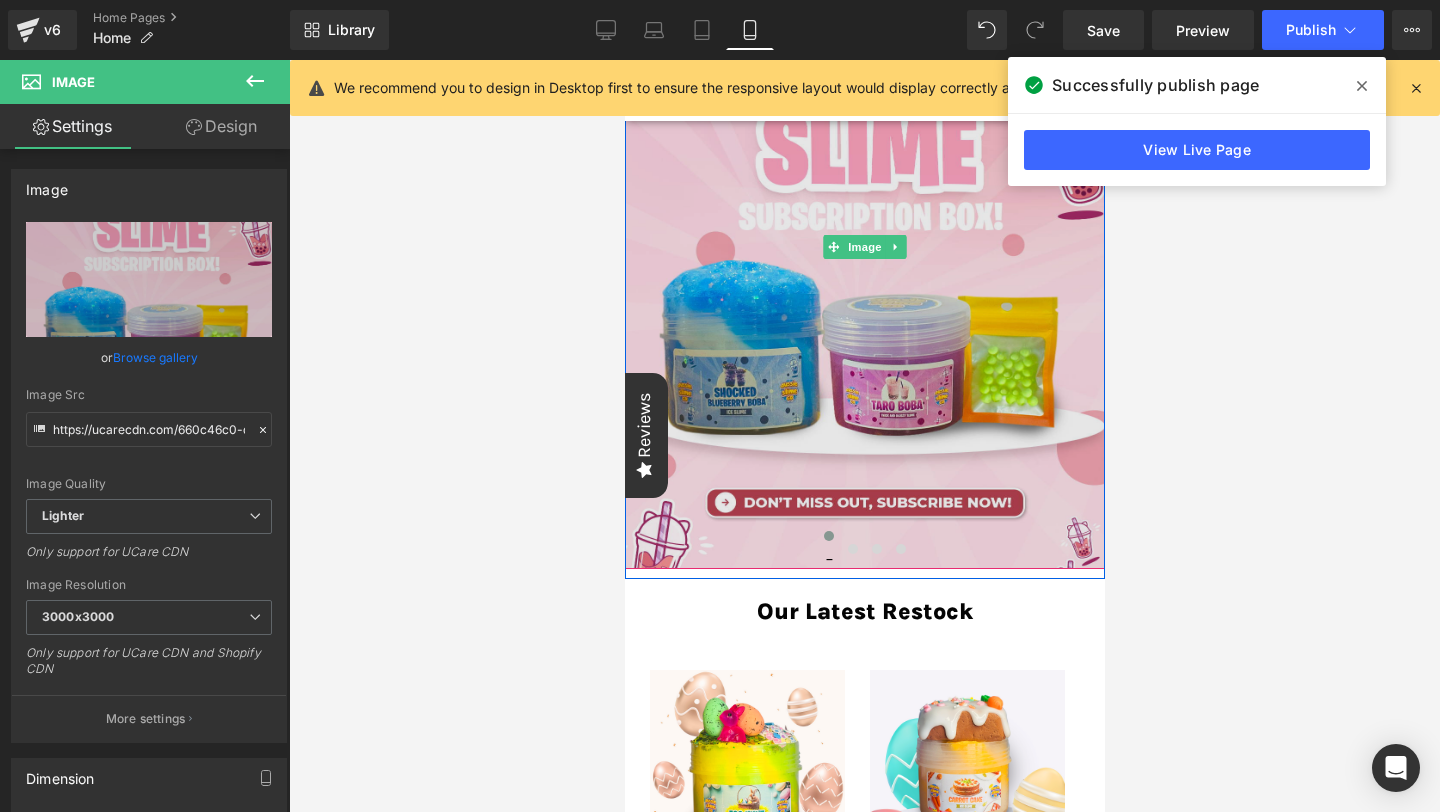 scroll, scrollTop: 360, scrollLeft: 0, axis: vertical 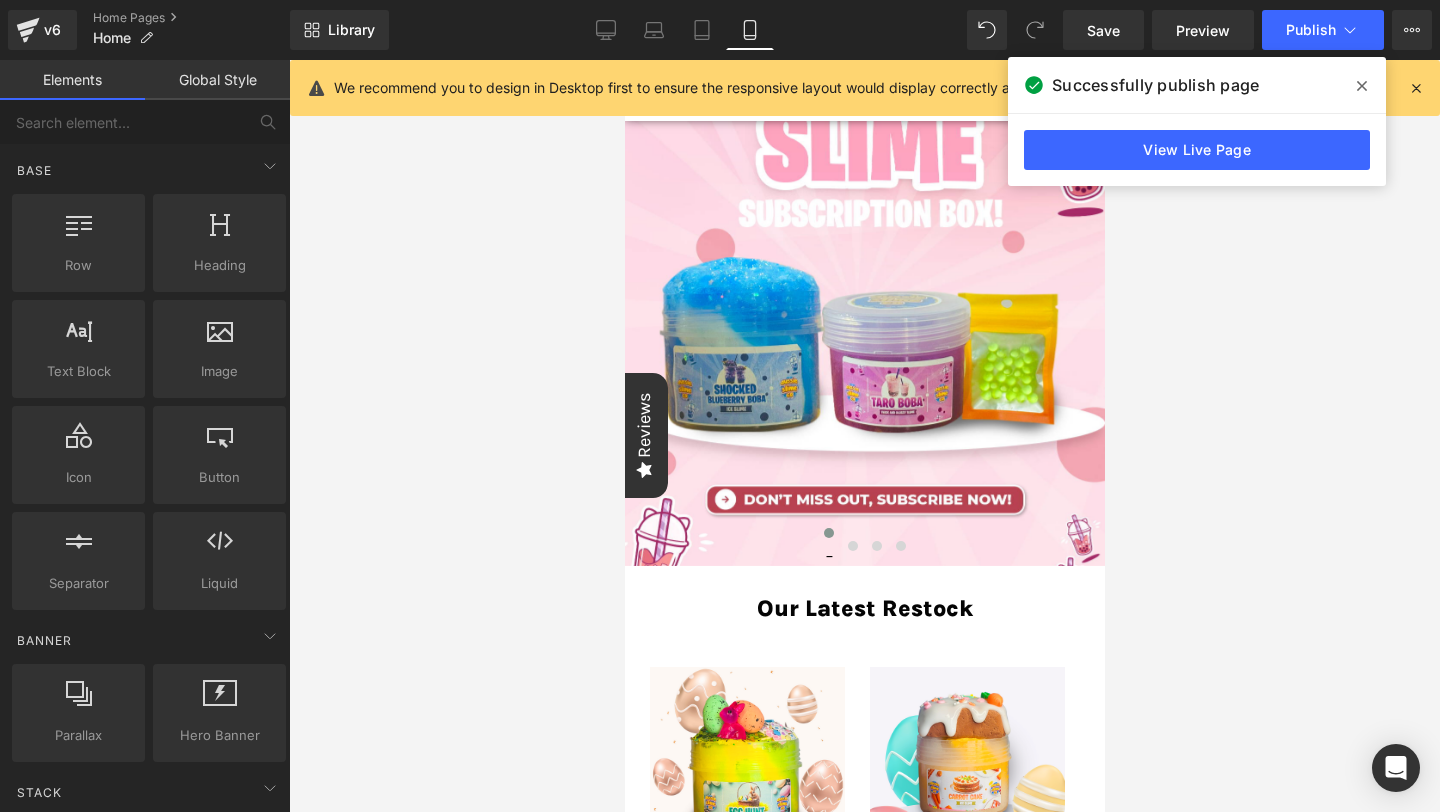 click at bounding box center (864, 436) 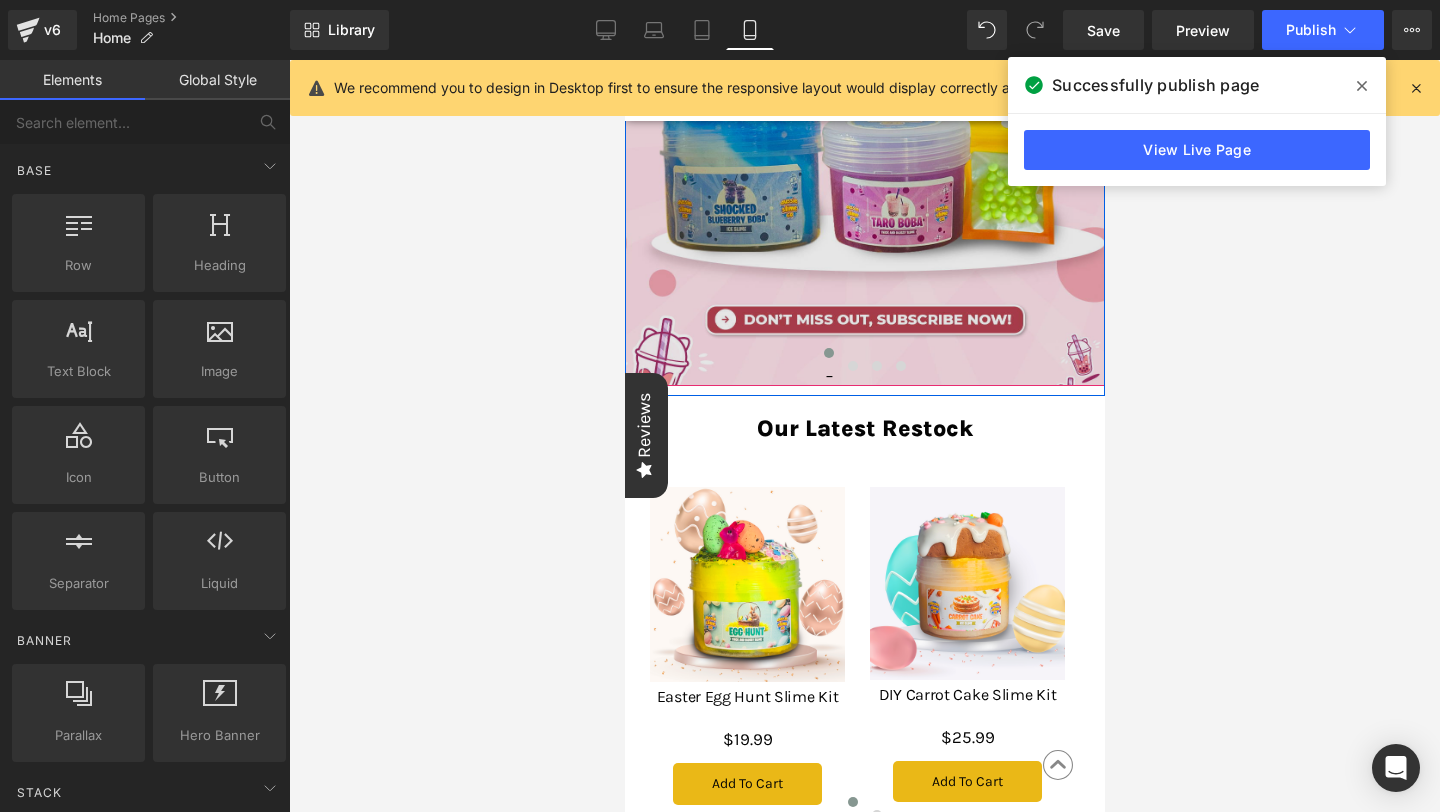 scroll, scrollTop: 571, scrollLeft: 0, axis: vertical 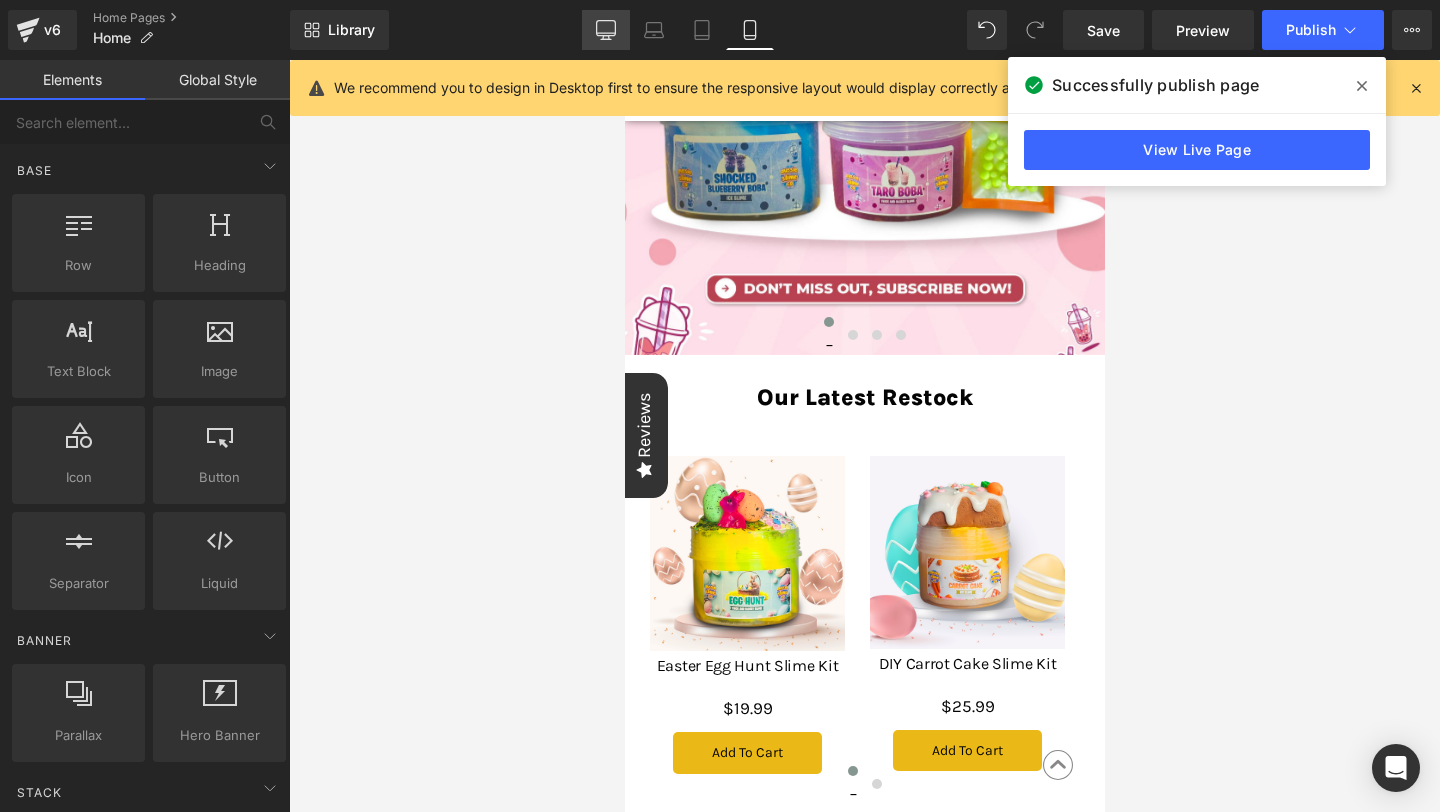 click on "Desktop" at bounding box center [606, 30] 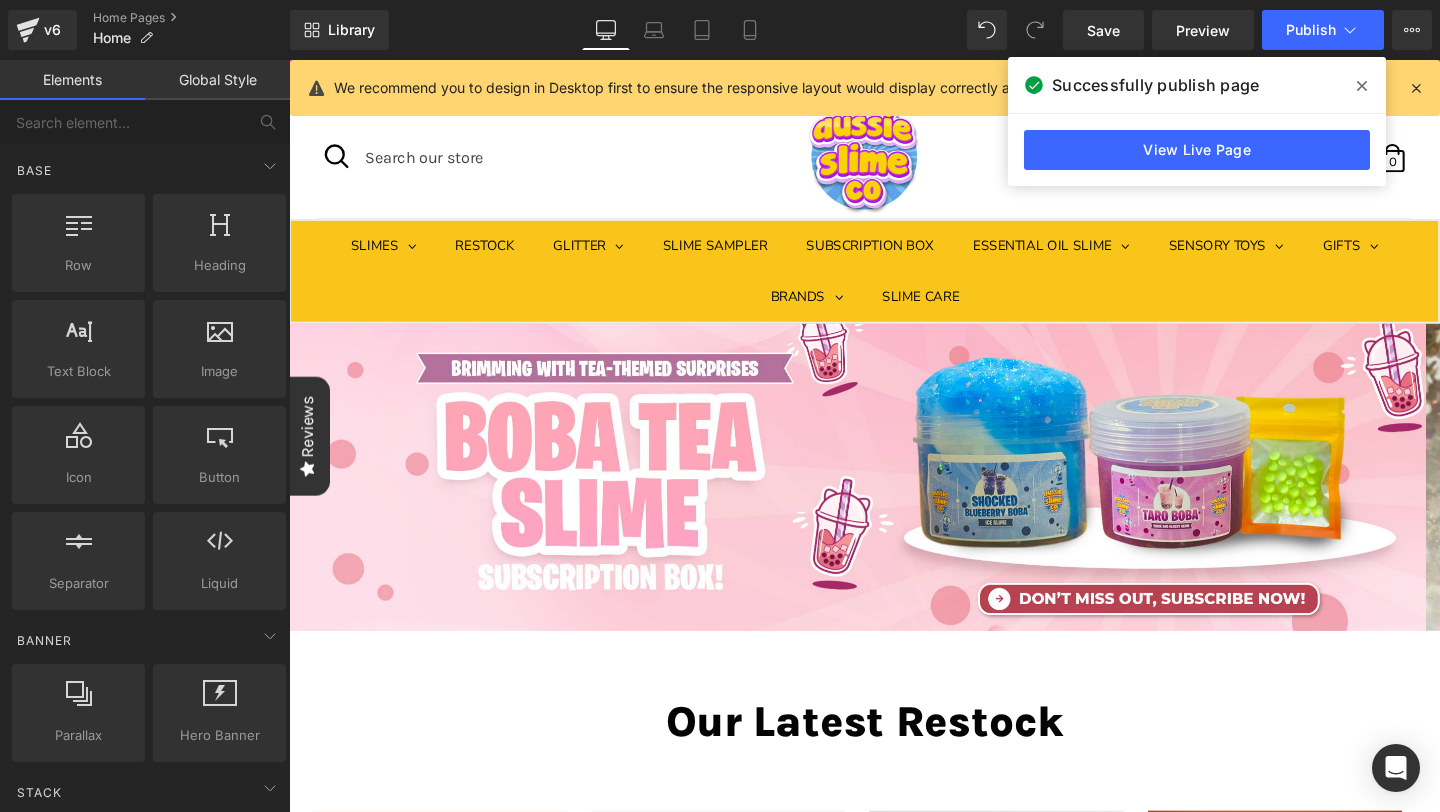 scroll, scrollTop: 0, scrollLeft: 0, axis: both 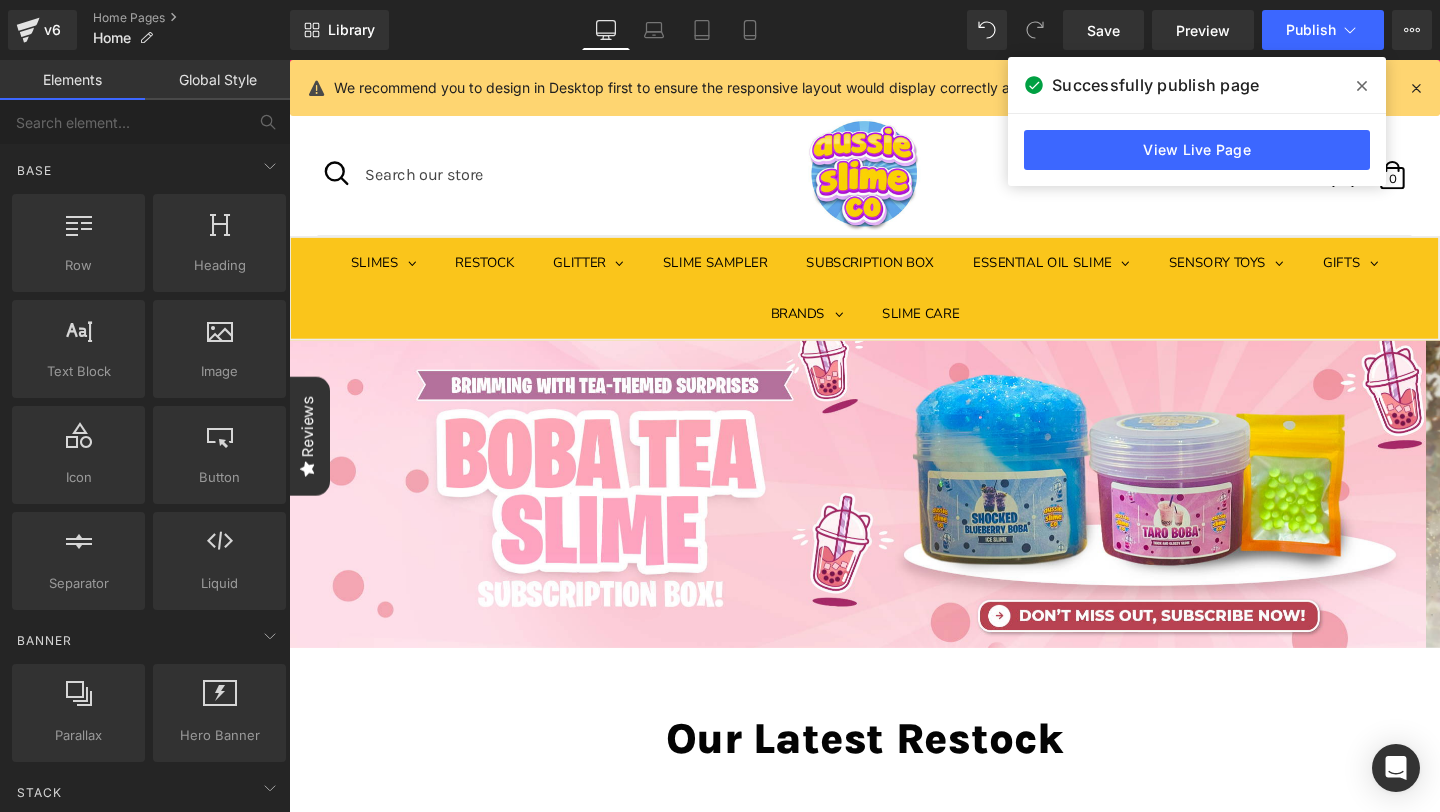 click 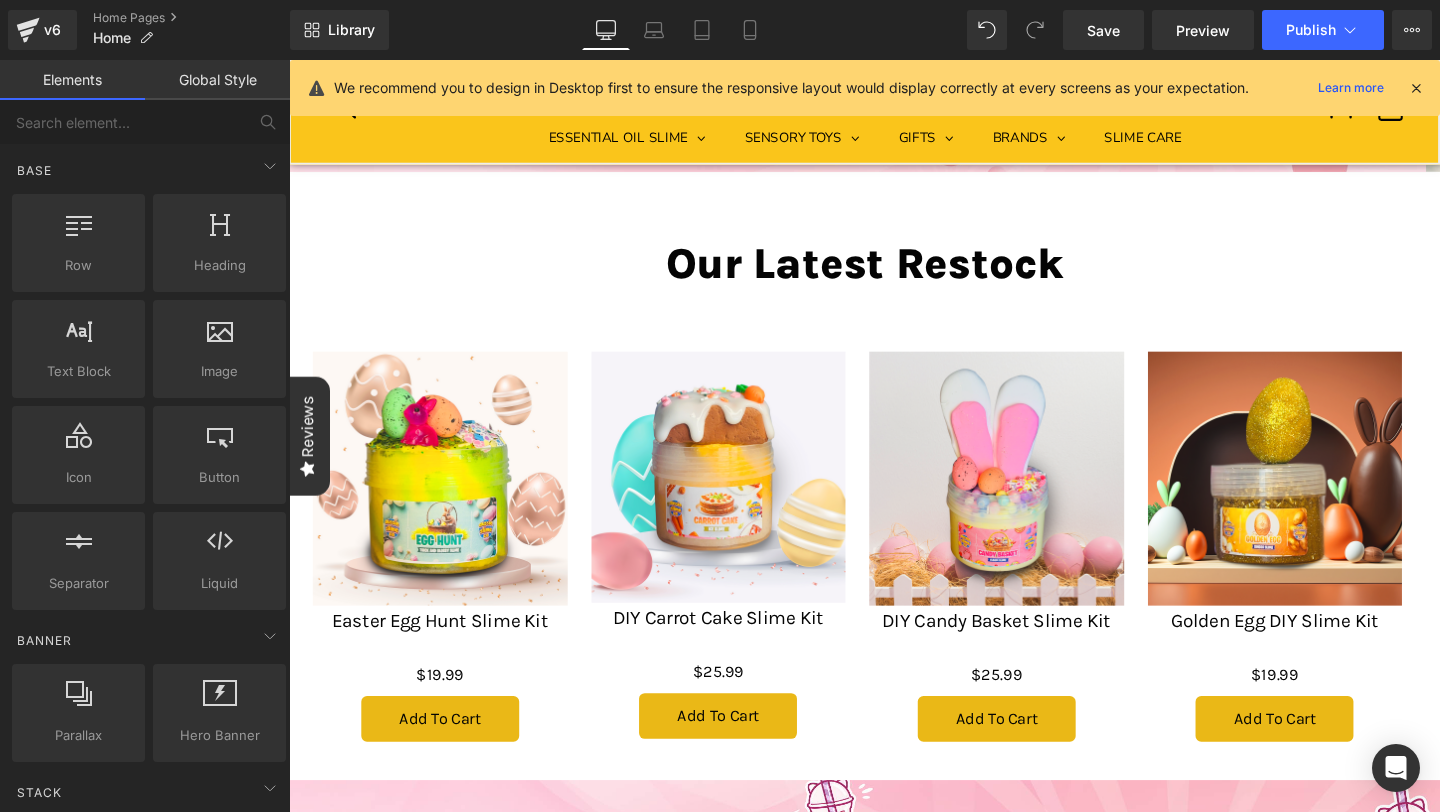 scroll, scrollTop: 700, scrollLeft: 0, axis: vertical 